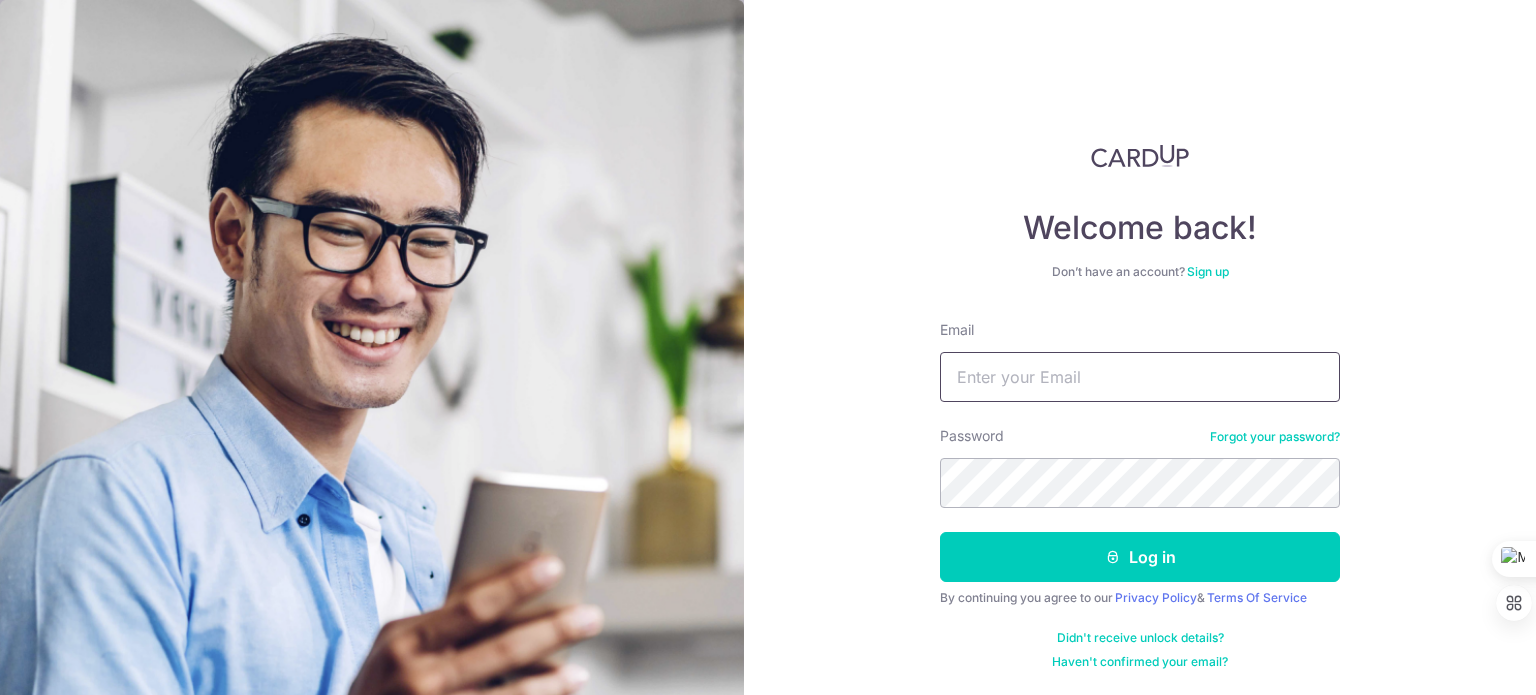 scroll, scrollTop: 0, scrollLeft: 0, axis: both 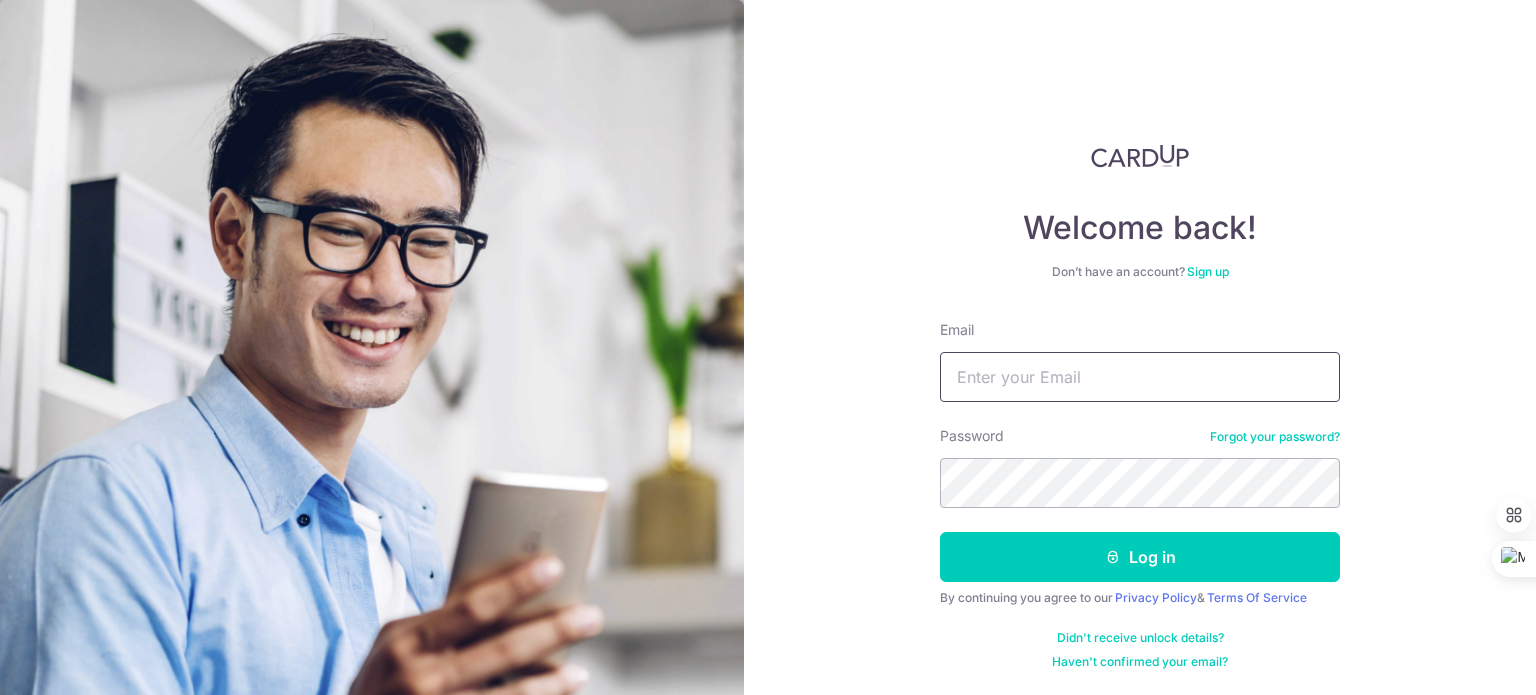 type on "[USERNAME]@example.com" 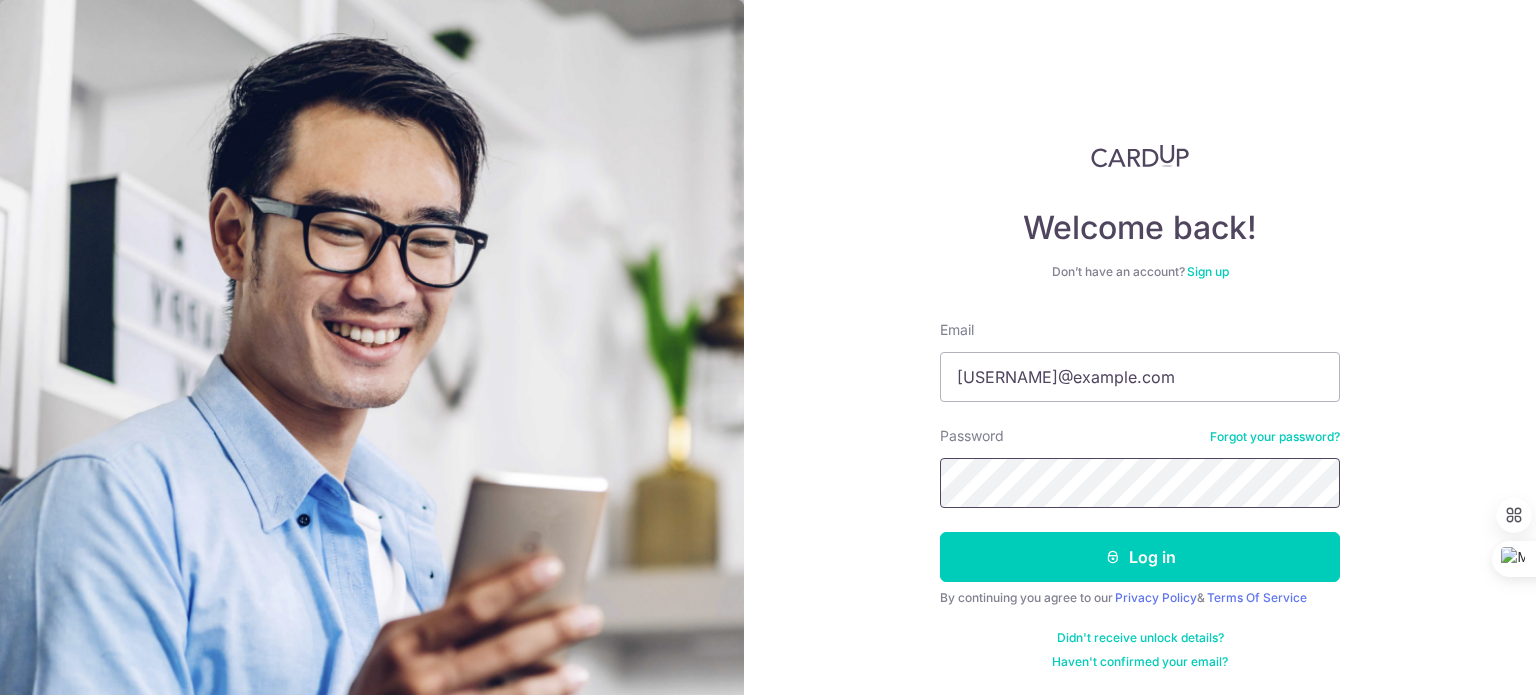 click on "Log in" at bounding box center (1140, 557) 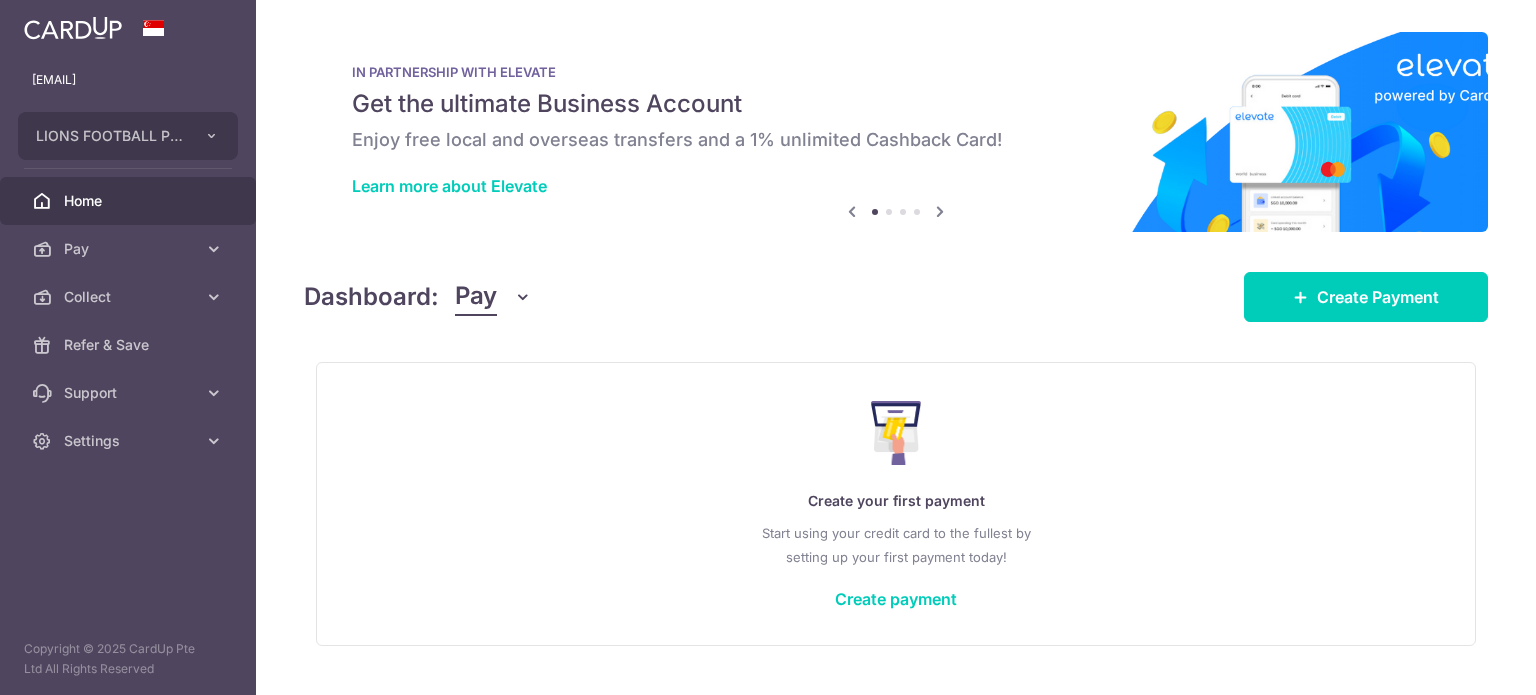 scroll, scrollTop: 0, scrollLeft: 0, axis: both 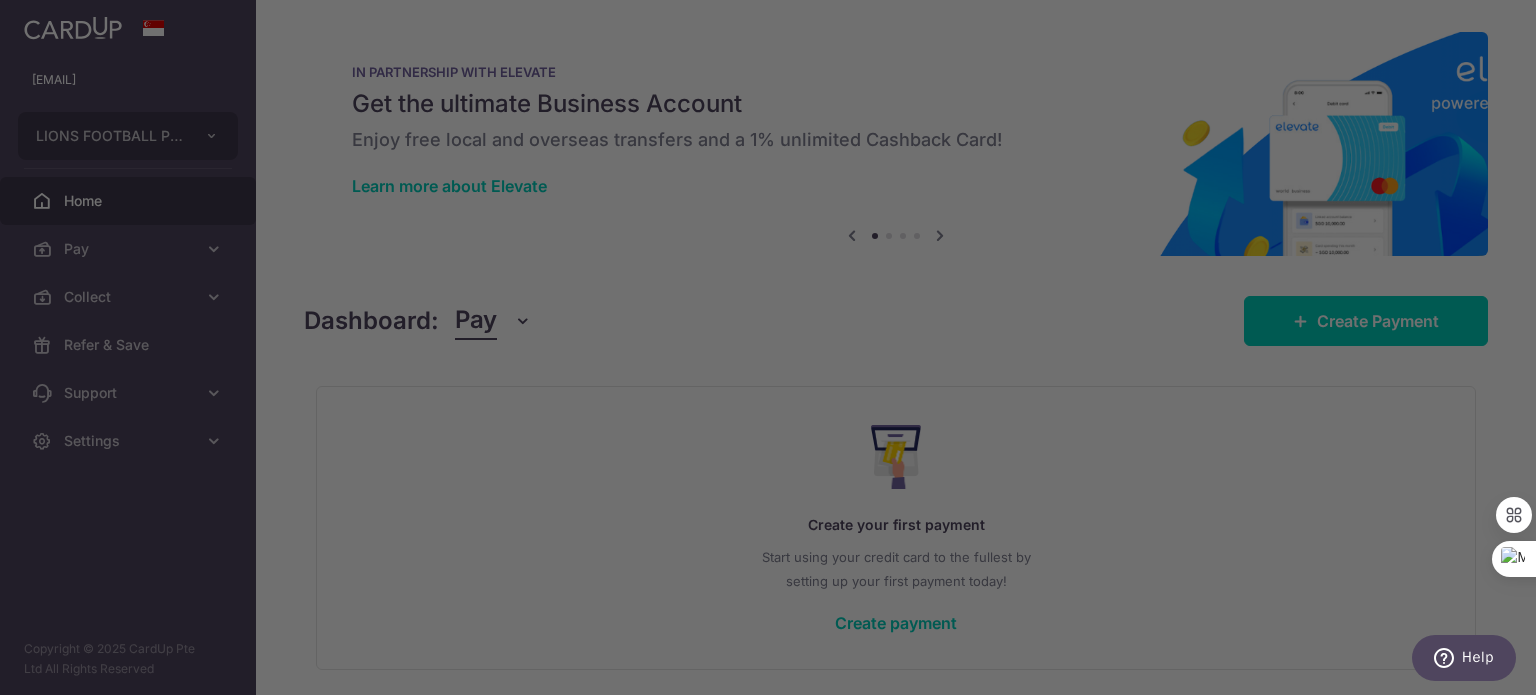 click at bounding box center (775, 351) 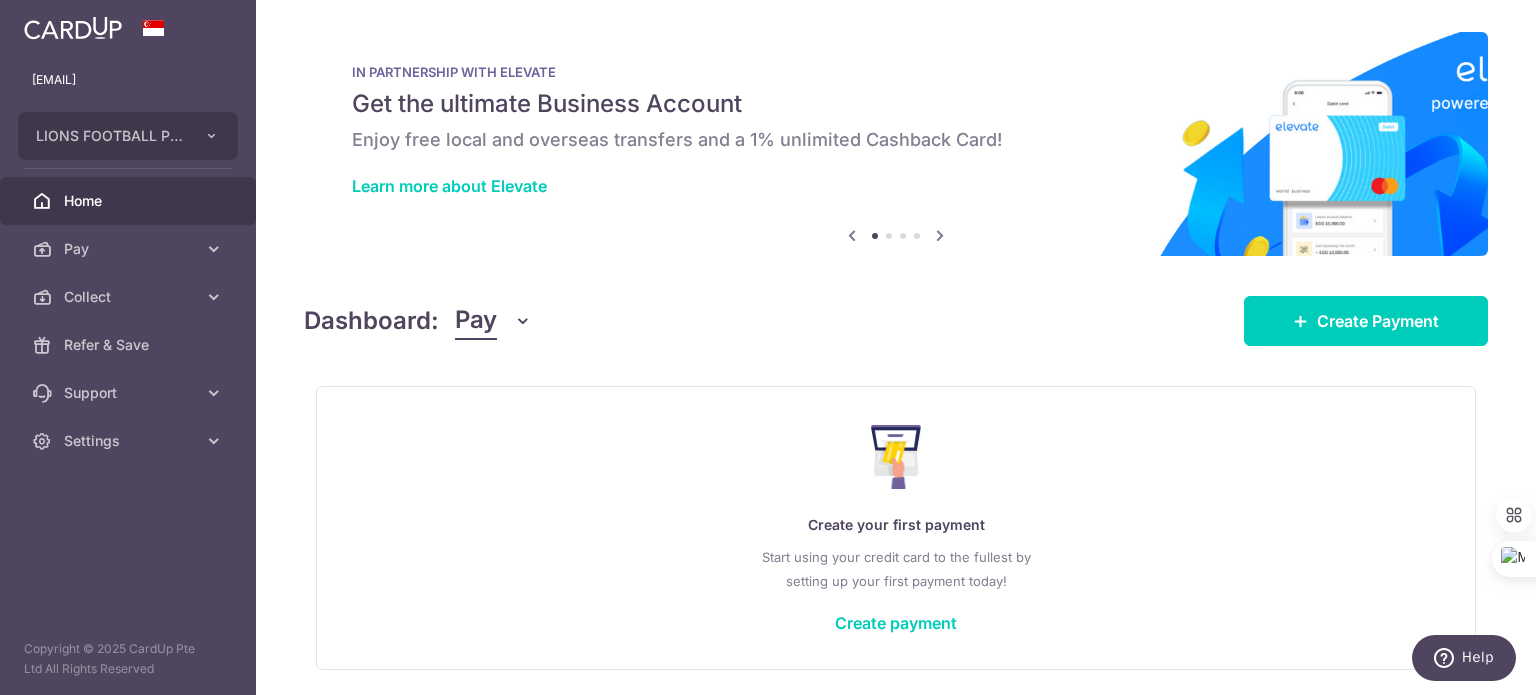 click at bounding box center [523, 321] 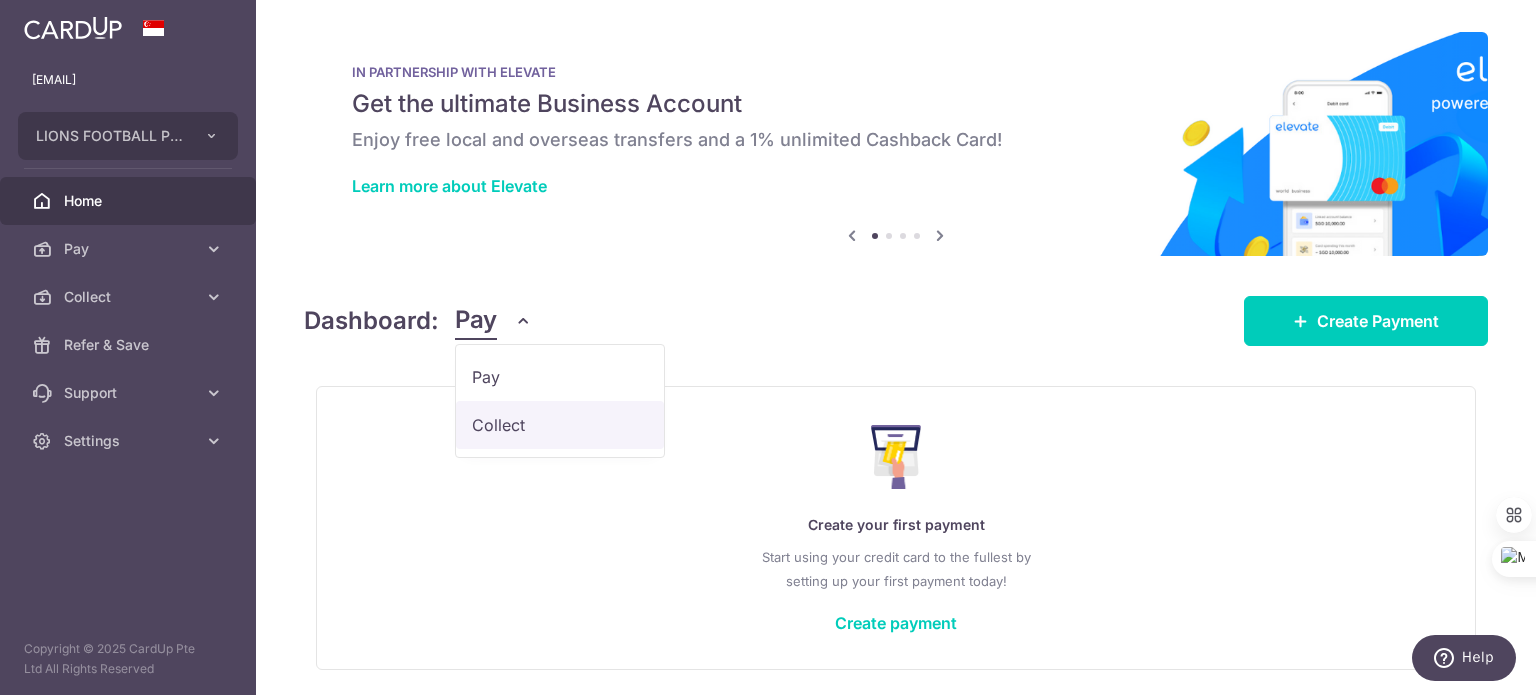 click on "Collect" at bounding box center [560, 425] 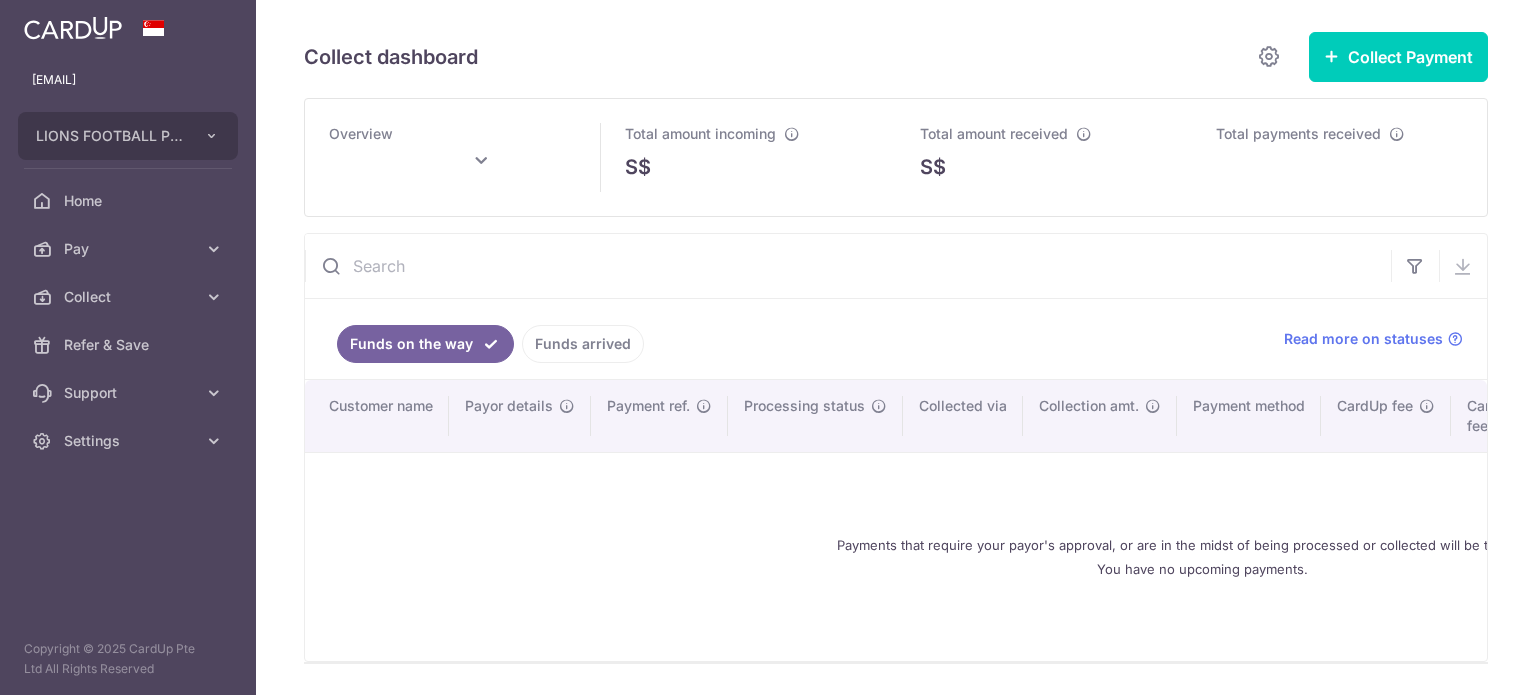 scroll, scrollTop: 0, scrollLeft: 0, axis: both 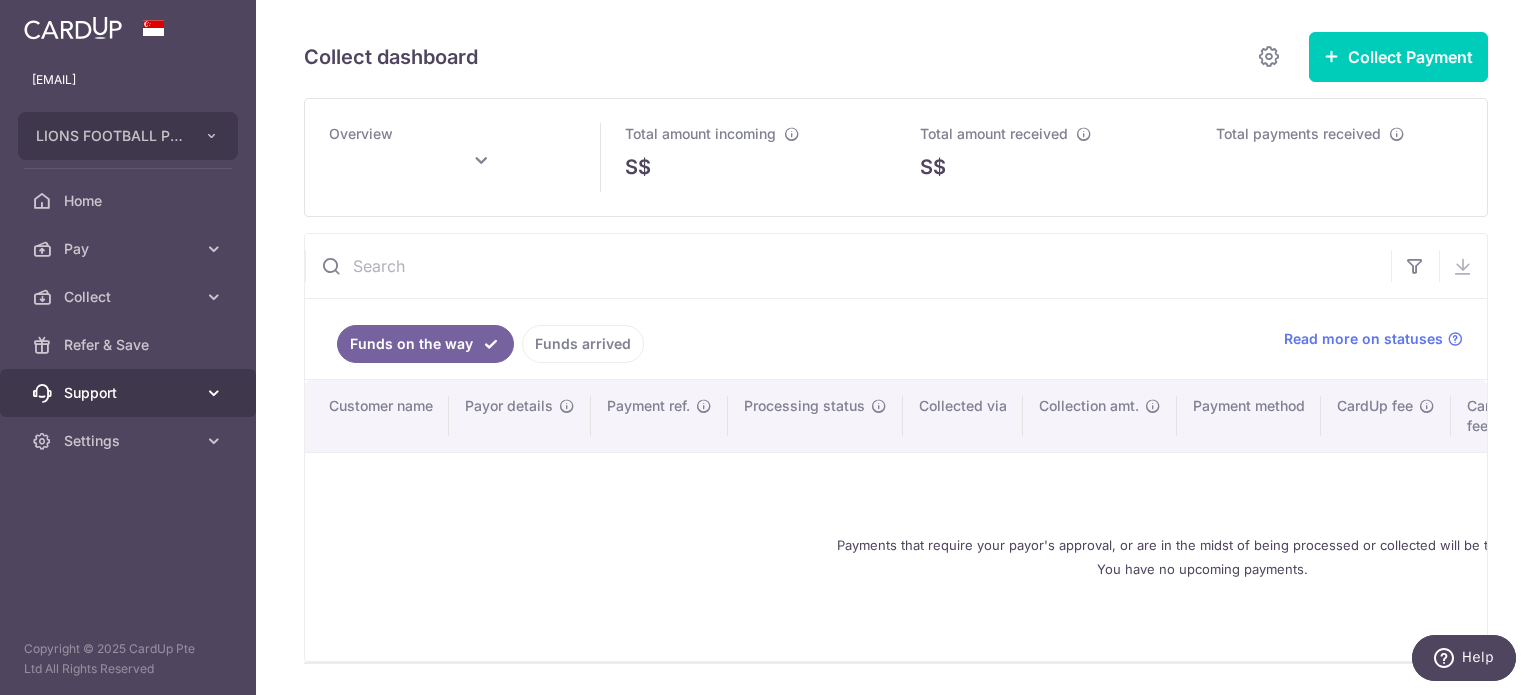 click on "Support" at bounding box center (128, 393) 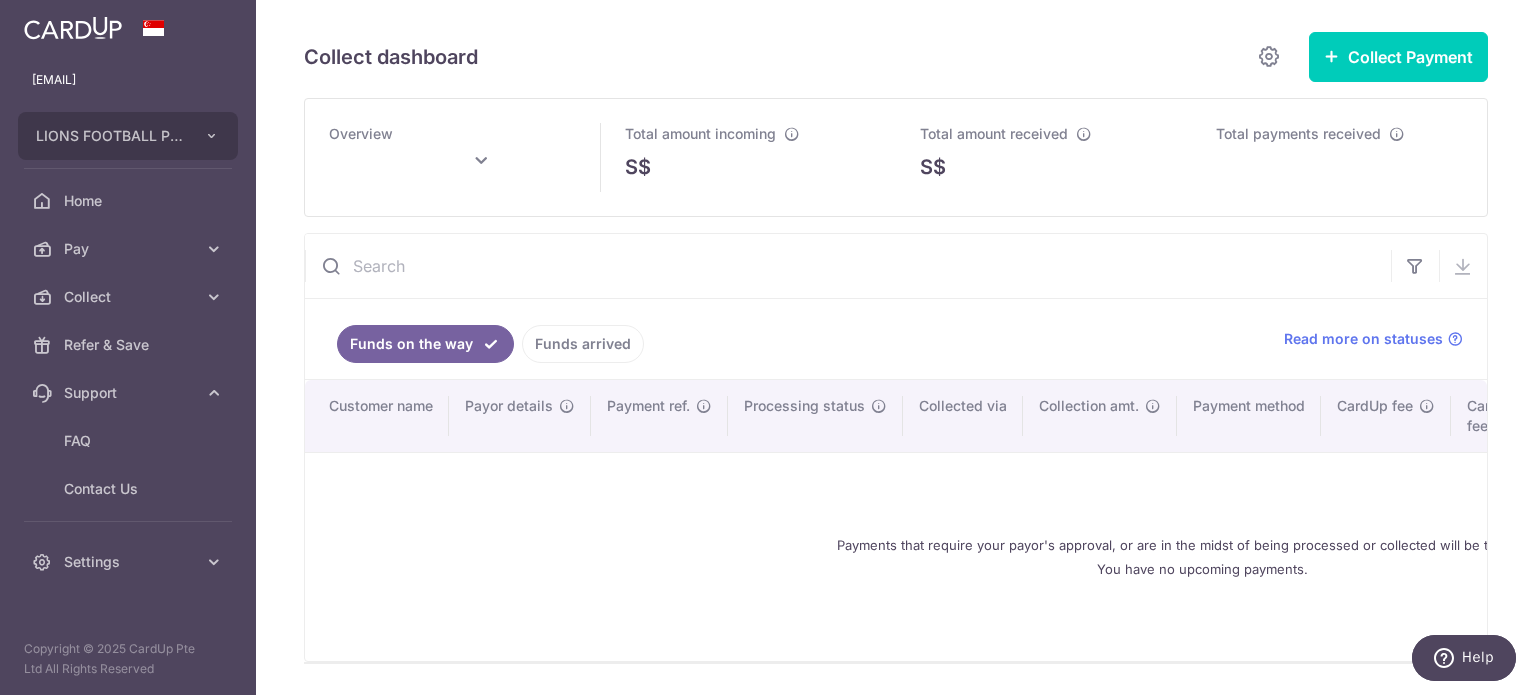 click on "Funds arrived" at bounding box center (583, 344) 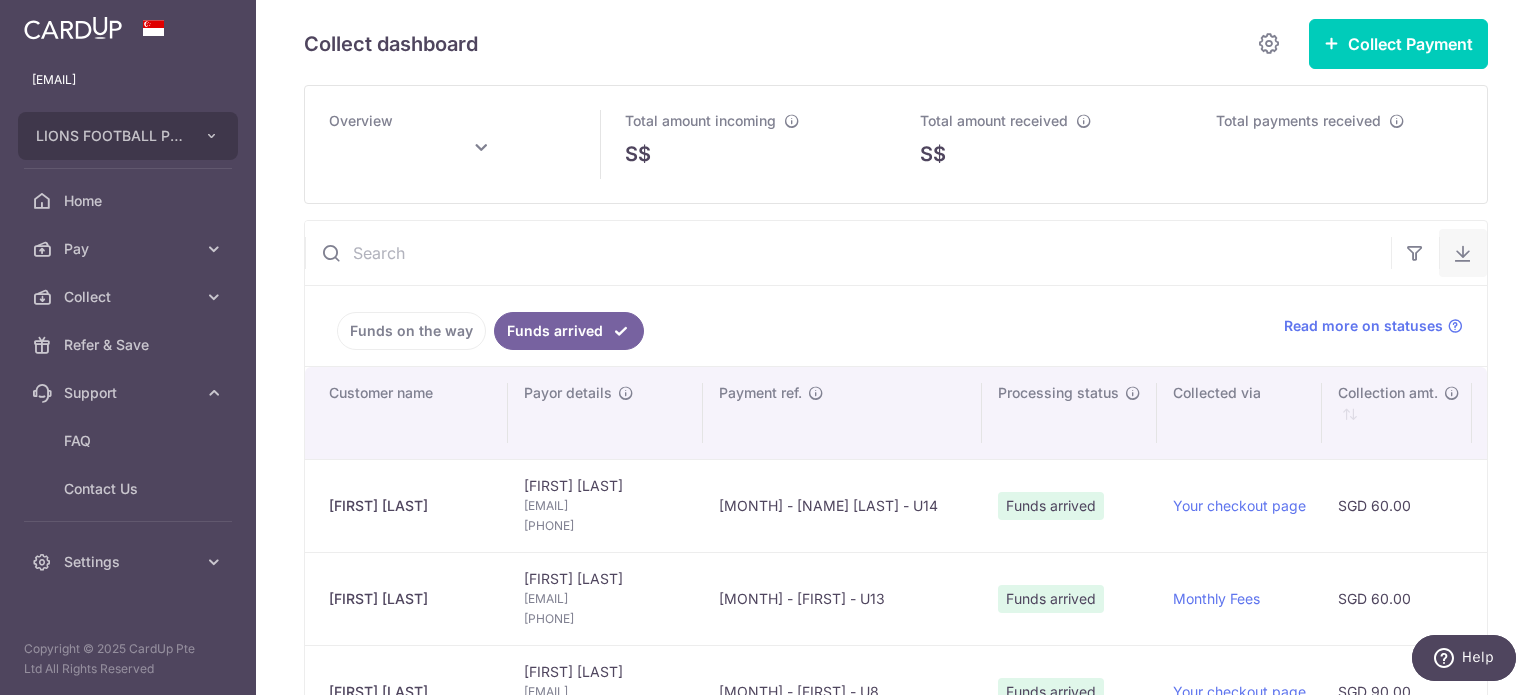 type on "August 2025" 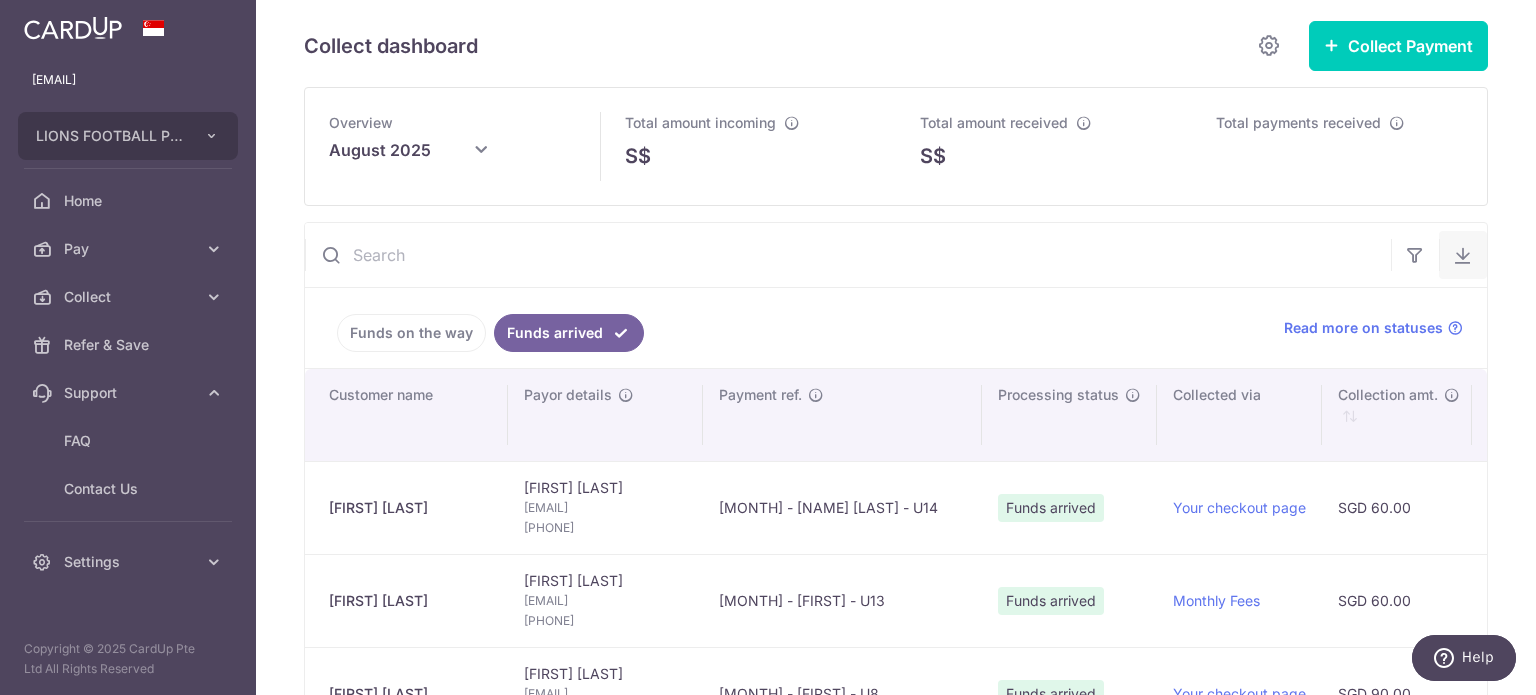 scroll, scrollTop: 8, scrollLeft: 0, axis: vertical 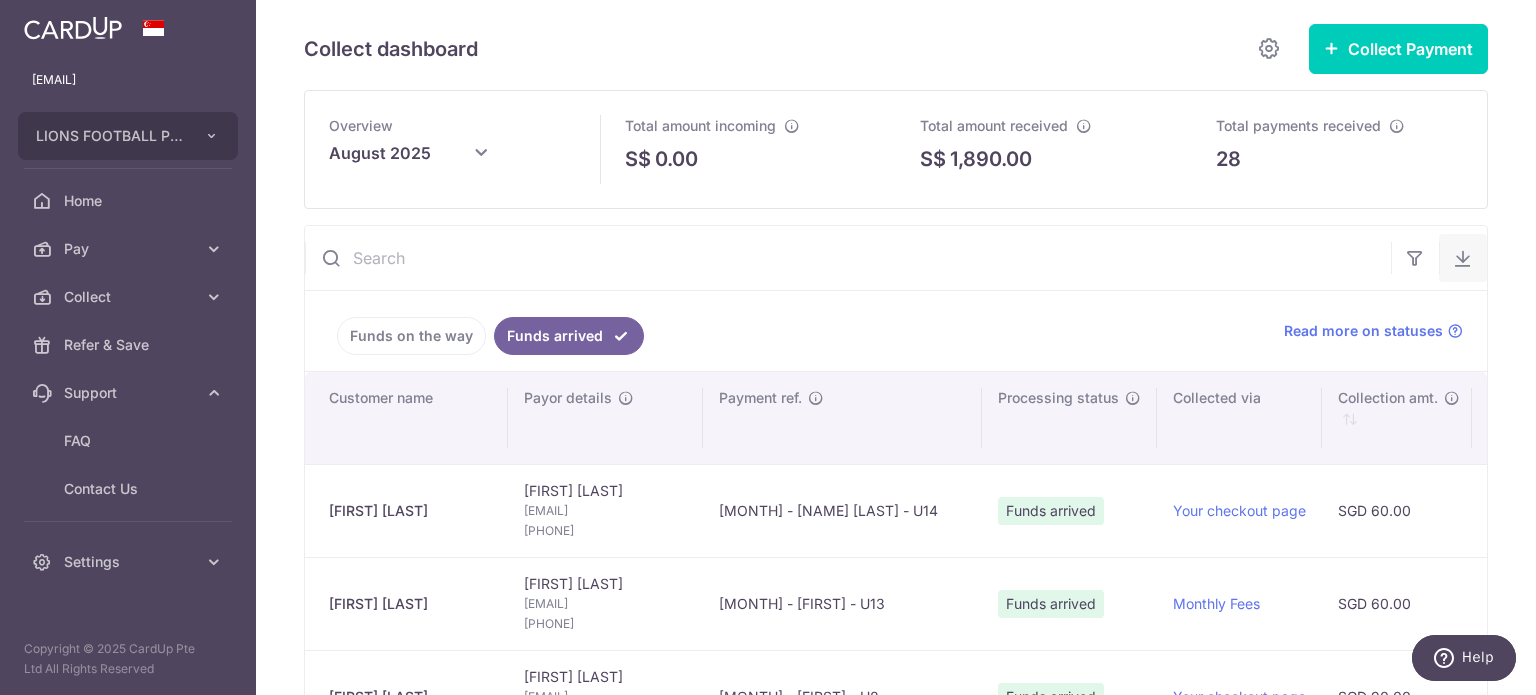 click at bounding box center [1463, 258] 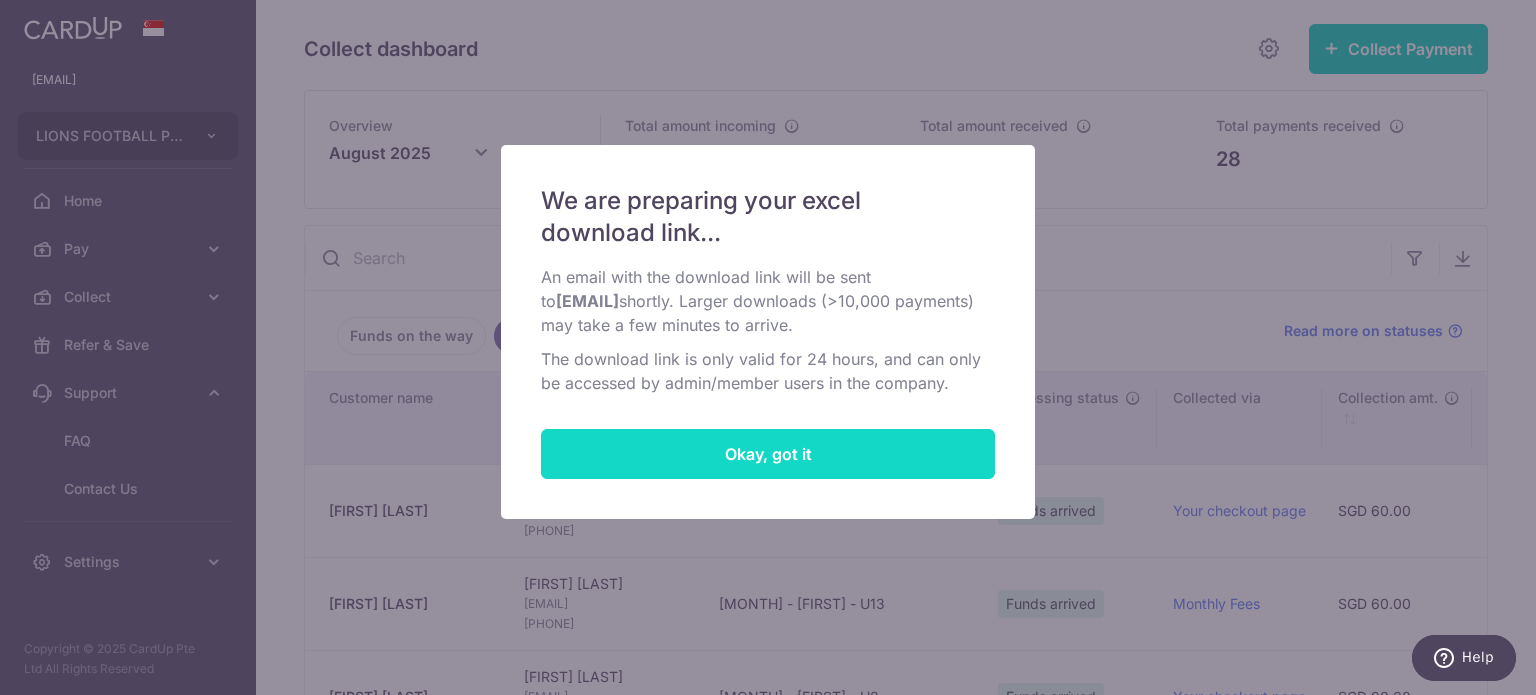 click on "Okay, got it" at bounding box center (768, 454) 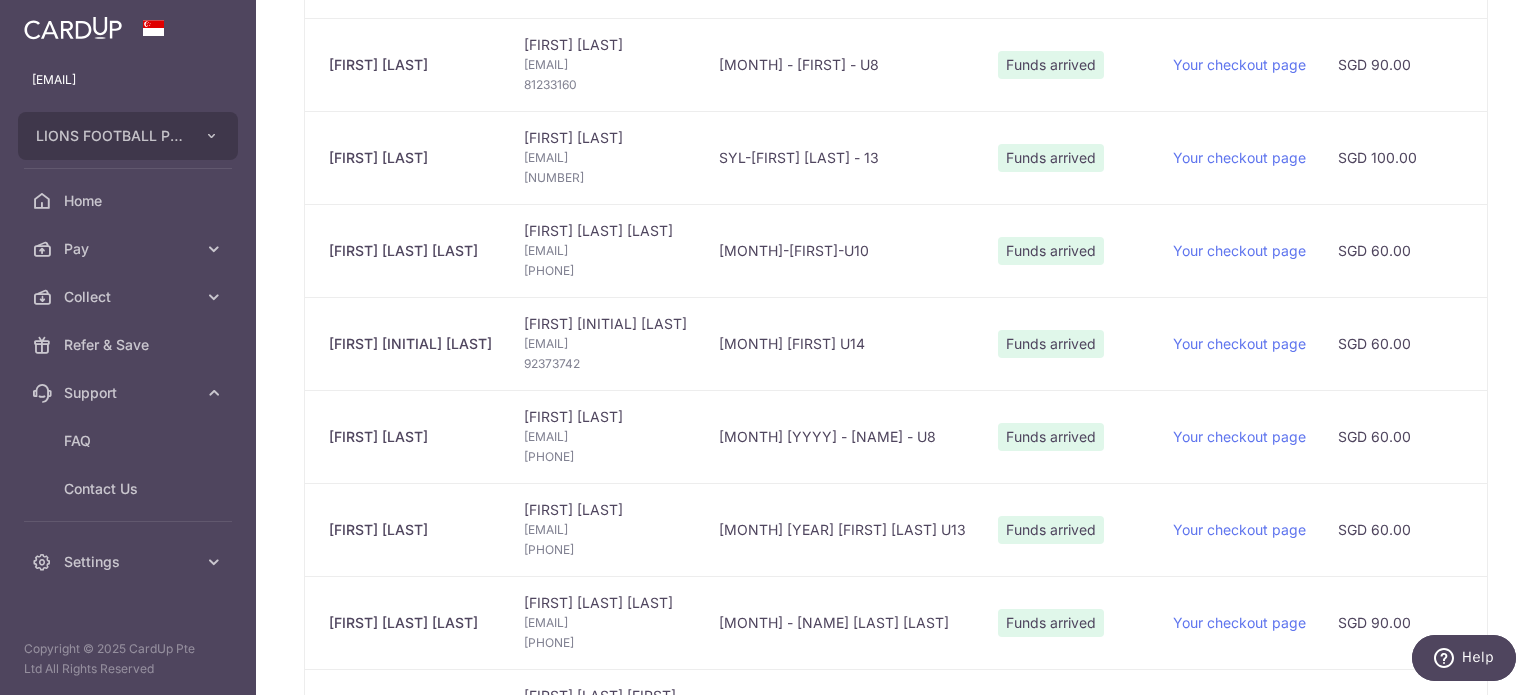 scroll, scrollTop: 800, scrollLeft: 0, axis: vertical 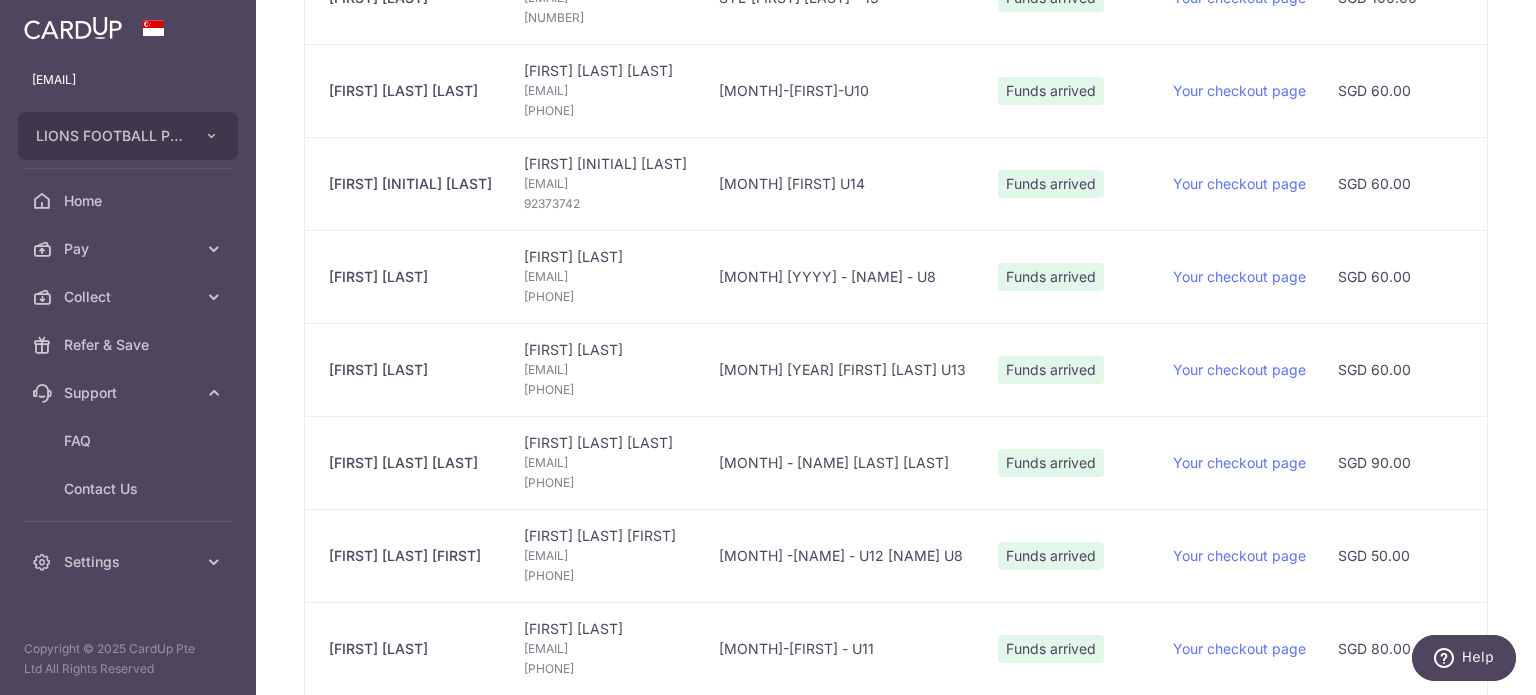 click on "[MONTH] [YYYY] - [NAME] - U8" at bounding box center [842, 276] 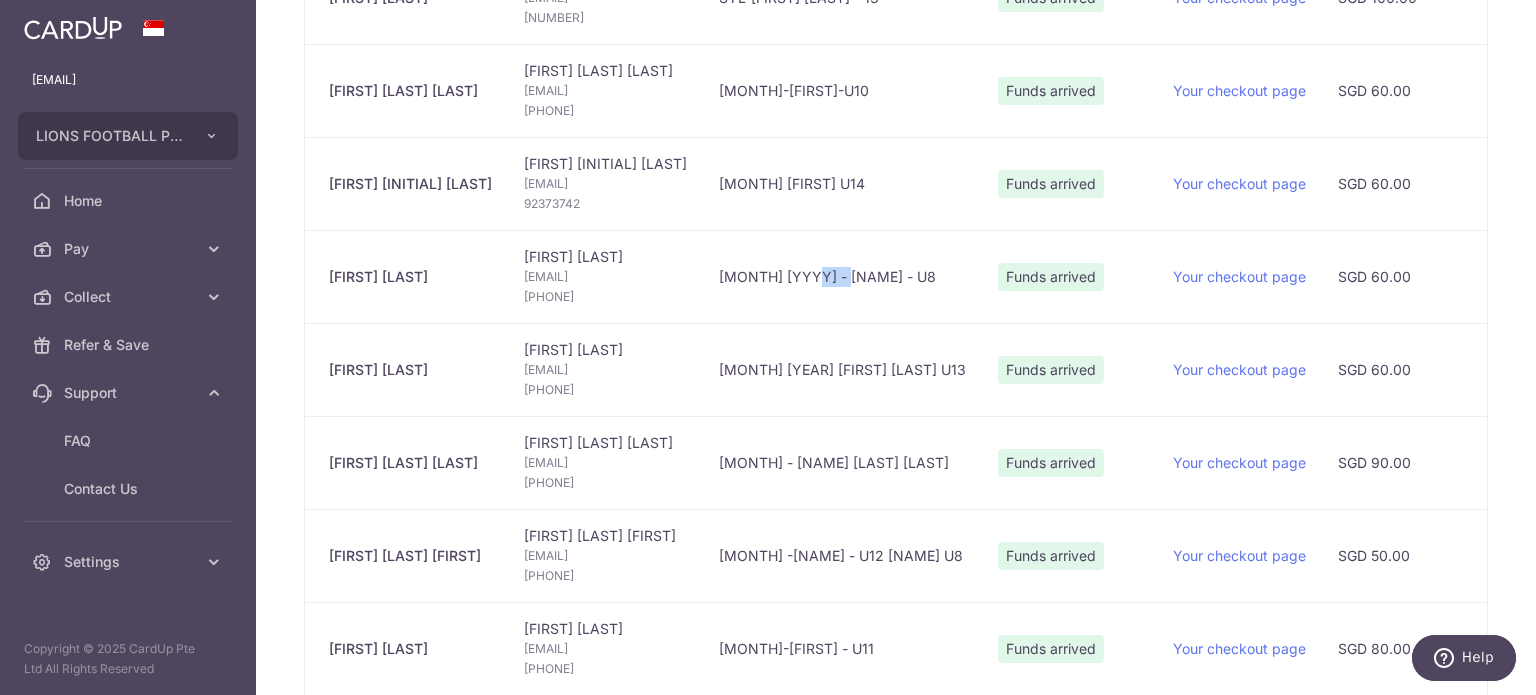 click on "[MONTH] [YYYY] - [NAME] - U8" at bounding box center (842, 276) 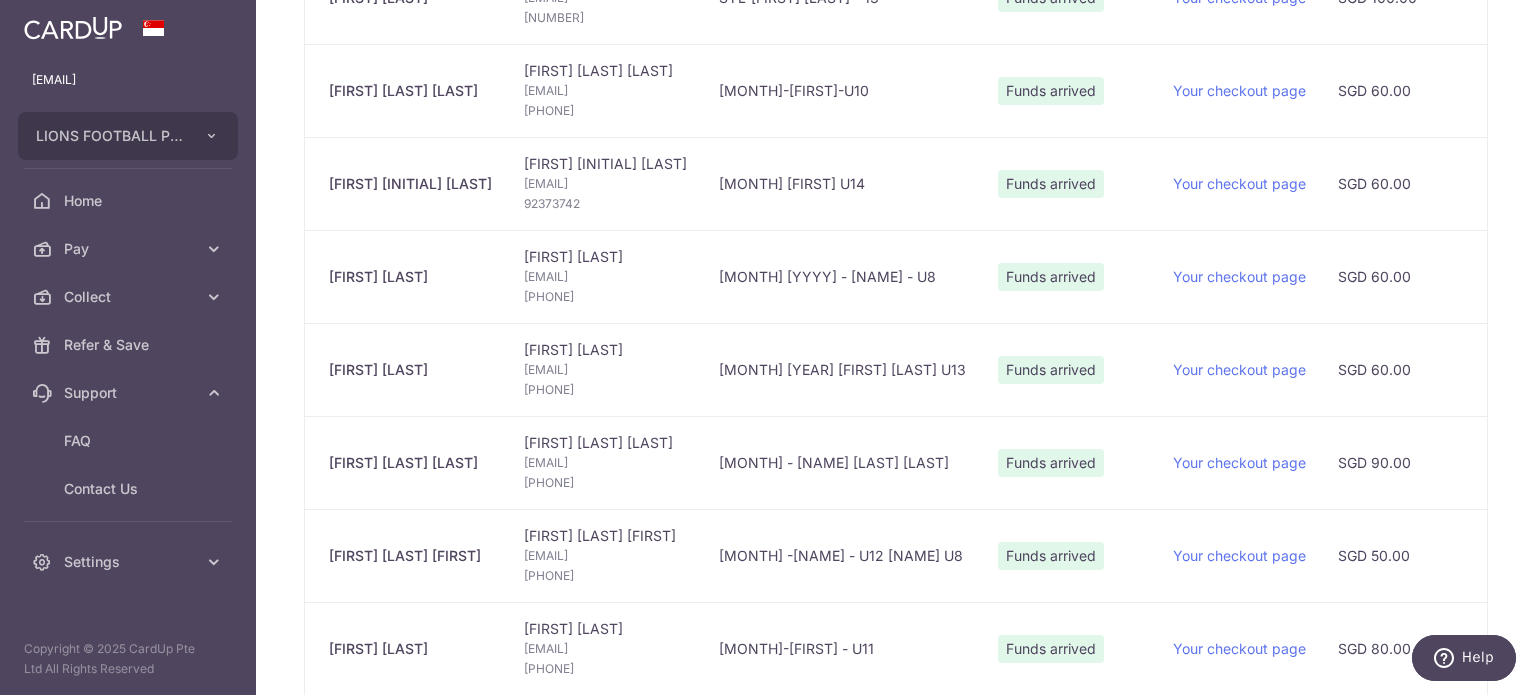 click on "[FIRST] [LAST]" at bounding box center [410, 277] 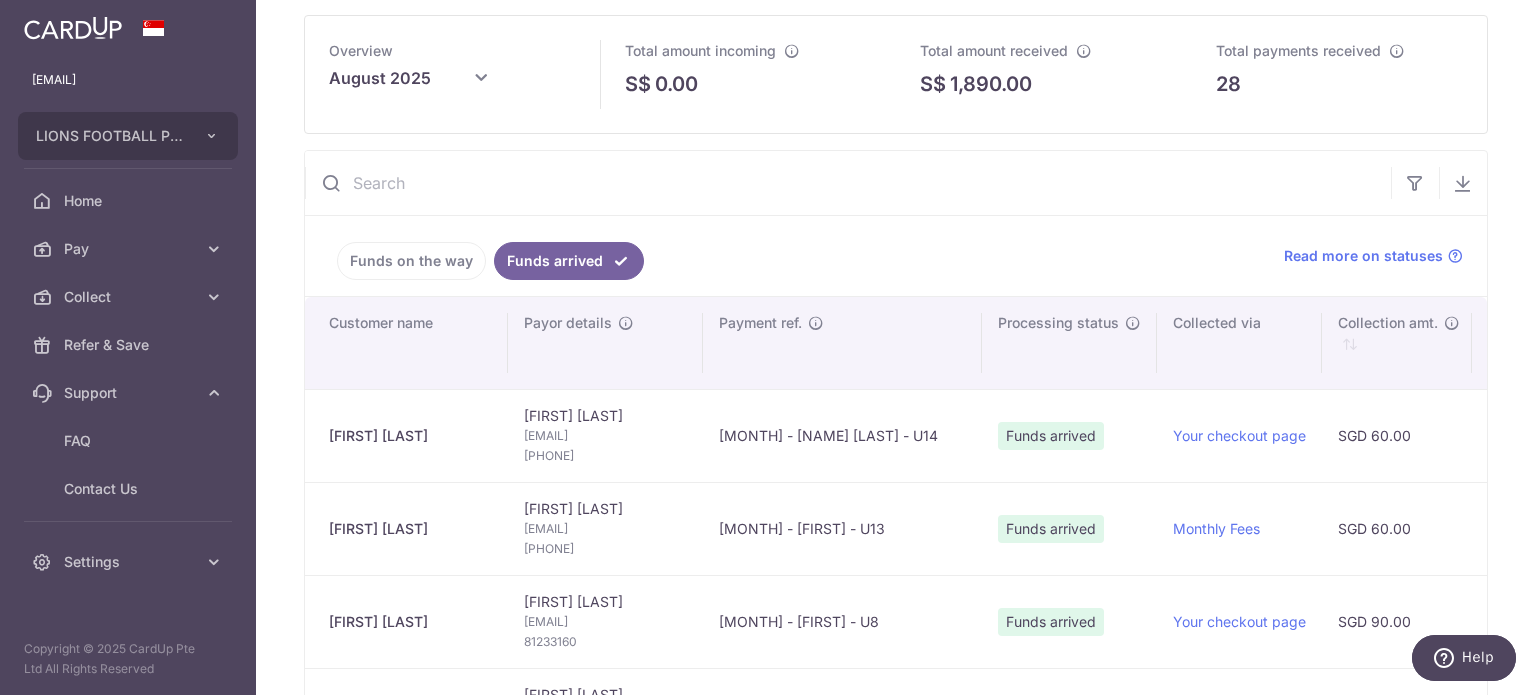scroll, scrollTop: 0, scrollLeft: 0, axis: both 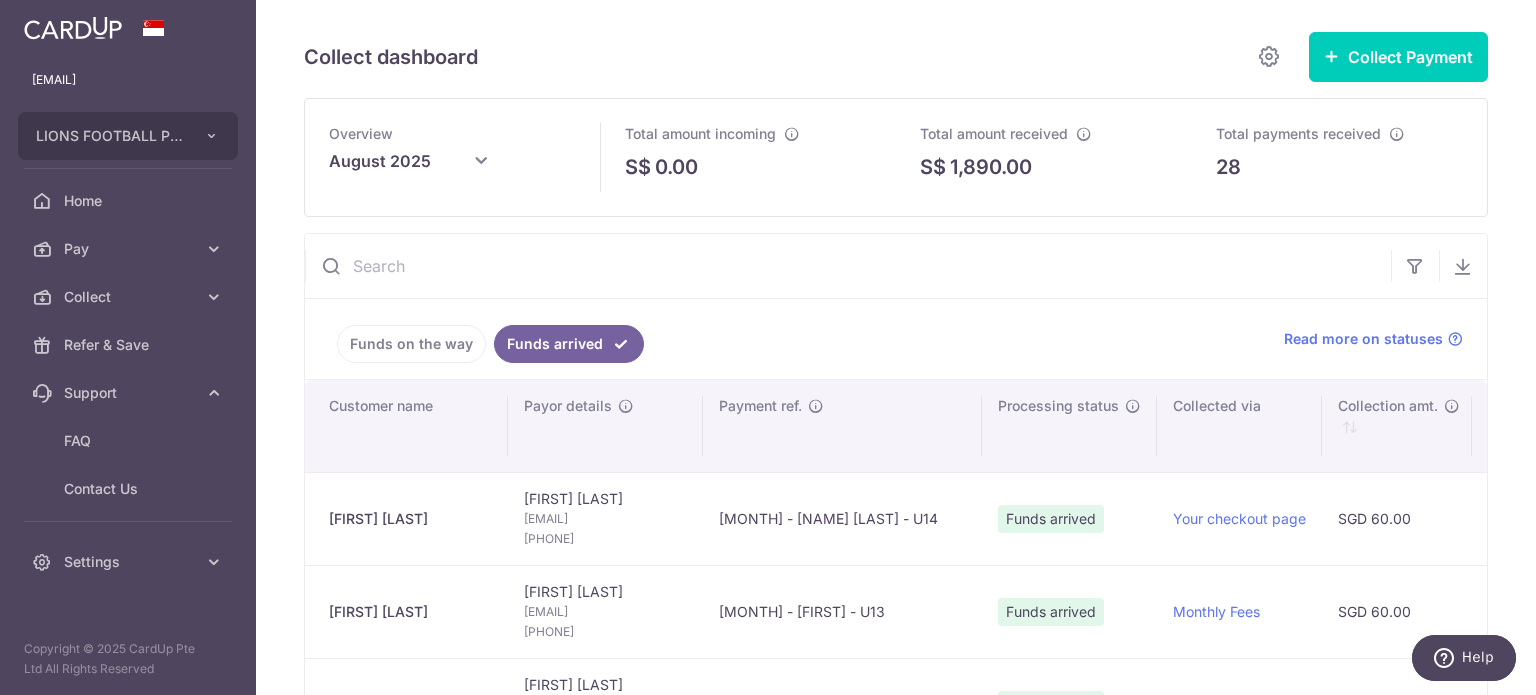 click at bounding box center (848, 266) 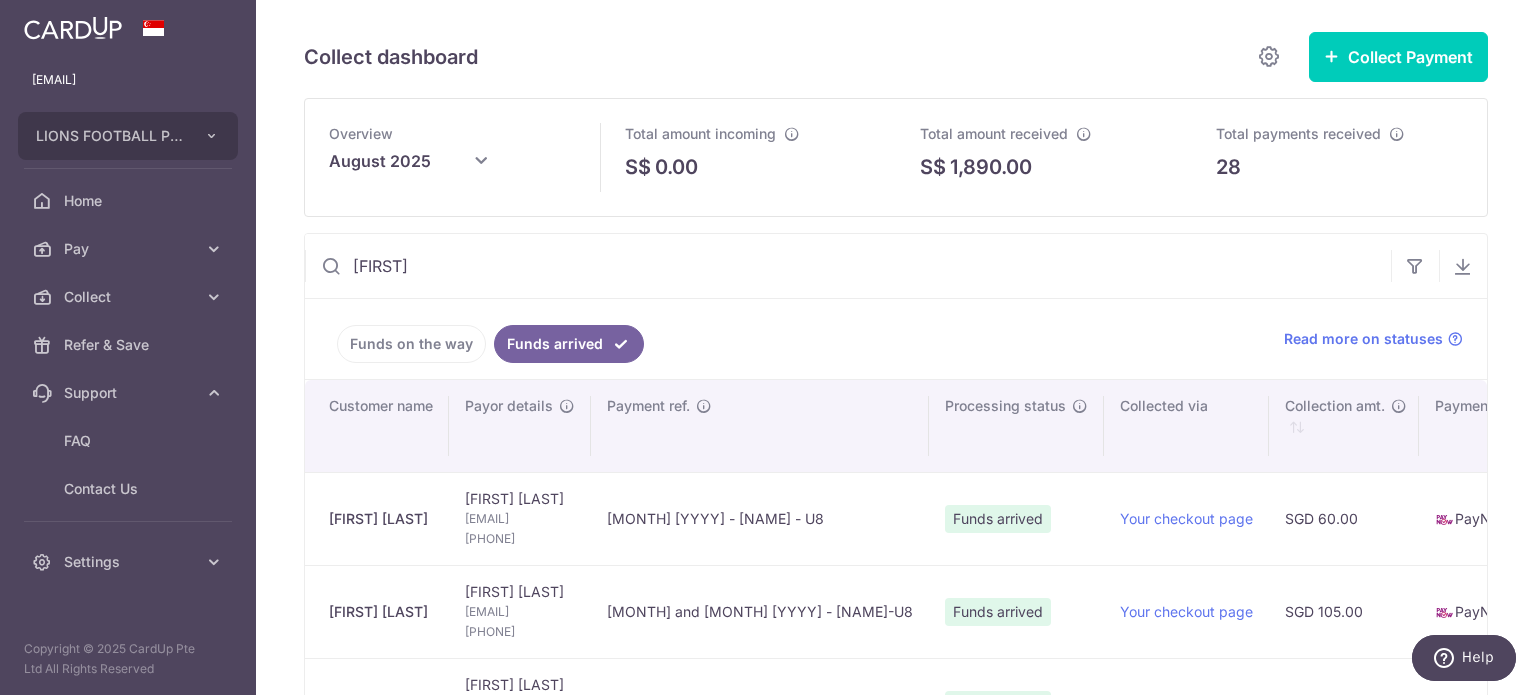 scroll, scrollTop: 200, scrollLeft: 0, axis: vertical 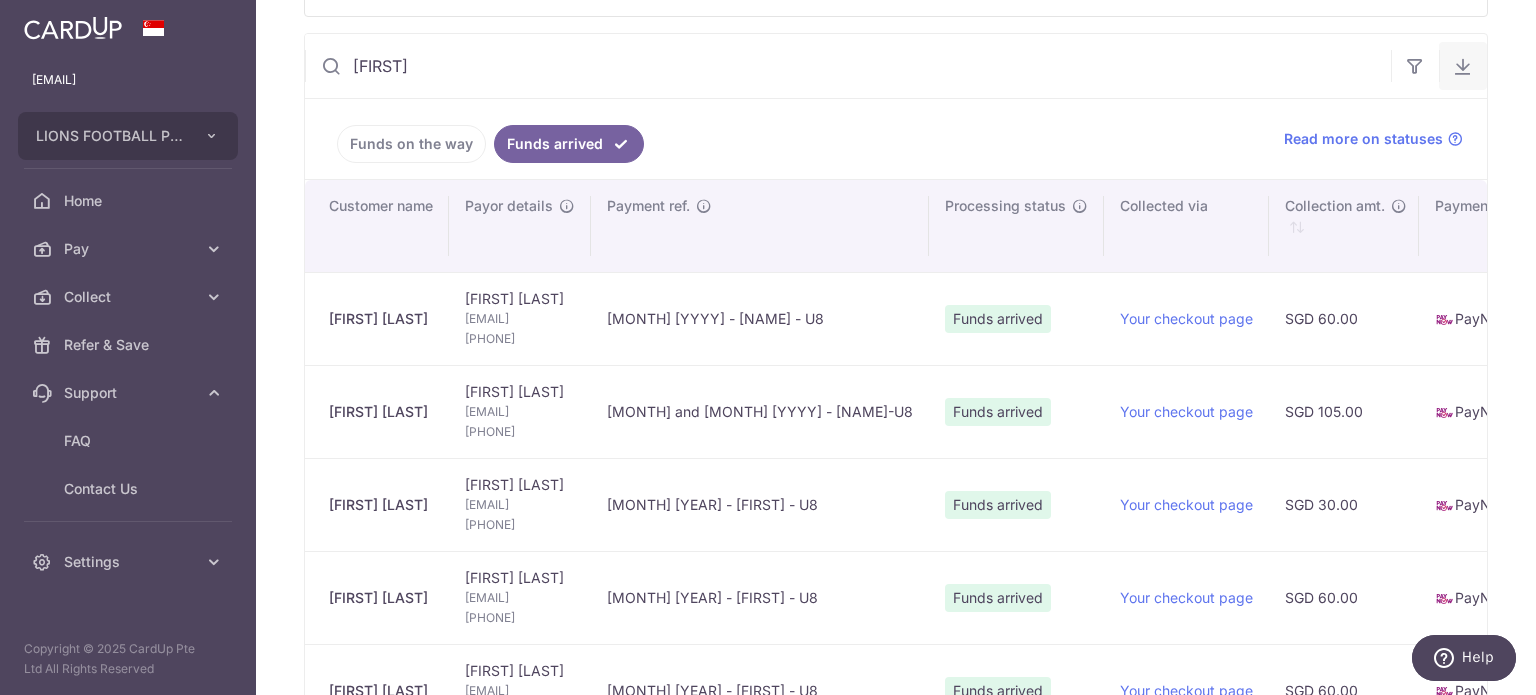 click at bounding box center [1463, 66] 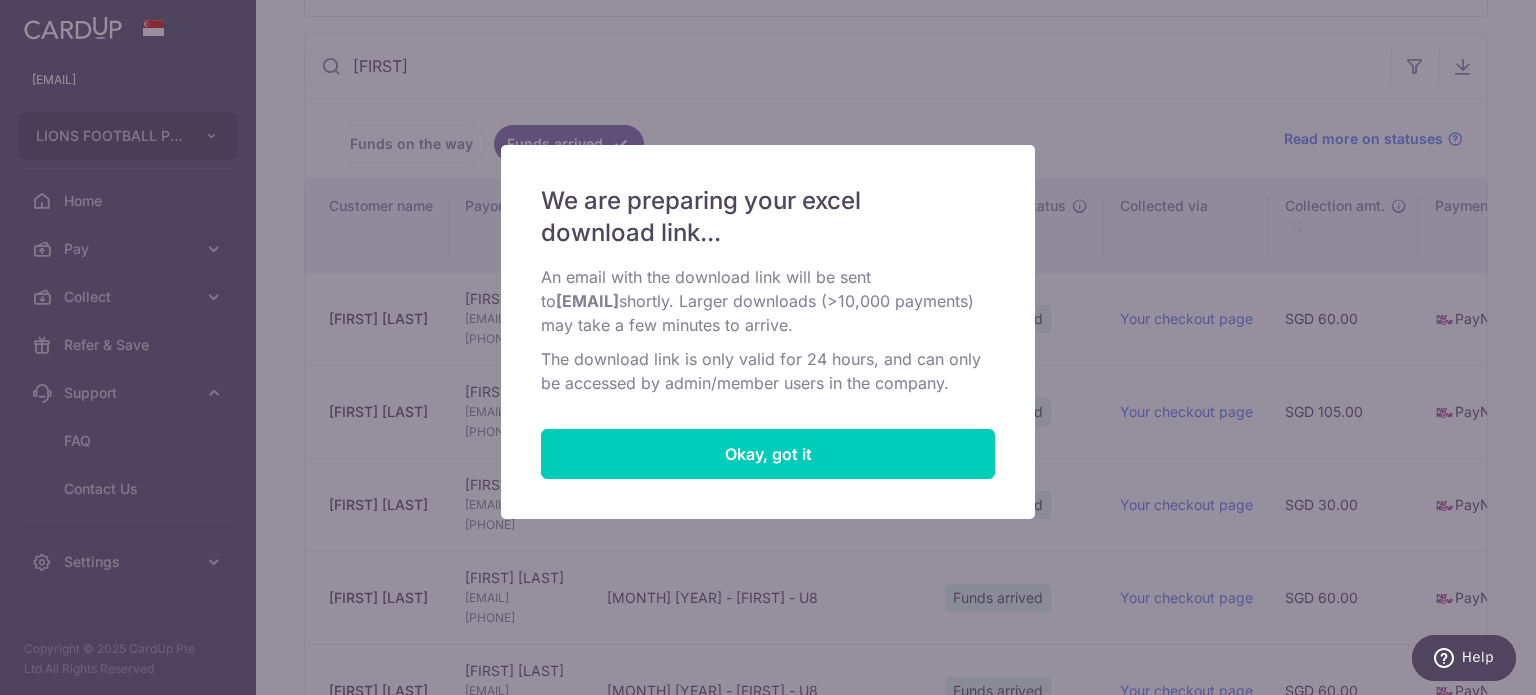 click on "We are preparing your excel download link...
An email with the download link will be sent to  [EMAIL]  shortly. Larger downloads (>10,000 payments) may take a few minutes to arrive.
The download link is only valid for 24 hours, and can only be accessed by admin/member users in the company.
Okay, got it" at bounding box center [768, 347] 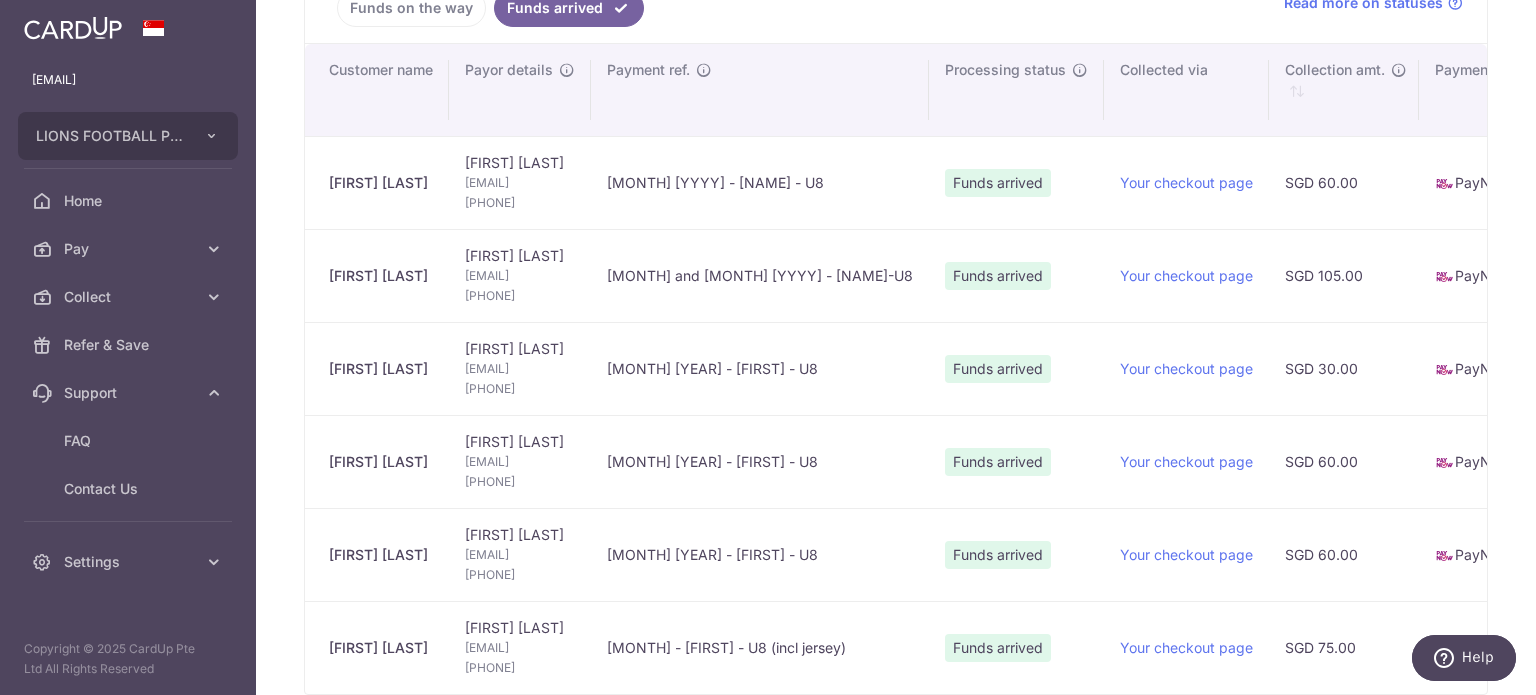 scroll, scrollTop: 400, scrollLeft: 0, axis: vertical 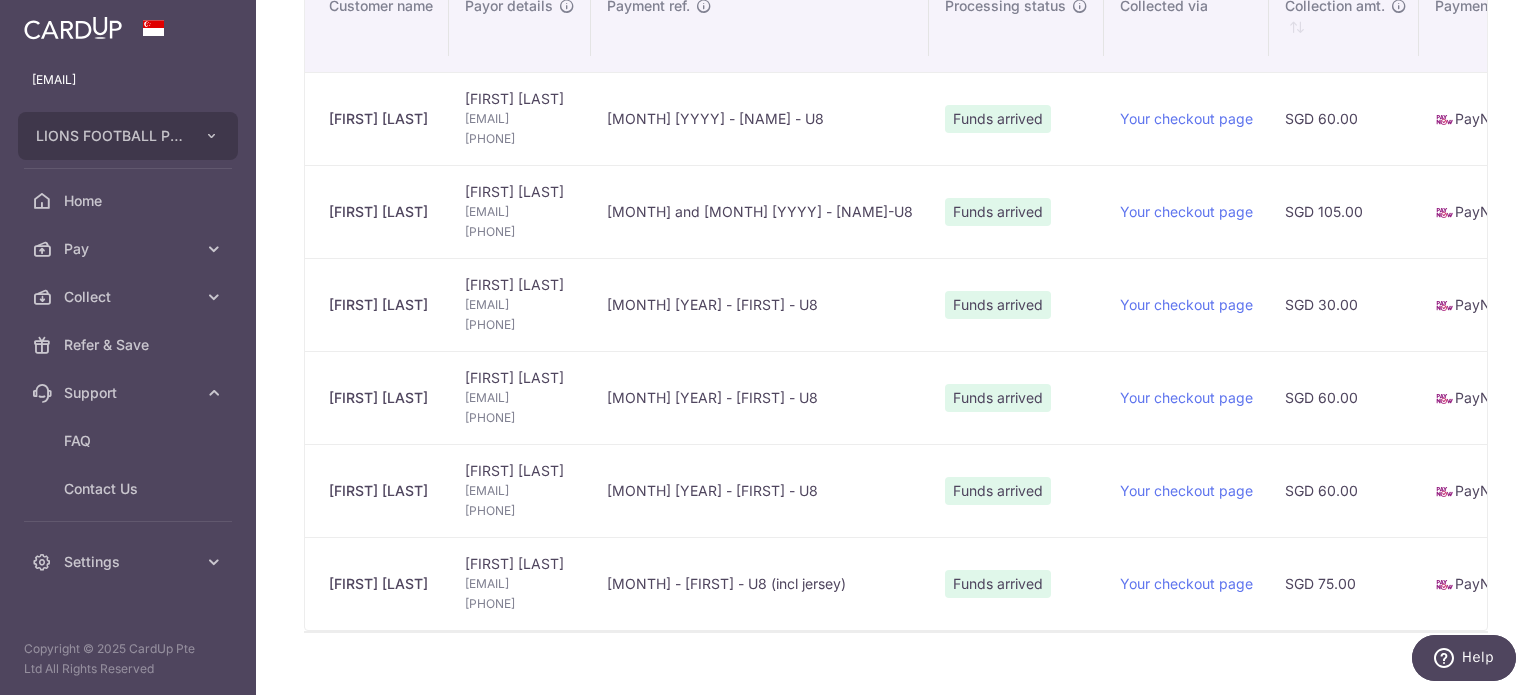 click on "Collect dashboard
Collect Payment
Create request to collect payments
Custom Payment Page
Single Payment Request
Multiple Payment Requests
Share your checkout page
https://app.cardup.co/collect/pay/LionsFootball
Copy" at bounding box center [896, 347] 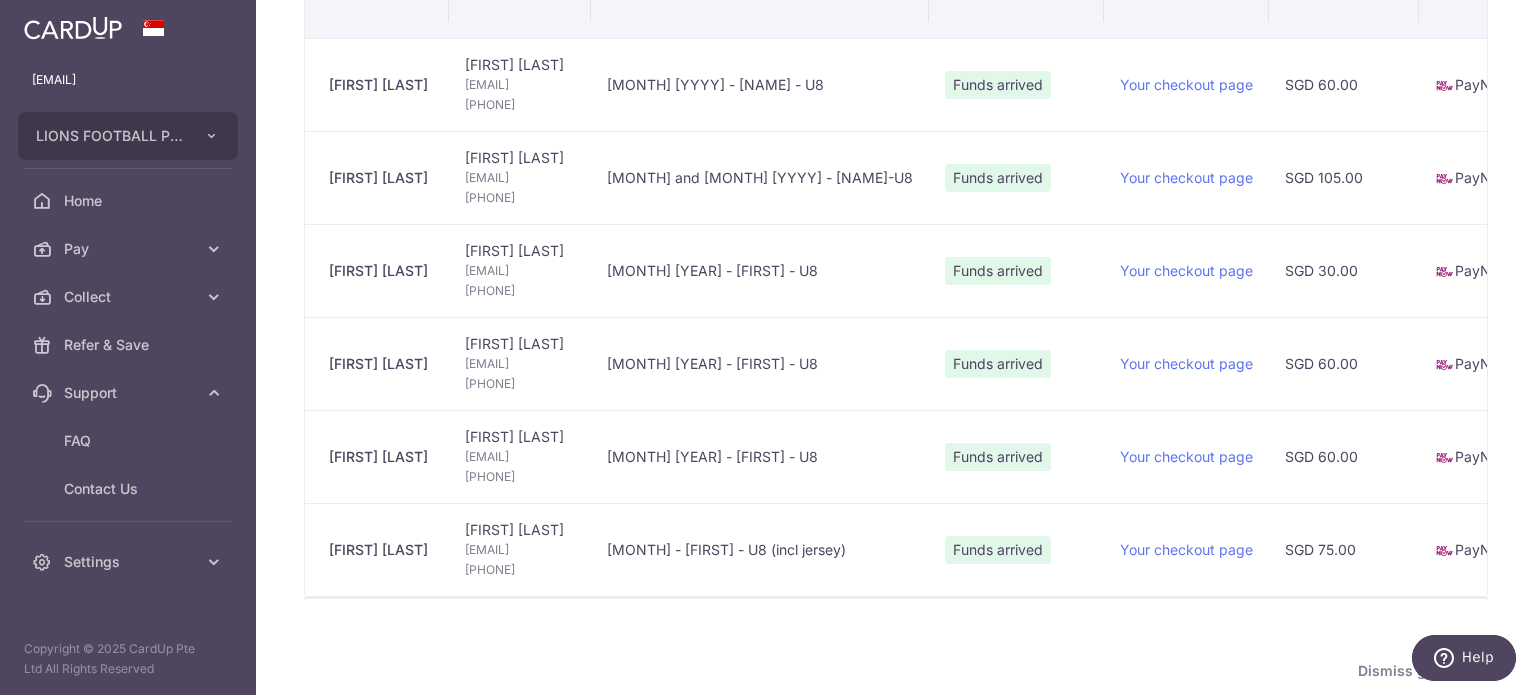 scroll, scrollTop: 400, scrollLeft: 0, axis: vertical 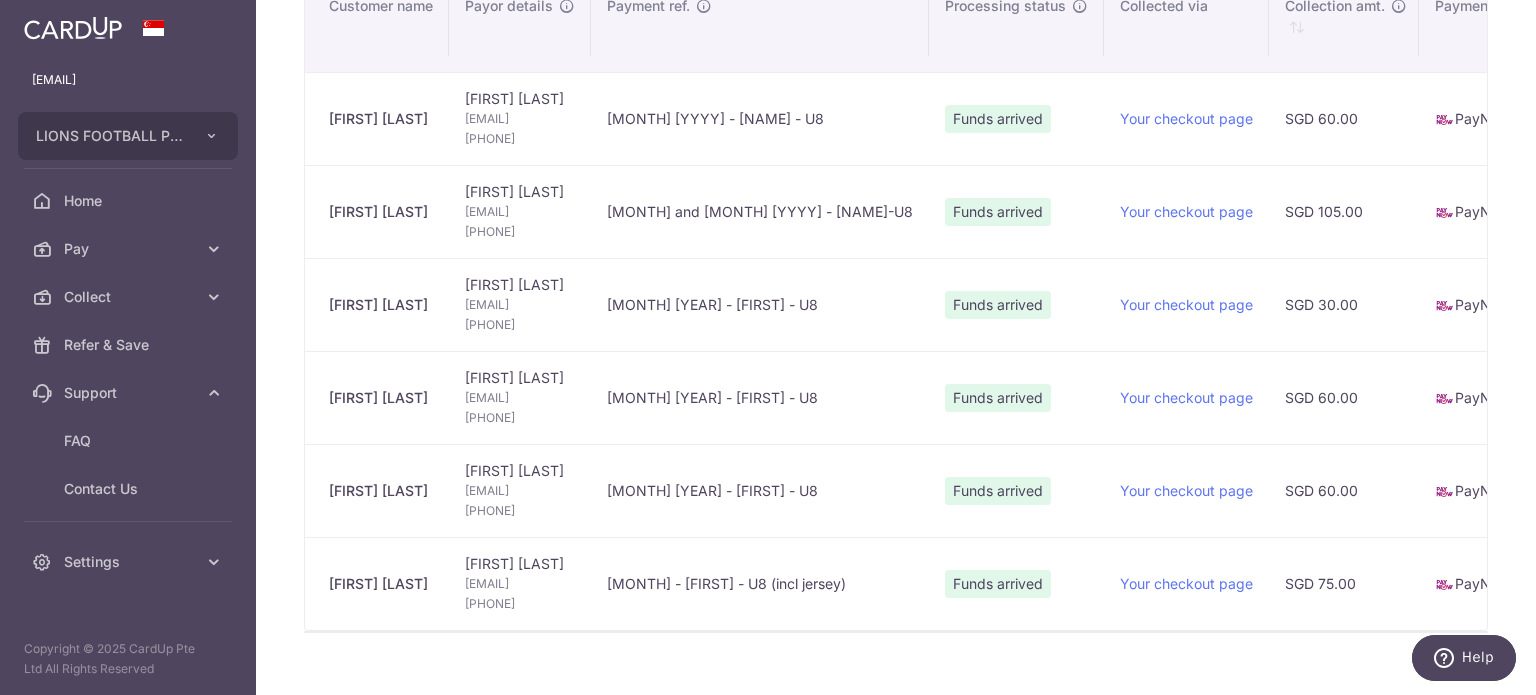 click on "Collect dashboard
Collect Payment
Create request to collect payments
Custom Payment Page
Single Payment Request
Multiple Payment Requests
Share your checkout page
https://app.cardup.co/collect/pay/LionsFootball
Copy" at bounding box center (896, 347) 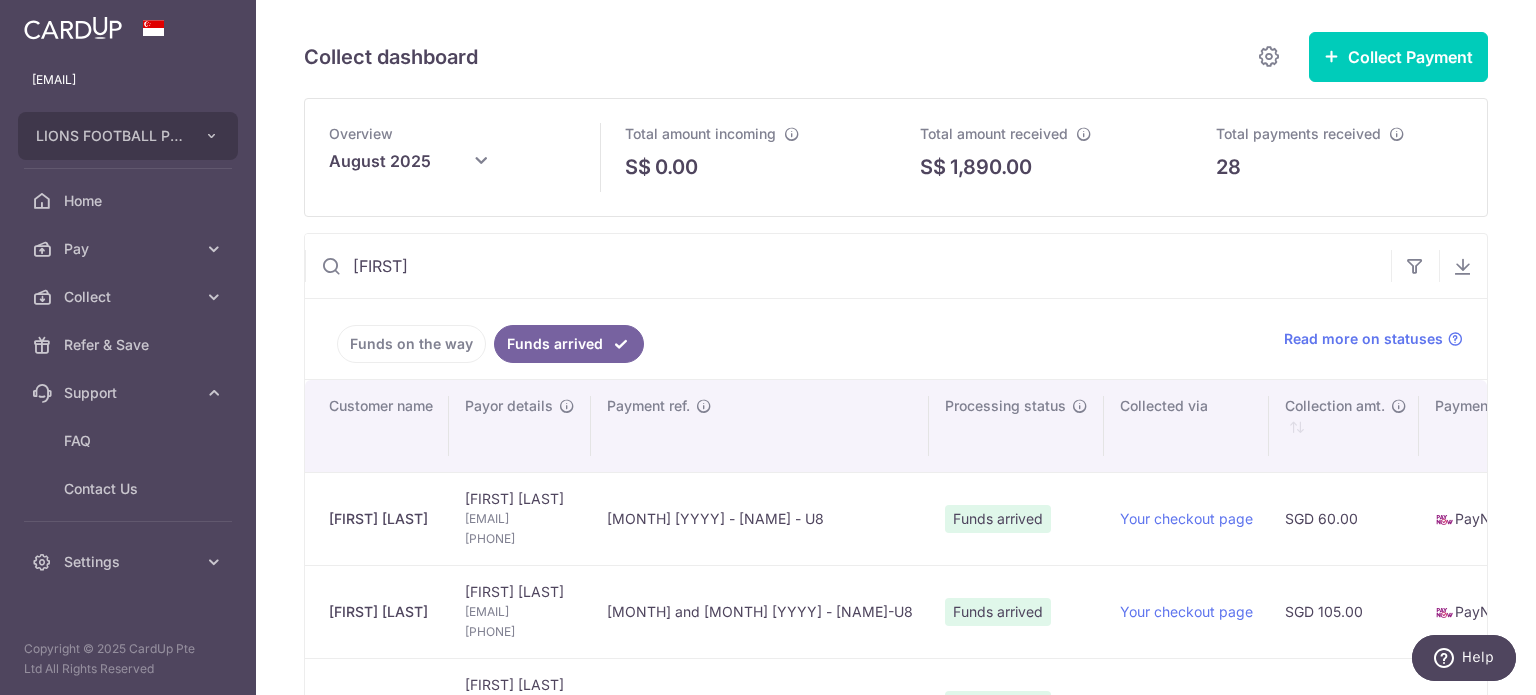 click on "[FIRST]" at bounding box center [848, 266] 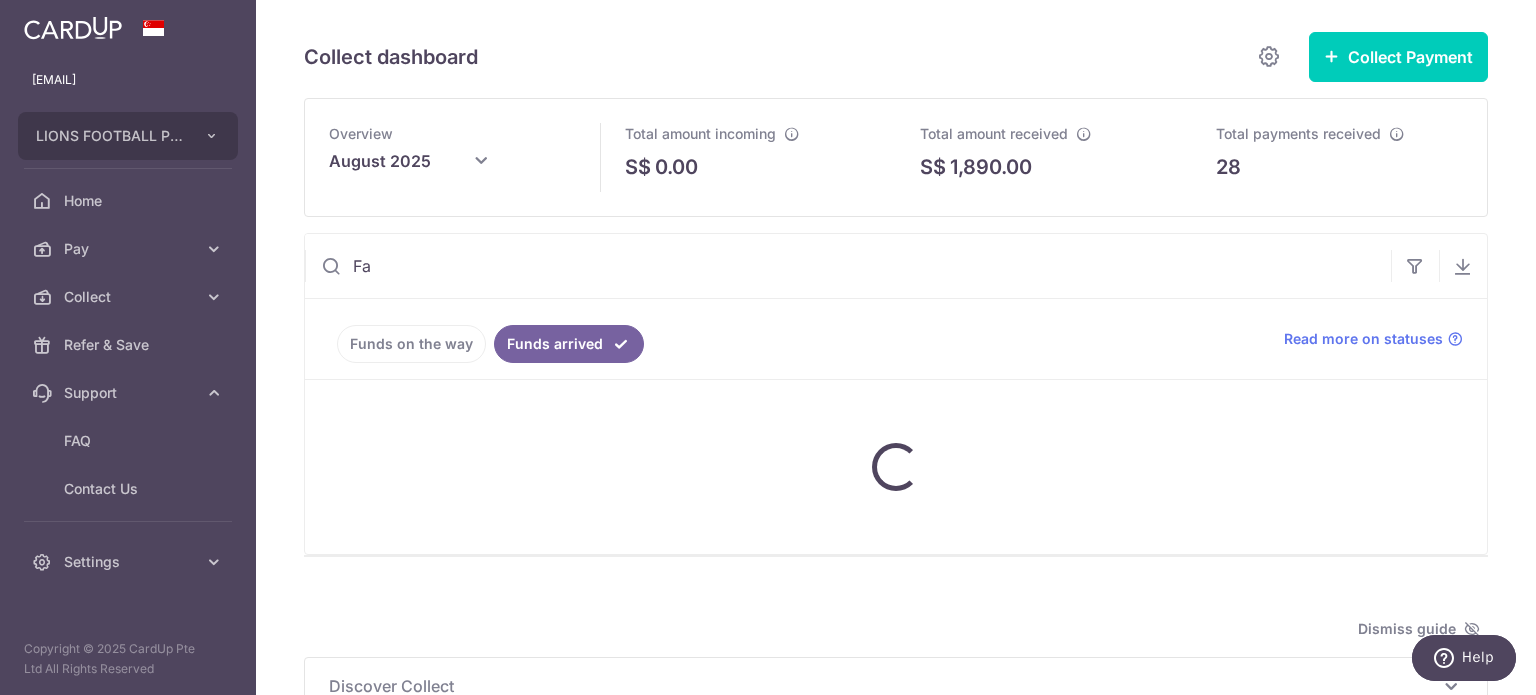 type on "F" 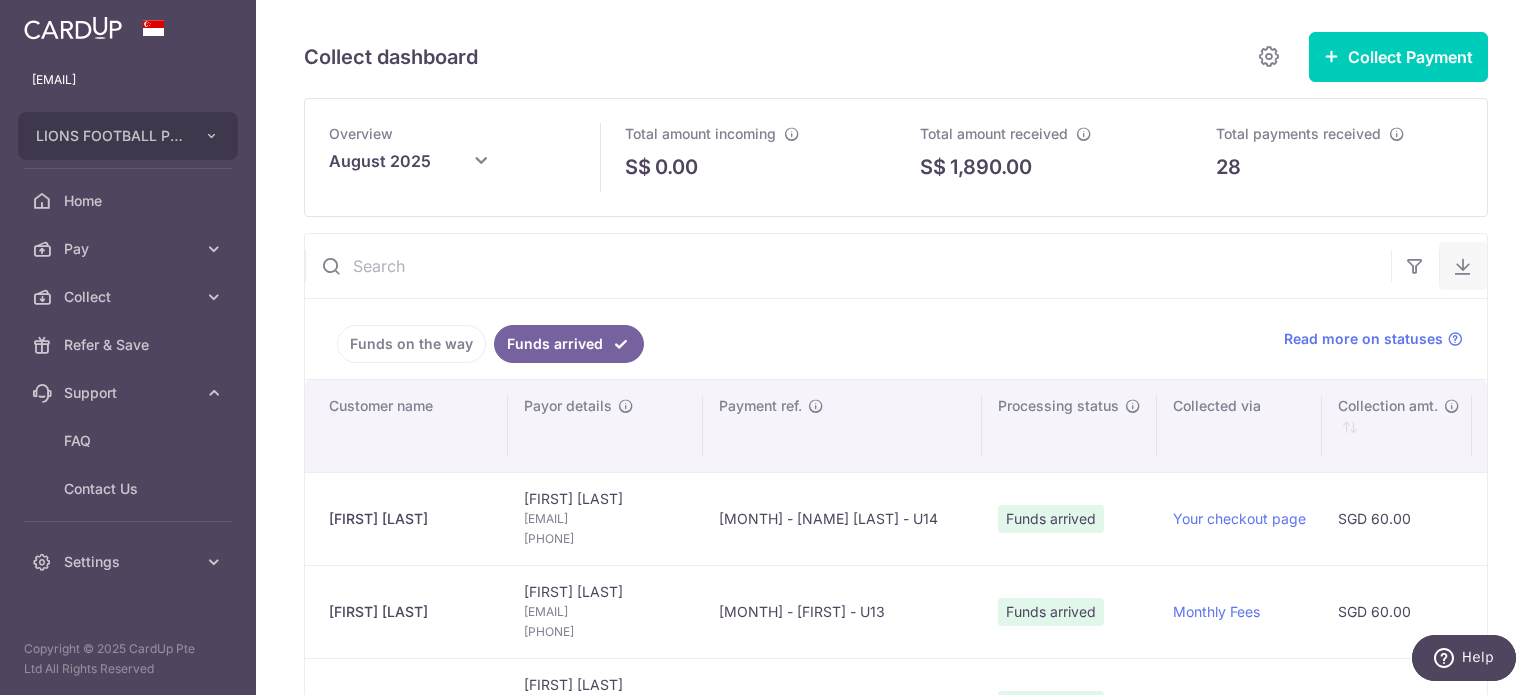 click at bounding box center (1463, 266) 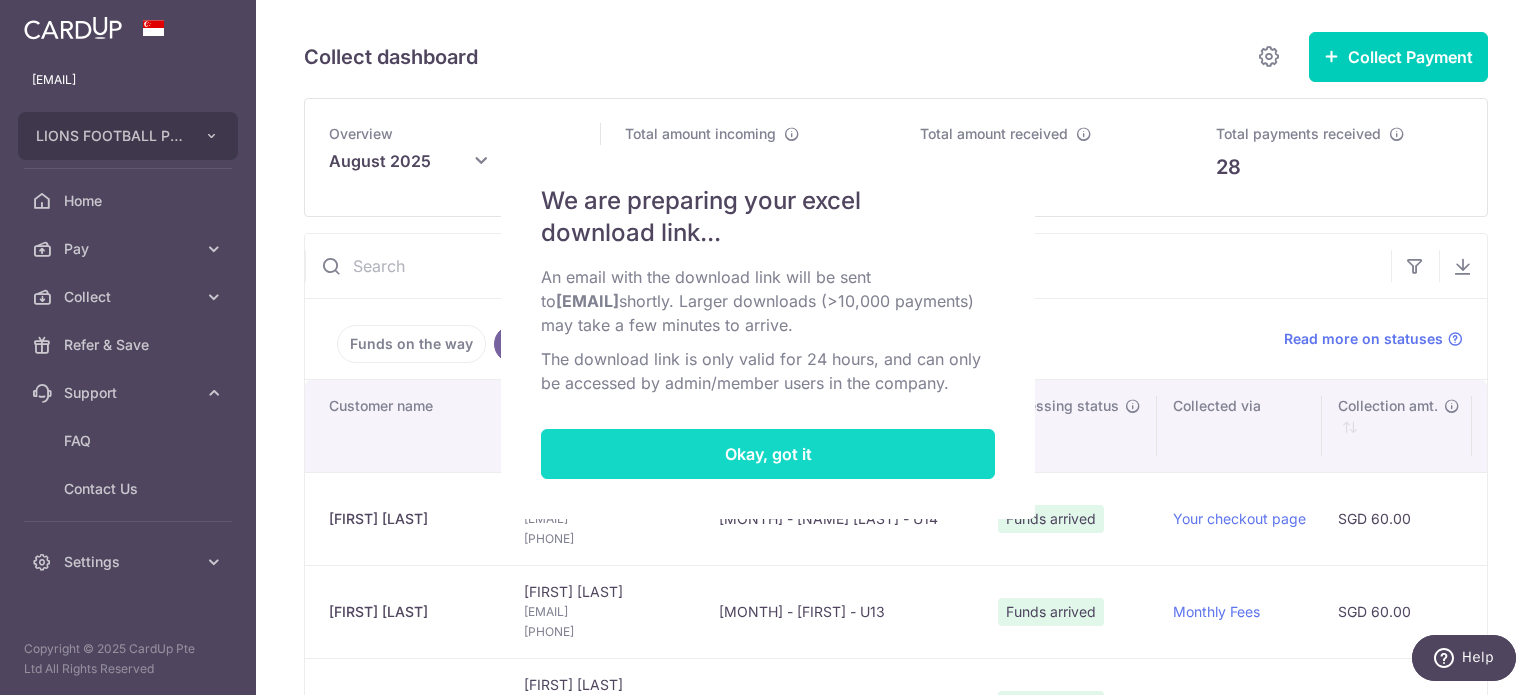 click on "Okay, got it" at bounding box center [768, 454] 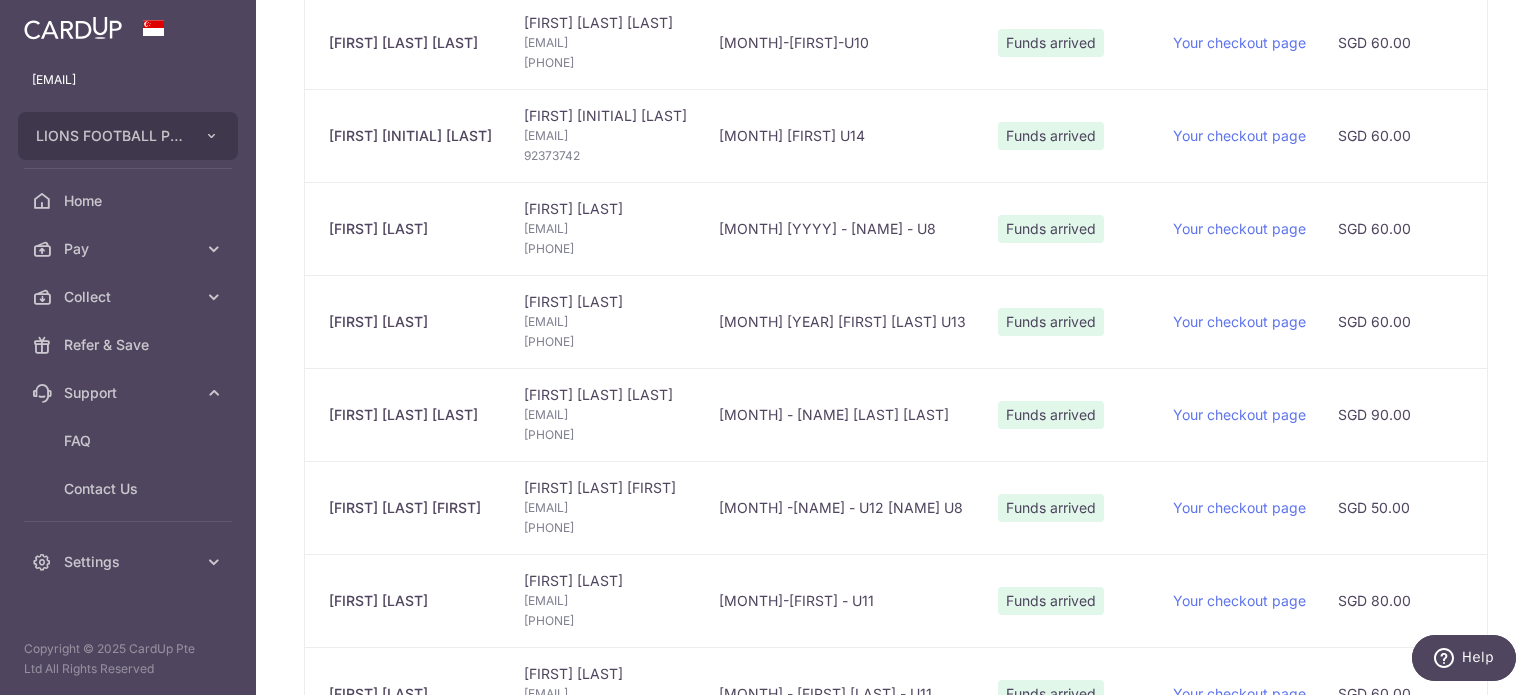 scroll, scrollTop: 848, scrollLeft: 0, axis: vertical 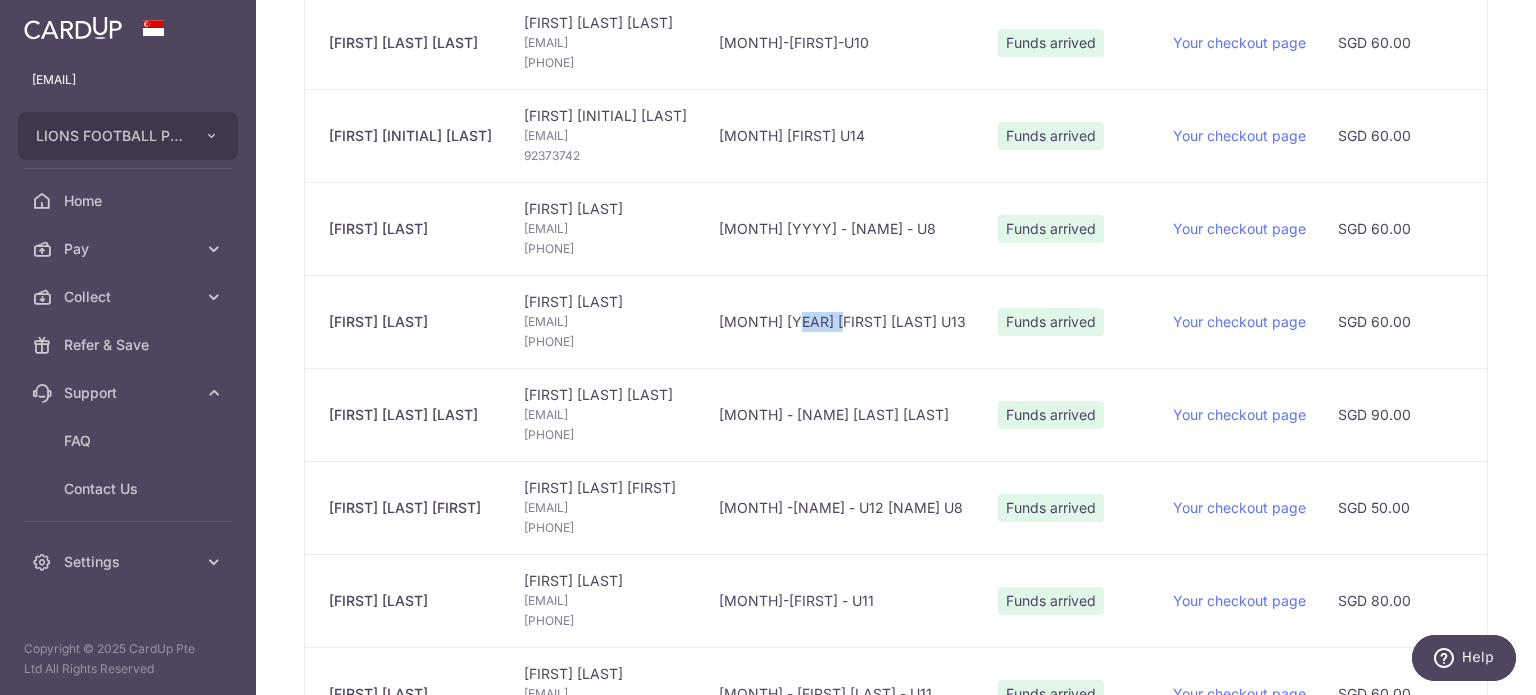 click on "[MONTH] [YEAR] [FIRST] [LAST] U13" at bounding box center (842, 321) 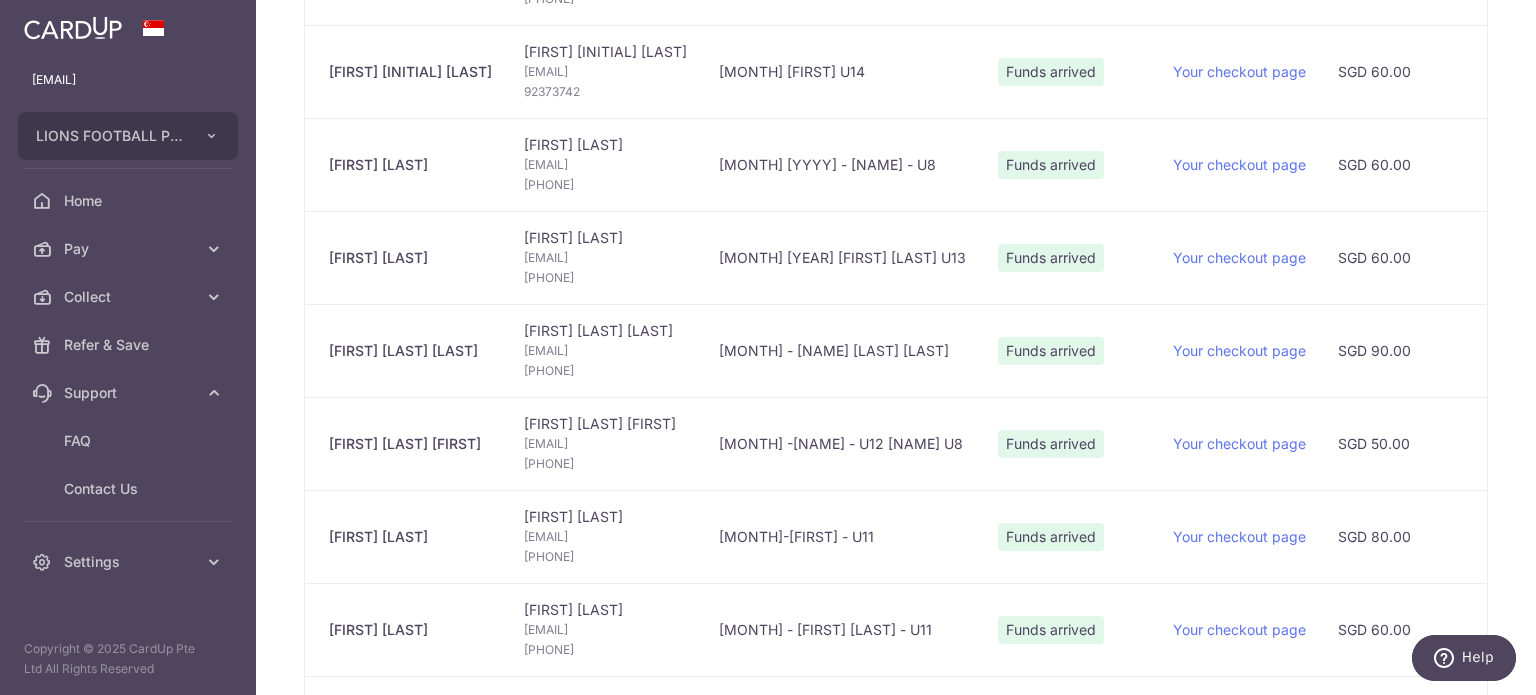 scroll, scrollTop: 919, scrollLeft: 0, axis: vertical 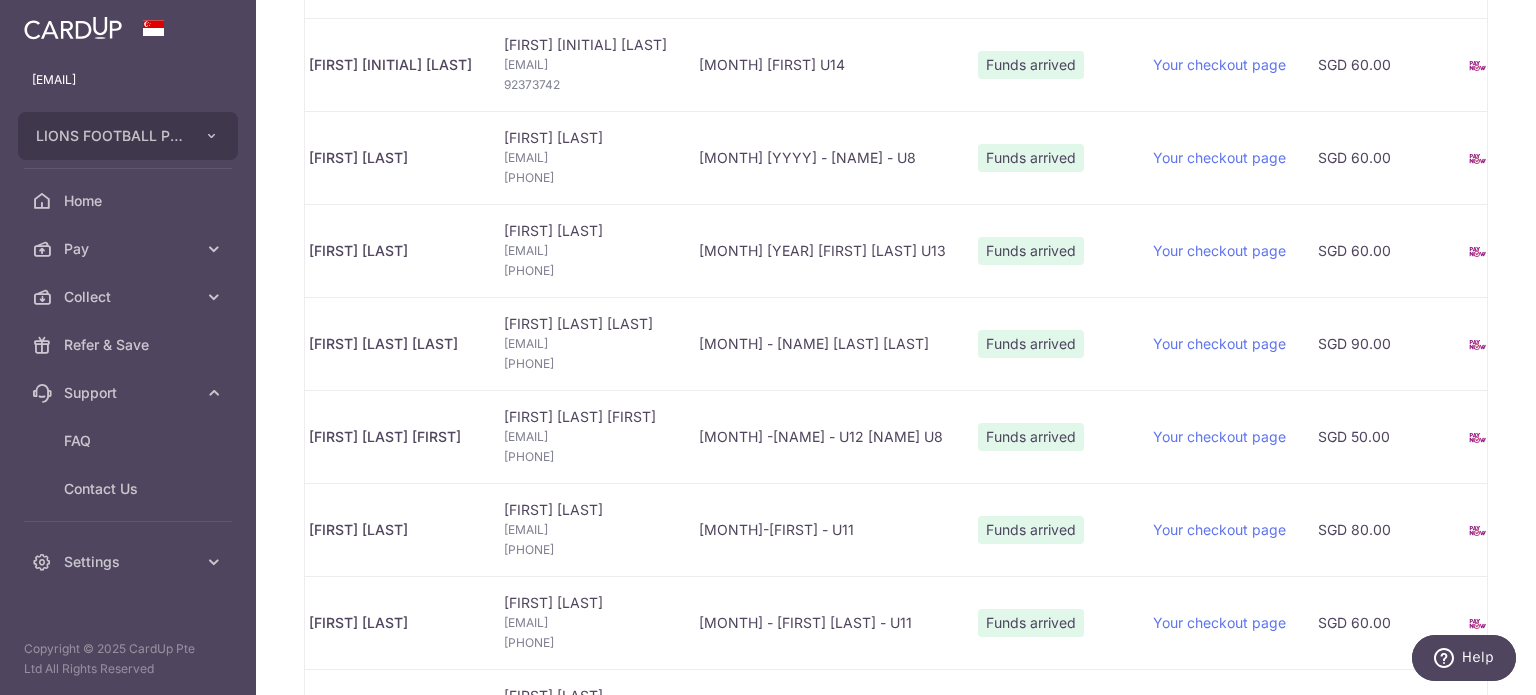 click on "[FIRST] [LAST]
[EMAIL]
[PHONE]" at bounding box center [585, 343] 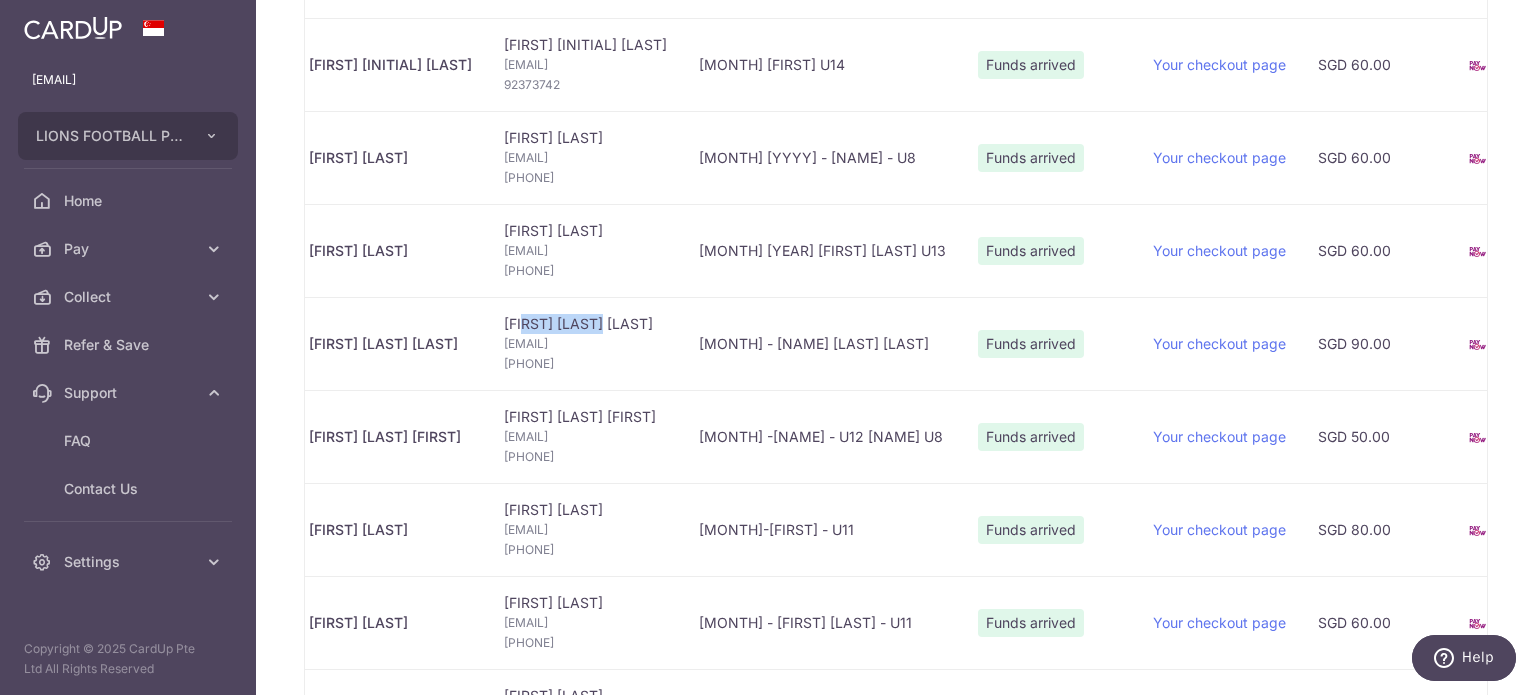 click on "[FIRST] [LAST]
[EMAIL]
[PHONE]" at bounding box center (585, 343) 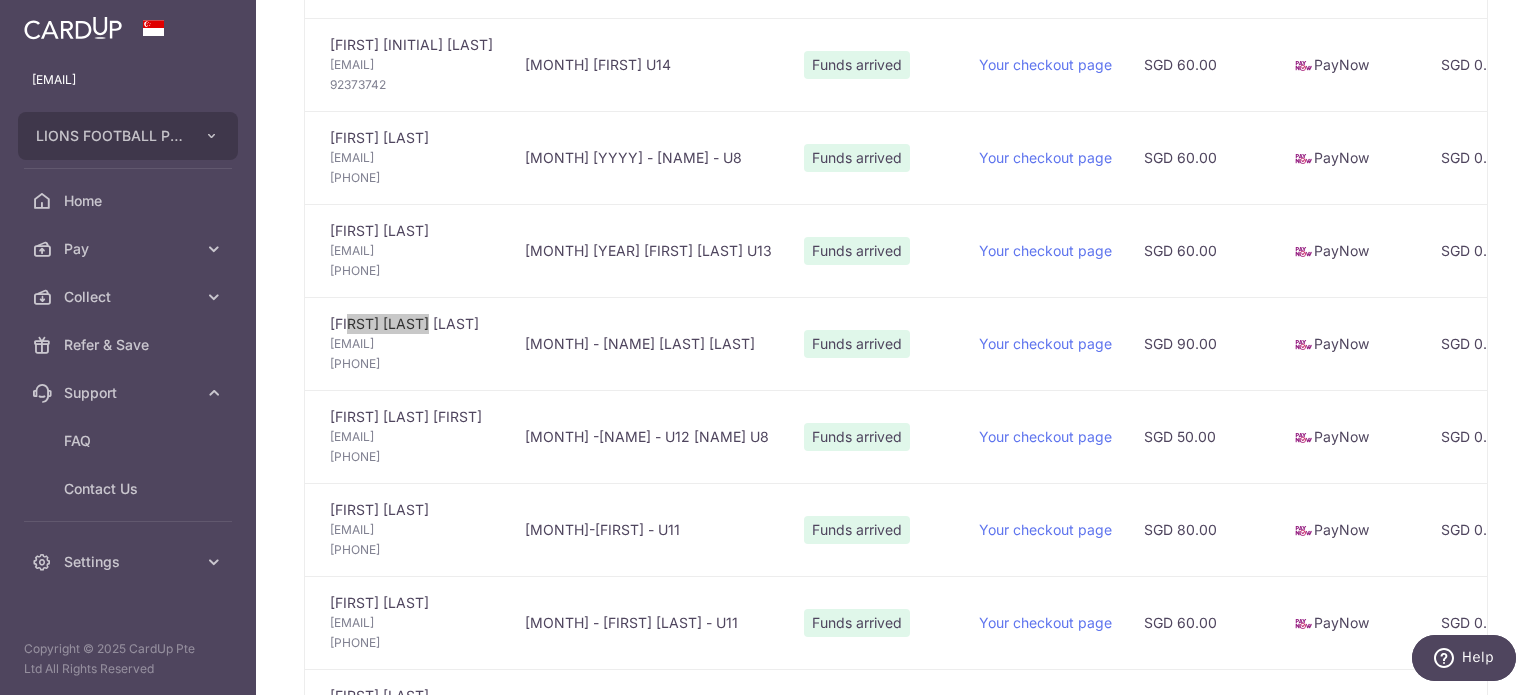 scroll, scrollTop: 0, scrollLeft: 208, axis: horizontal 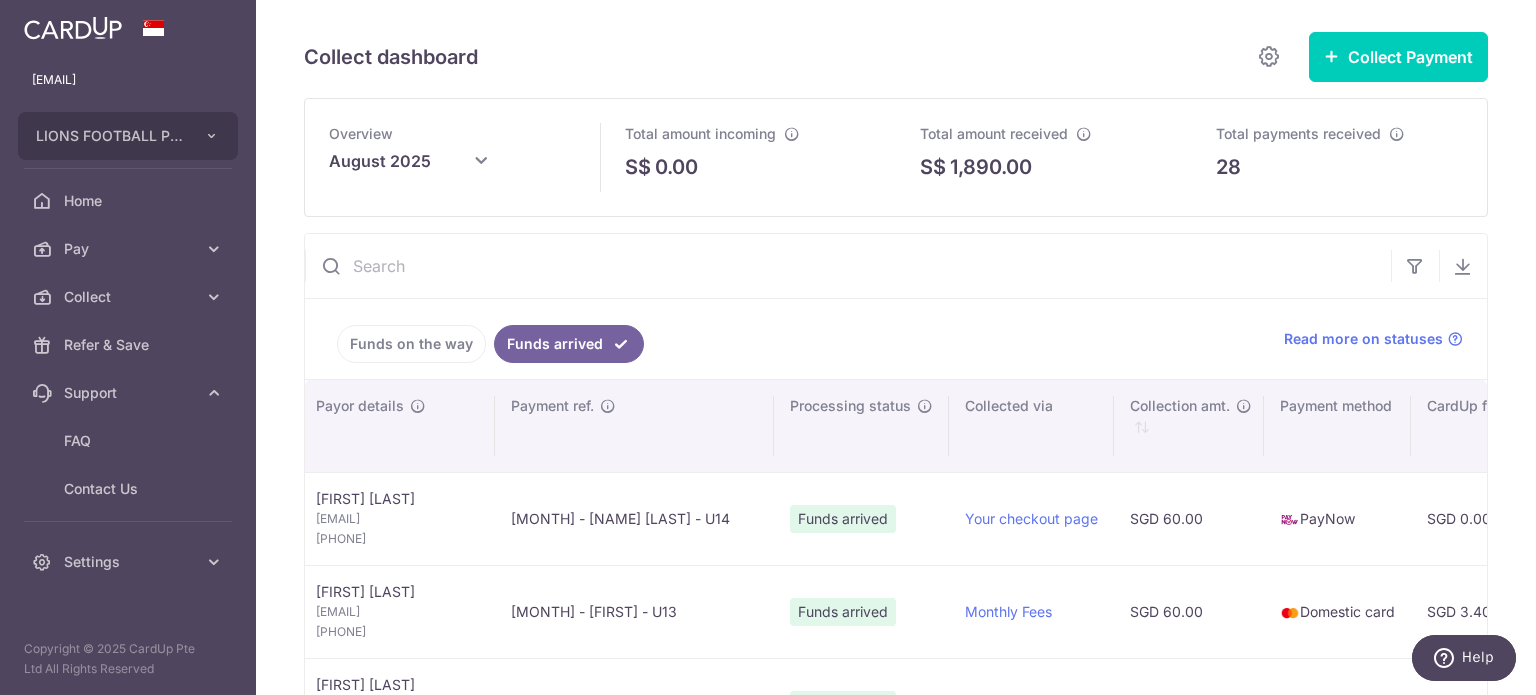 click at bounding box center (848, 266) 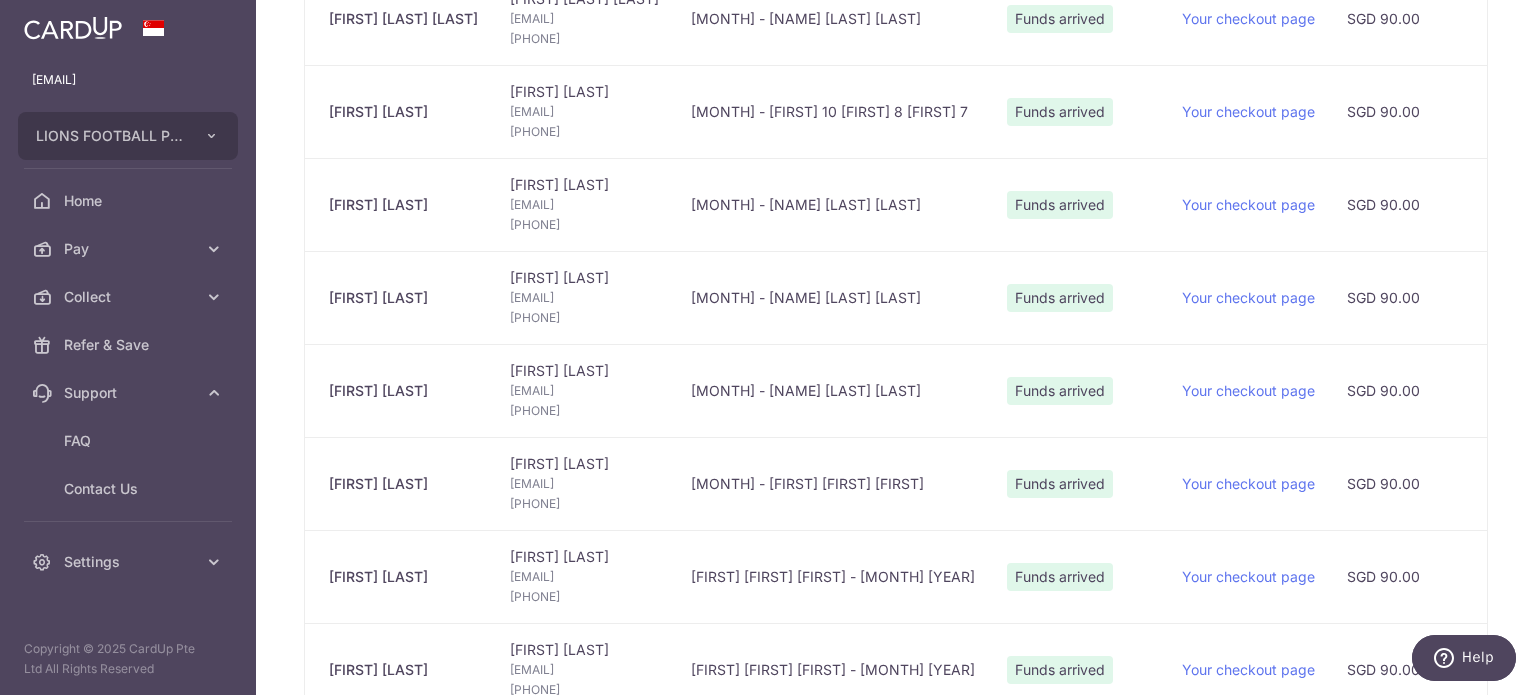 scroll, scrollTop: 400, scrollLeft: 0, axis: vertical 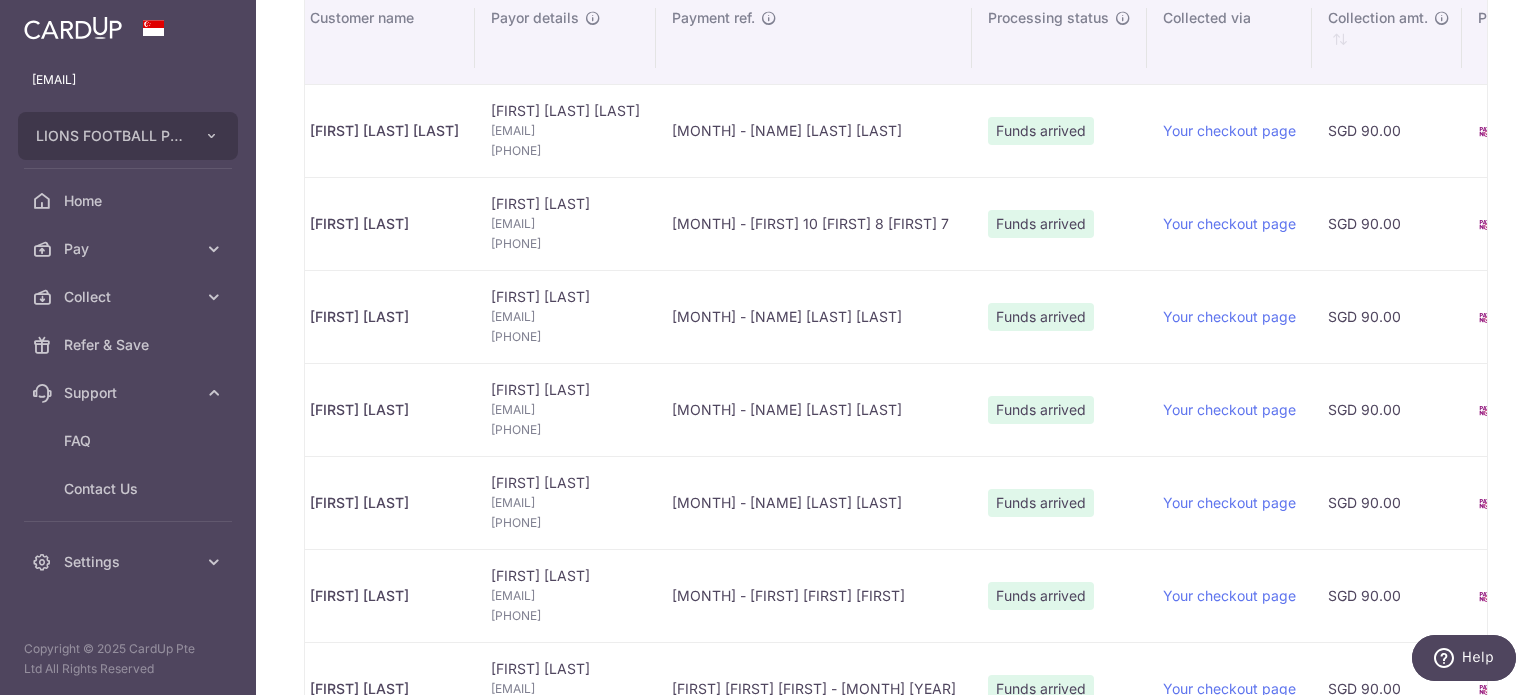 type on "[FIRST]" 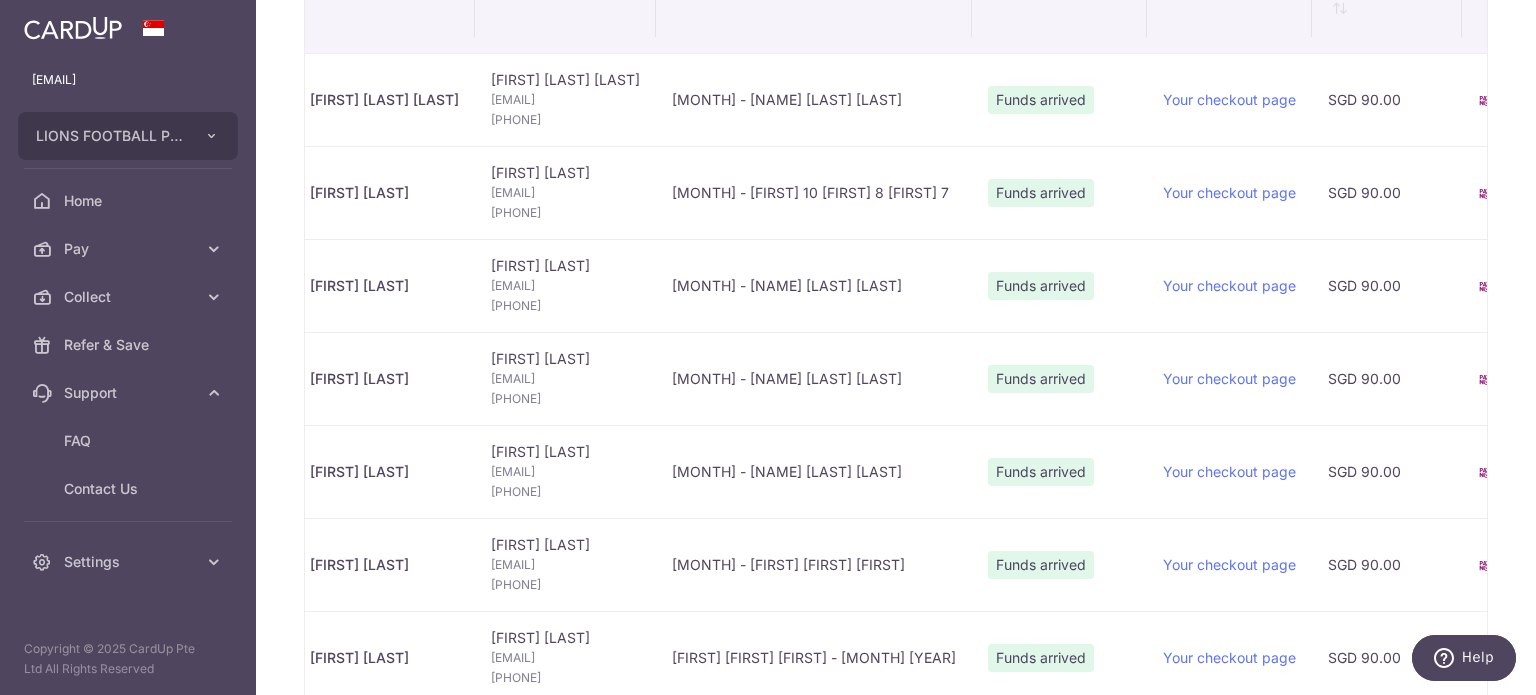 scroll, scrollTop: 0, scrollLeft: 0, axis: both 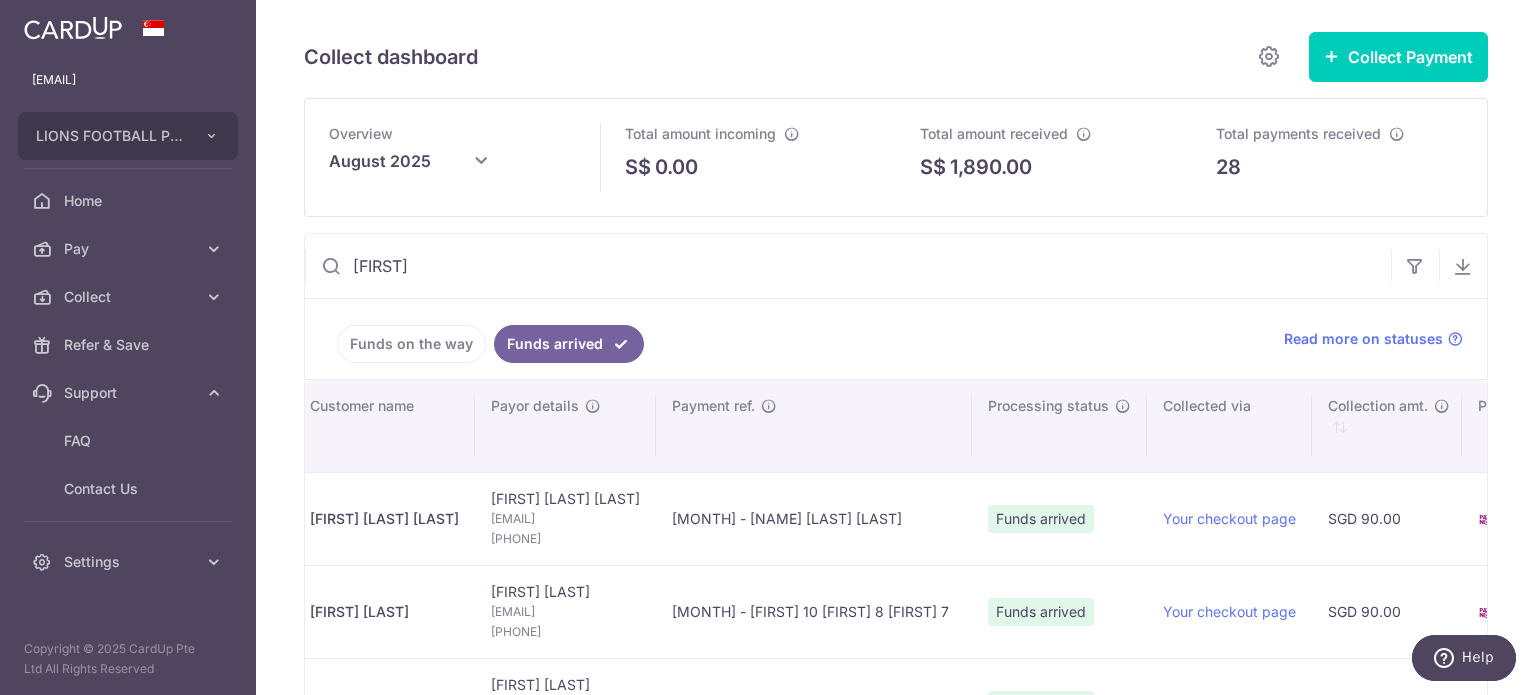 drag, startPoint x: 471, startPoint y: 275, endPoint x: 289, endPoint y: 275, distance: 182 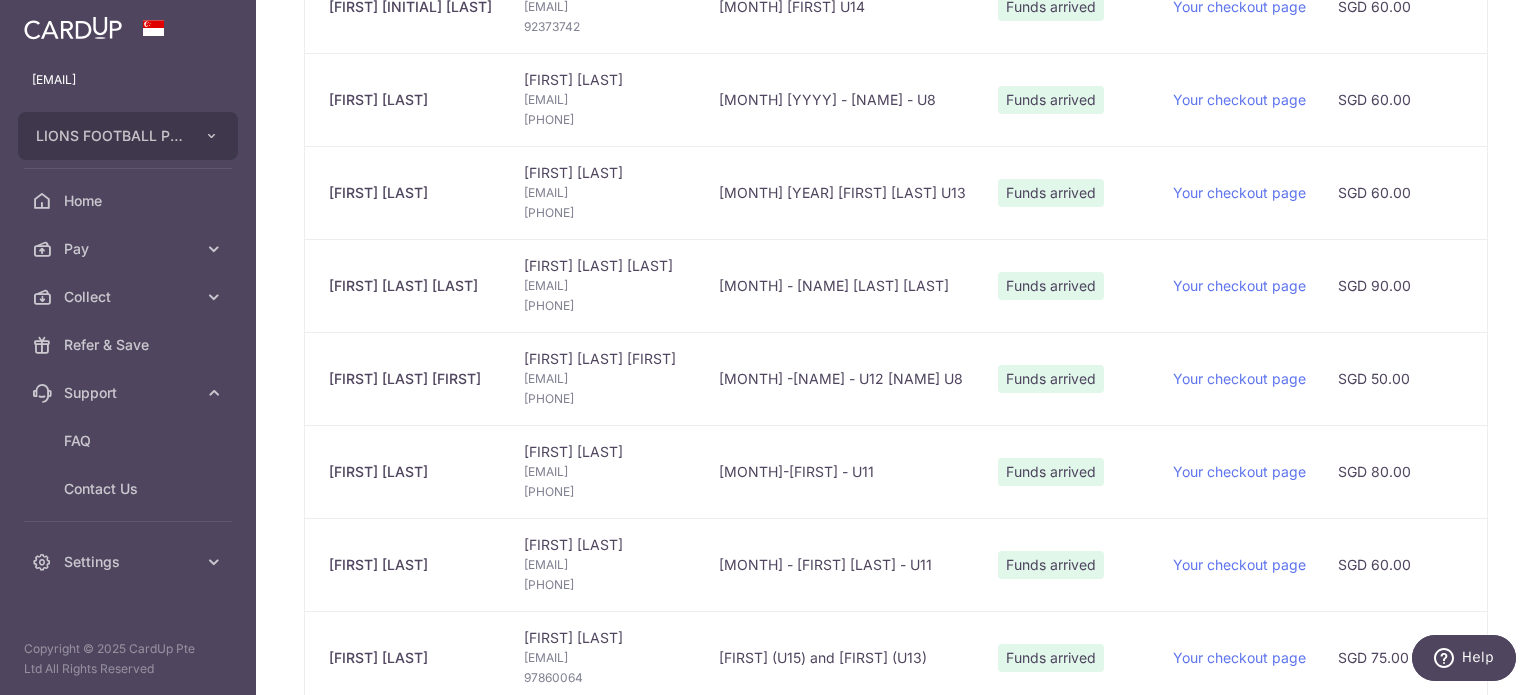 scroll, scrollTop: 1100, scrollLeft: 0, axis: vertical 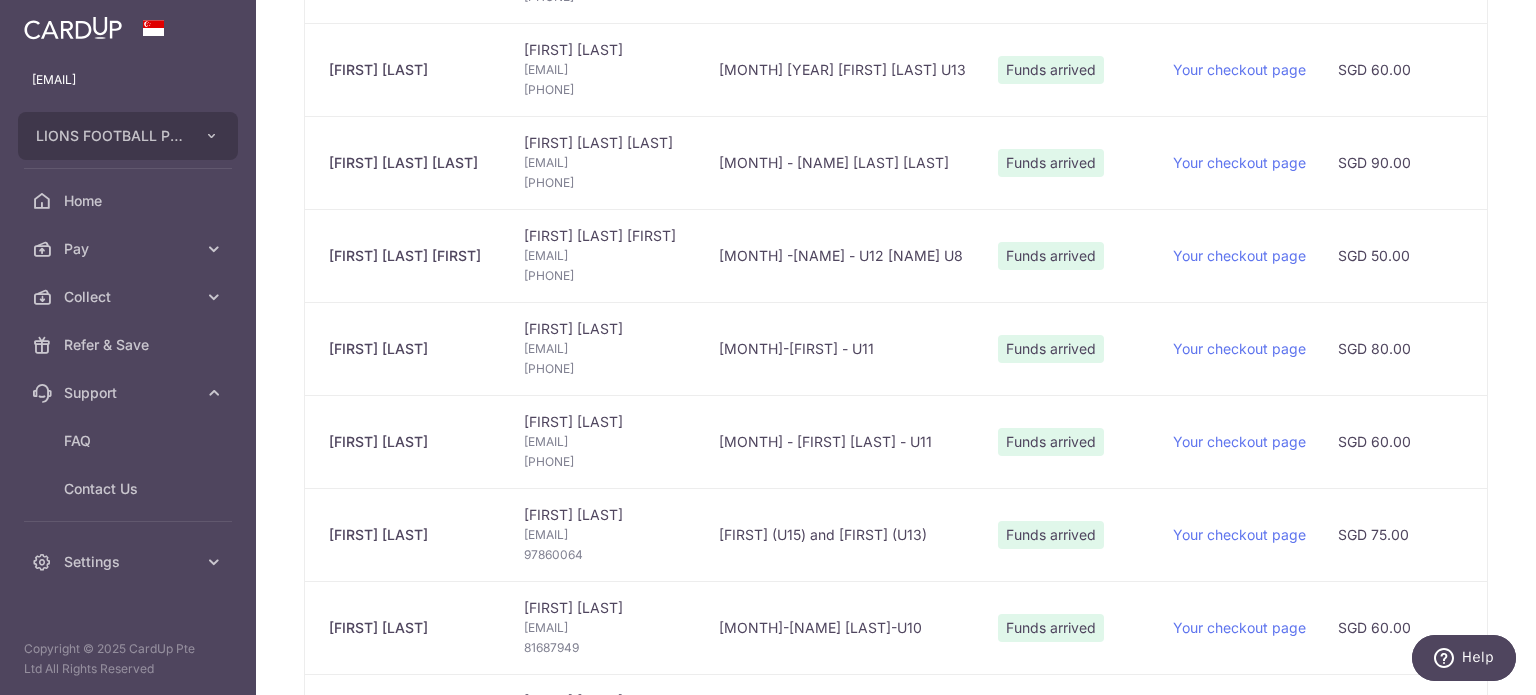 click on "[MONTH] -[NAME] - U12 [NAME] U8" at bounding box center (842, 255) 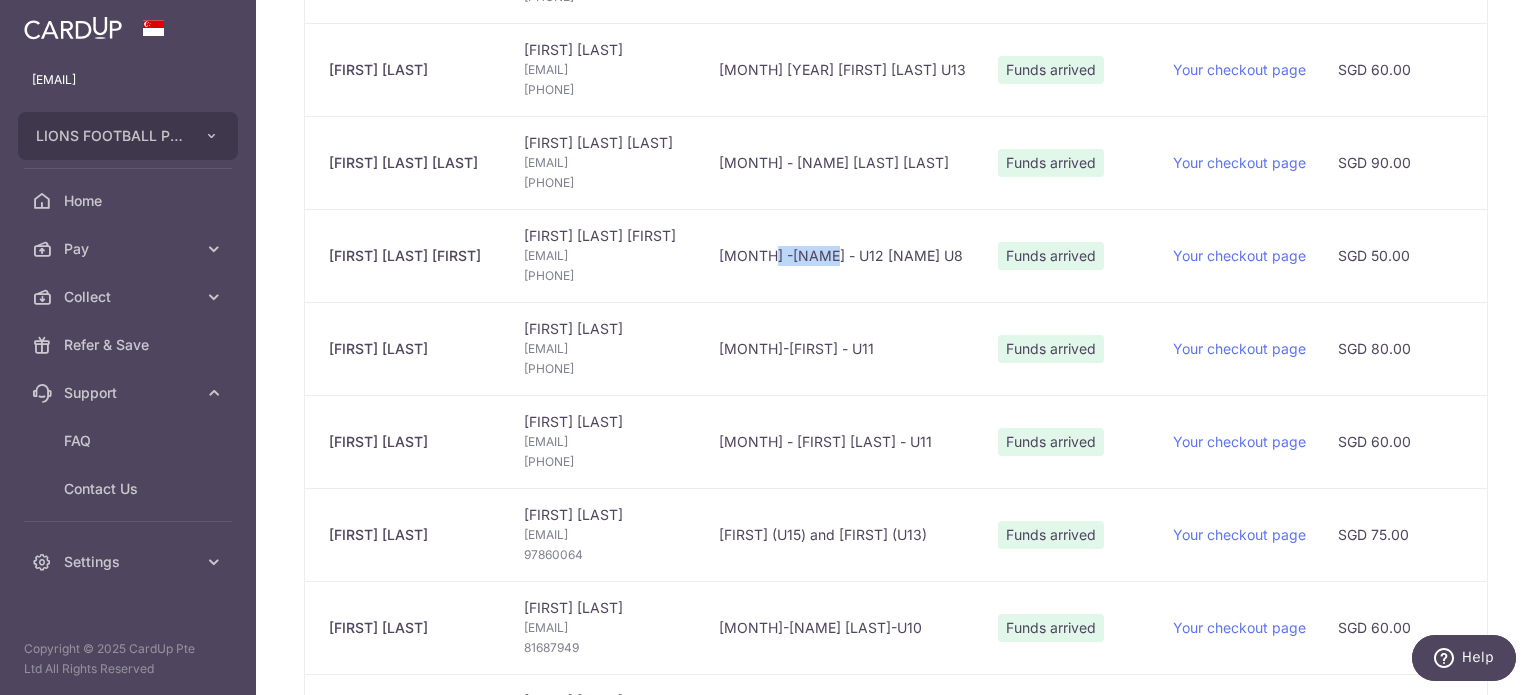 click on "[MONTH] -[NAME] - U12 [NAME] U8" at bounding box center [842, 255] 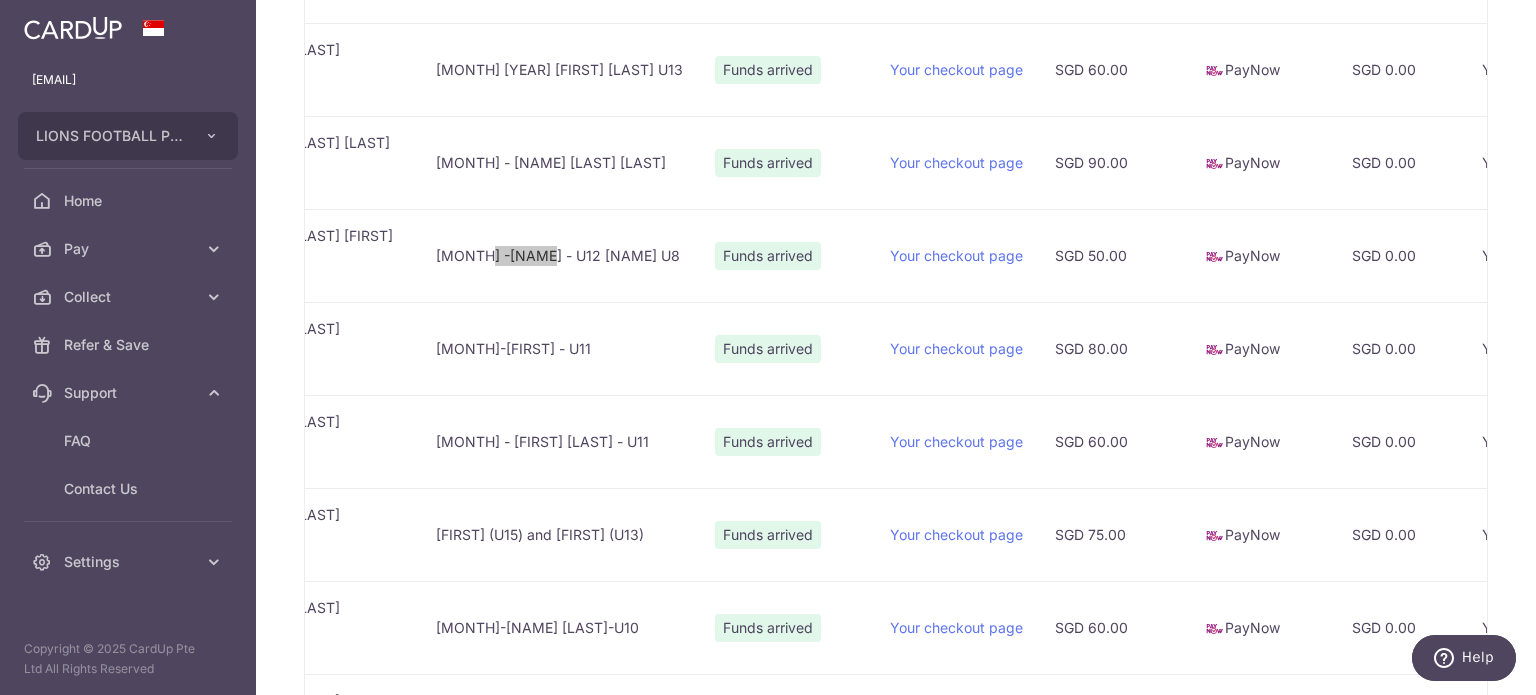scroll, scrollTop: 0, scrollLeft: 295, axis: horizontal 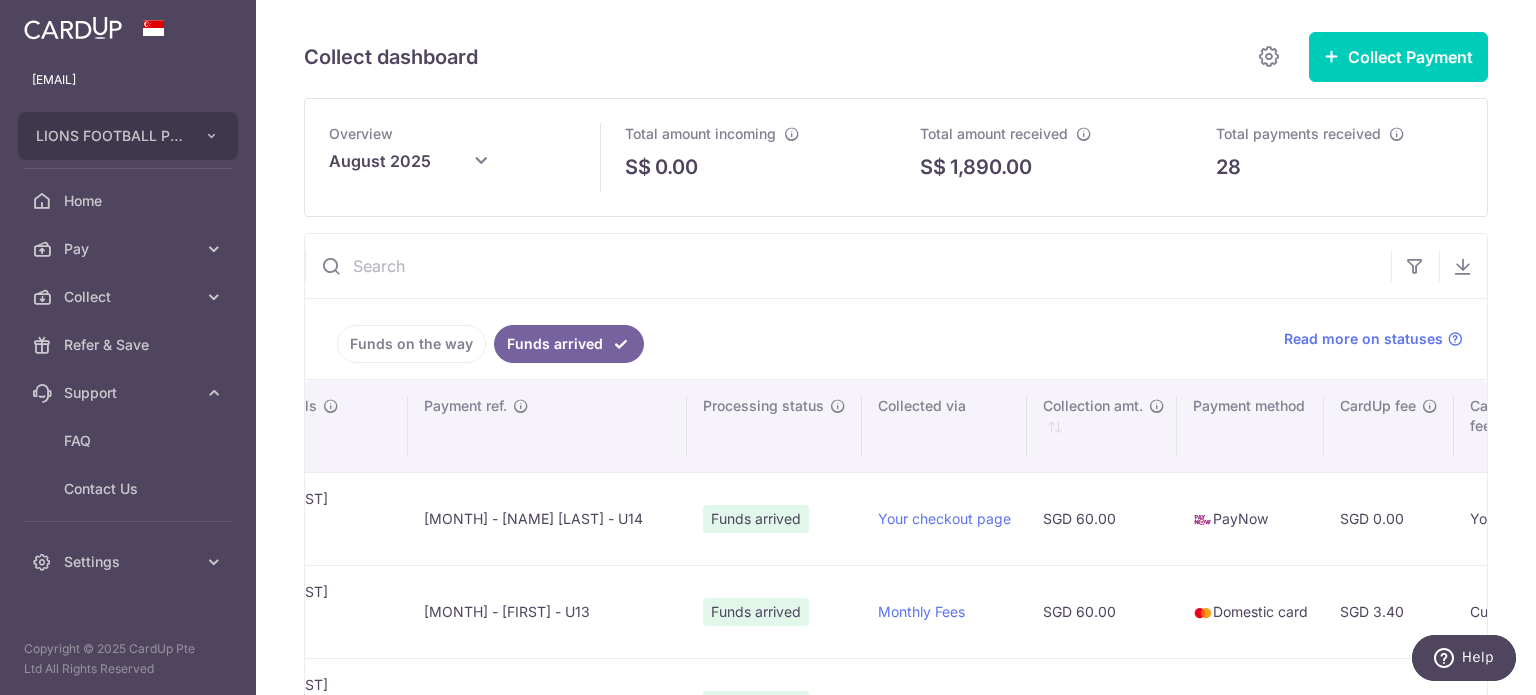 click at bounding box center (848, 266) 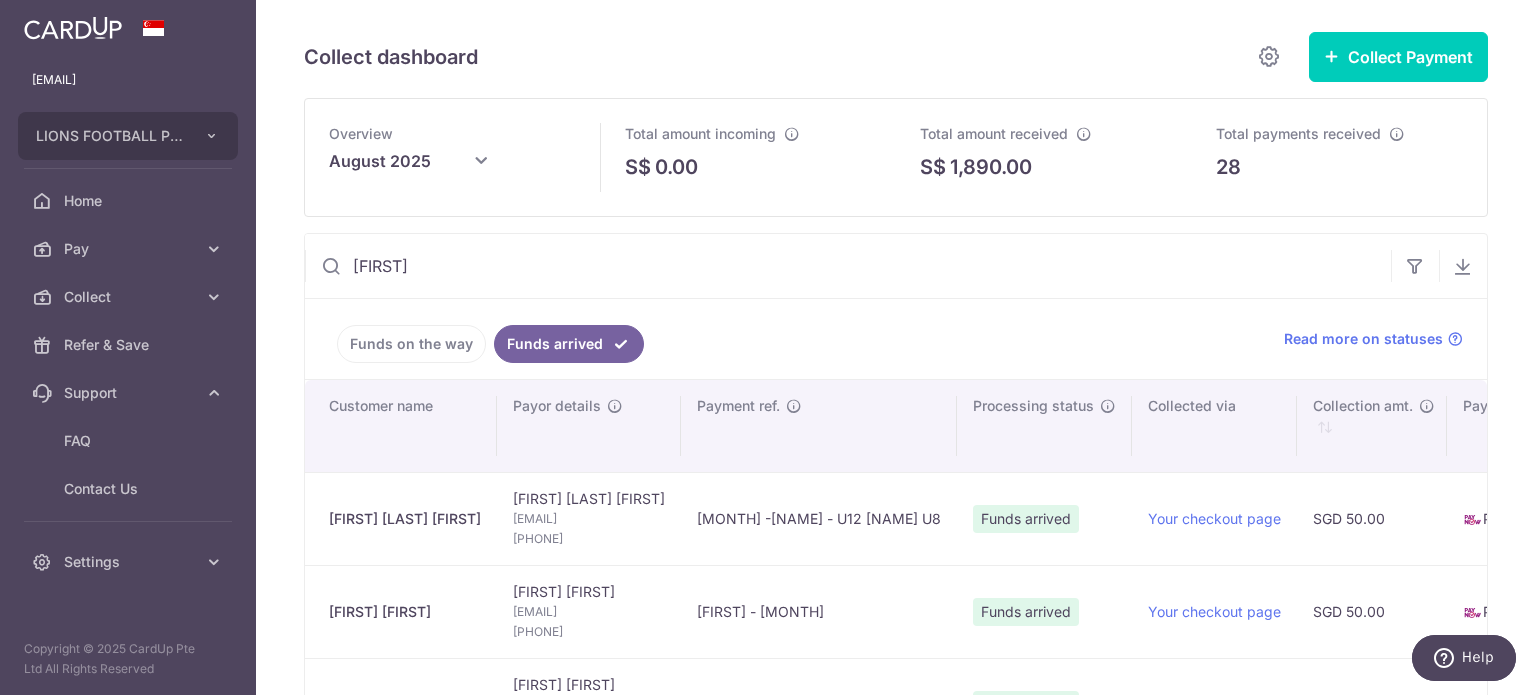 click on "[FIRST]" at bounding box center (848, 266) 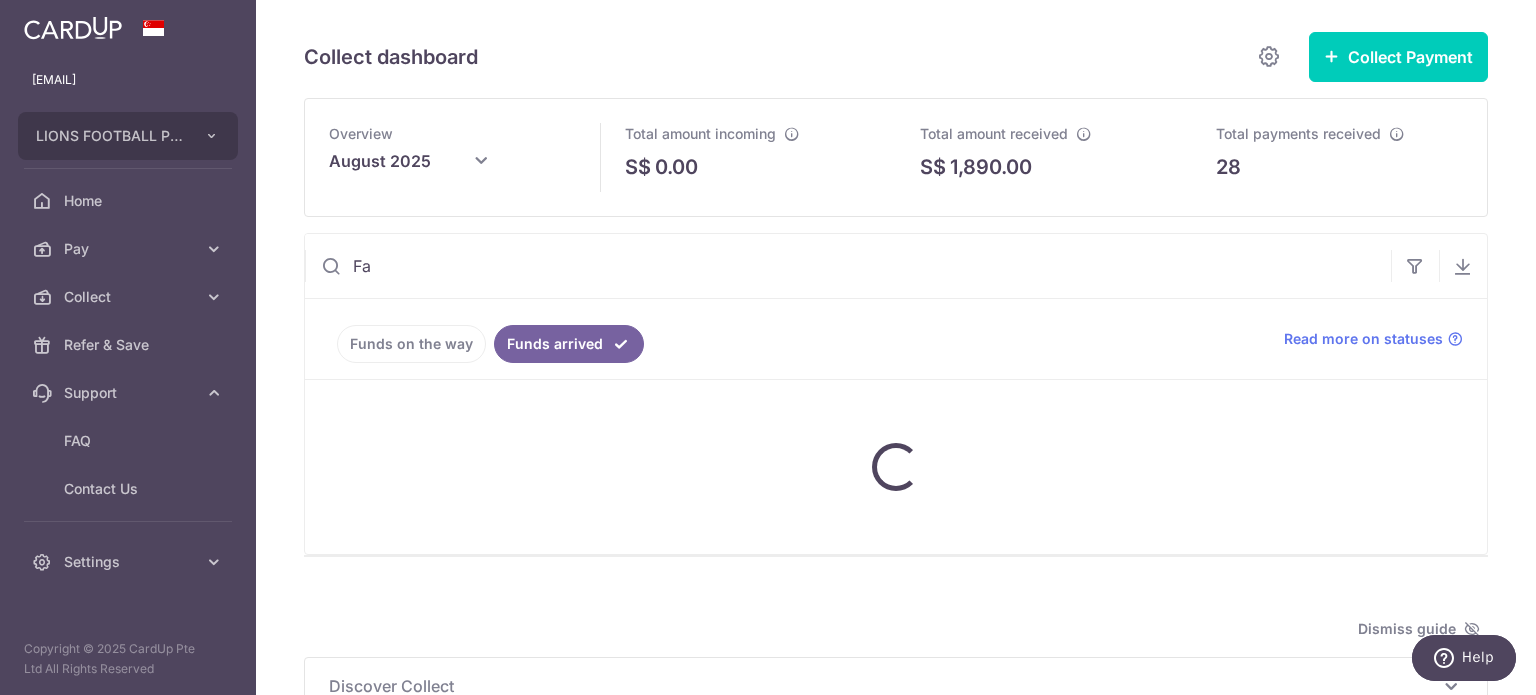type on "F" 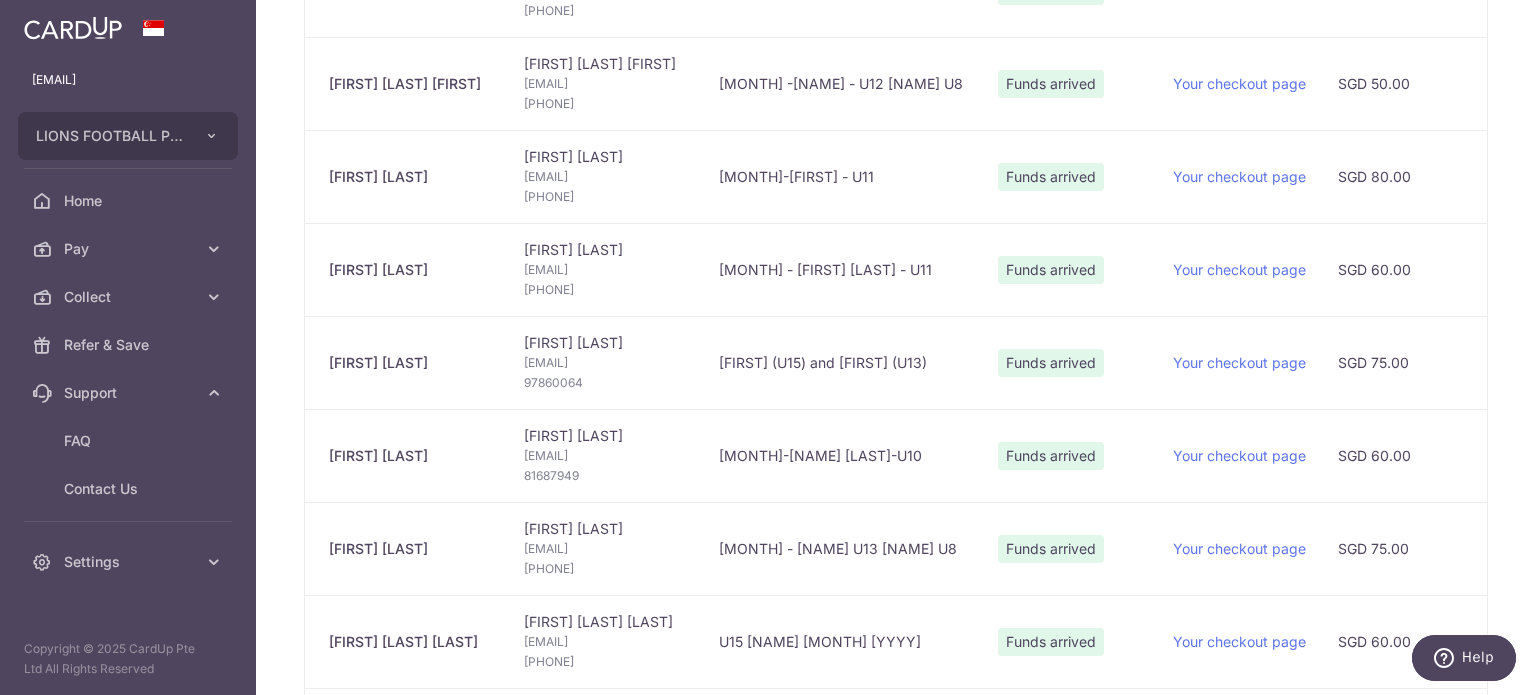 scroll, scrollTop: 1276, scrollLeft: 0, axis: vertical 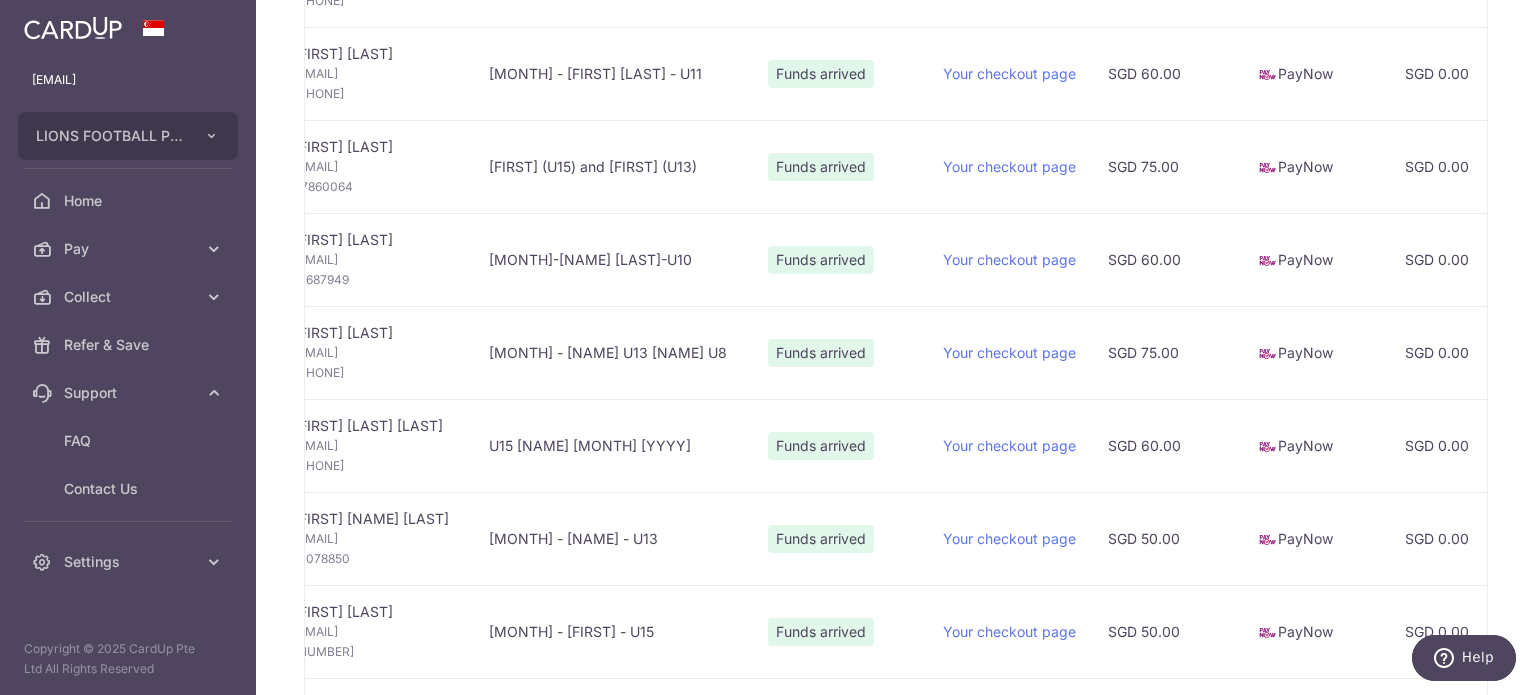 click on "[MONTH] - [FIRST] [LAST] - U11" at bounding box center (612, 73) 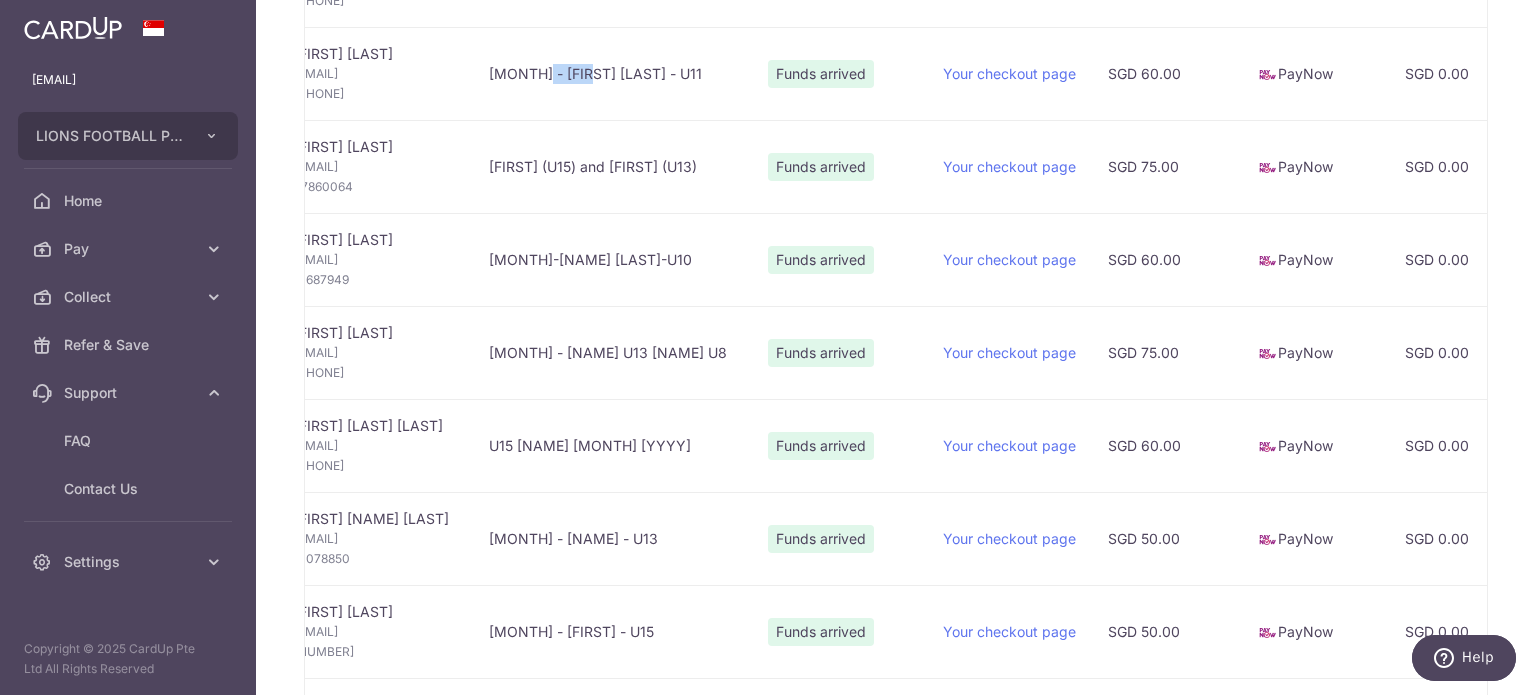 click on "[MONTH] - [FIRST] [LAST] - U11" at bounding box center [612, 73] 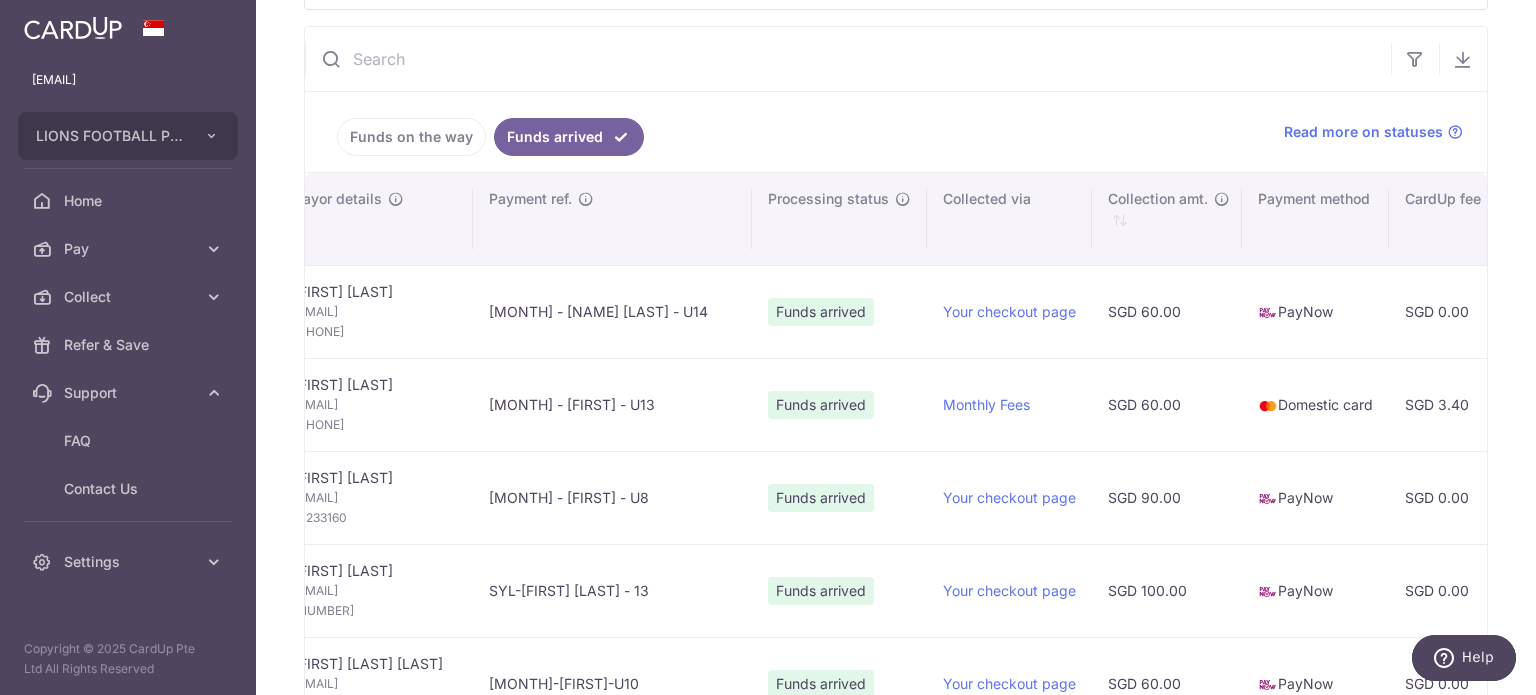 scroll, scrollTop: 204, scrollLeft: 0, axis: vertical 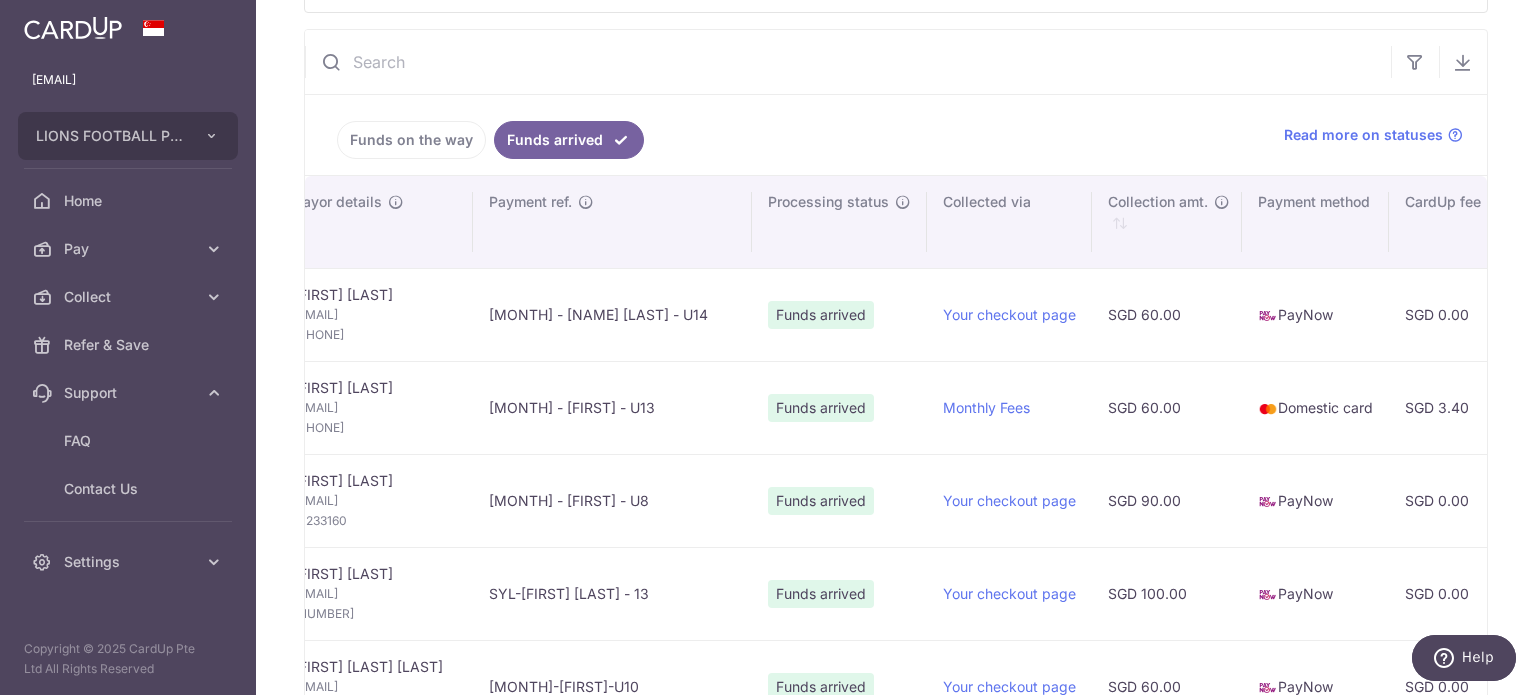 click at bounding box center [848, 62] 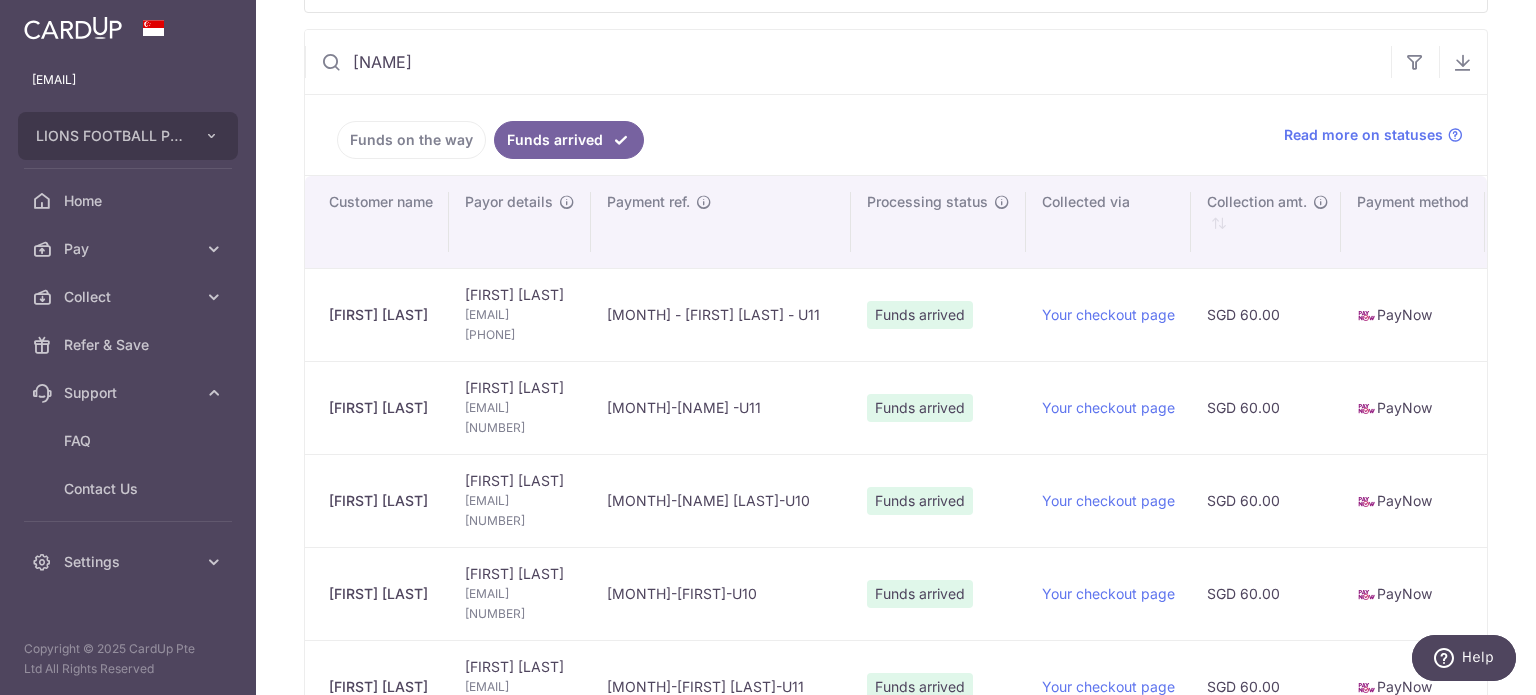 click on "[NAME]" at bounding box center (848, 62) 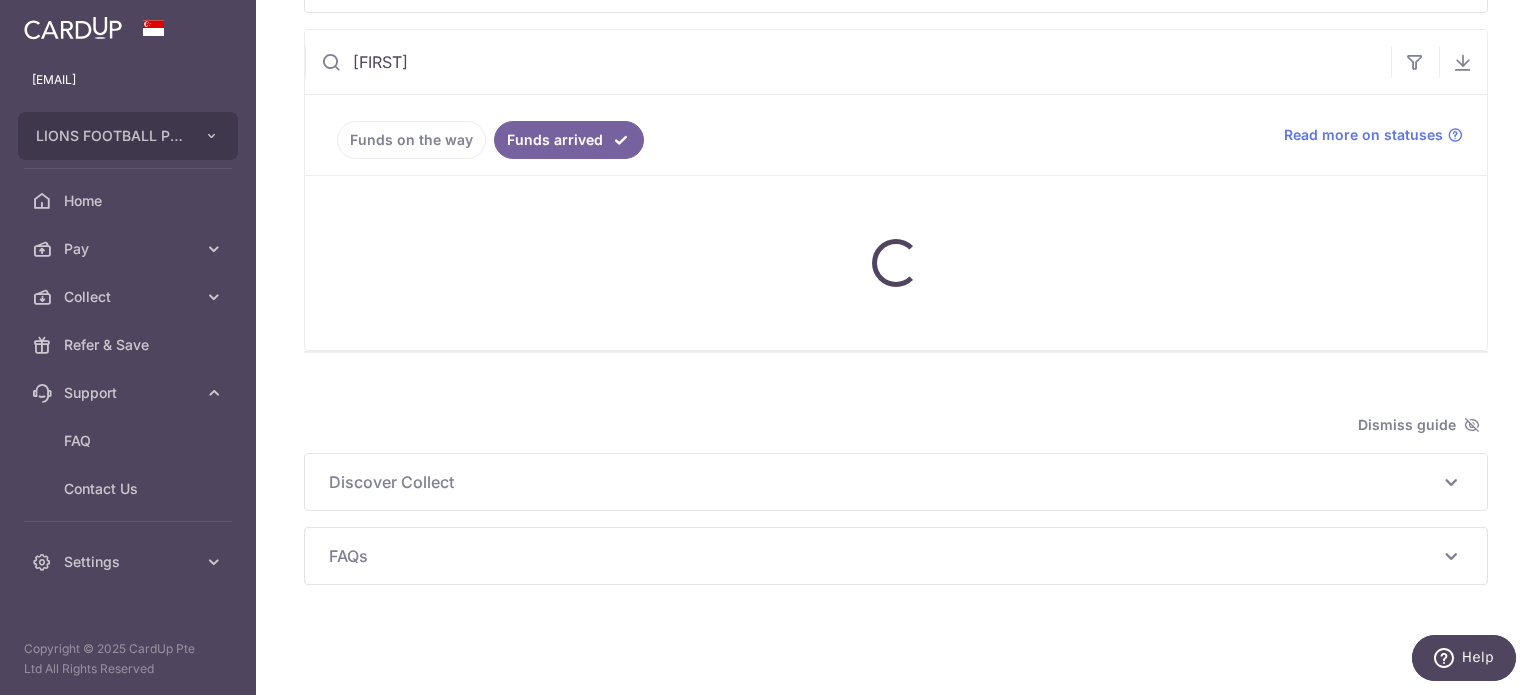 scroll, scrollTop: 200, scrollLeft: 0, axis: vertical 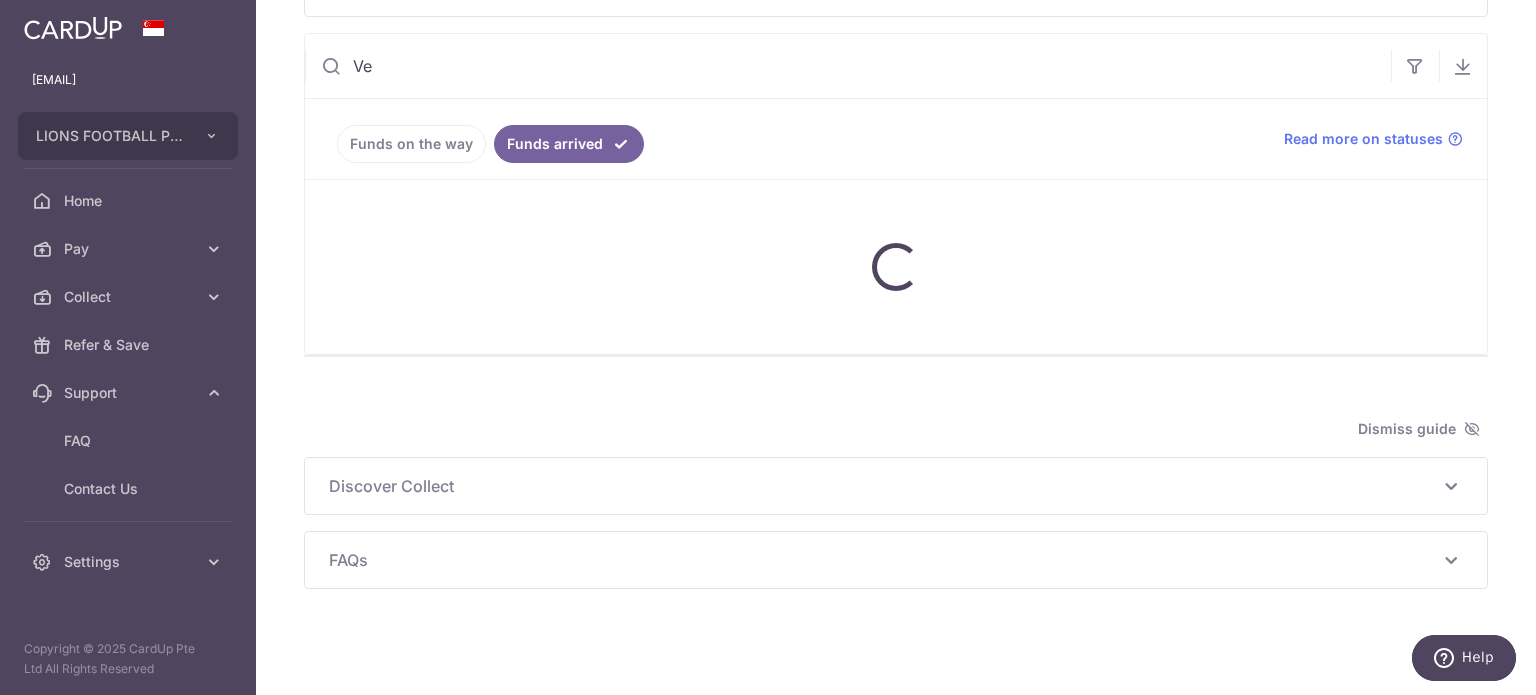 type on "V" 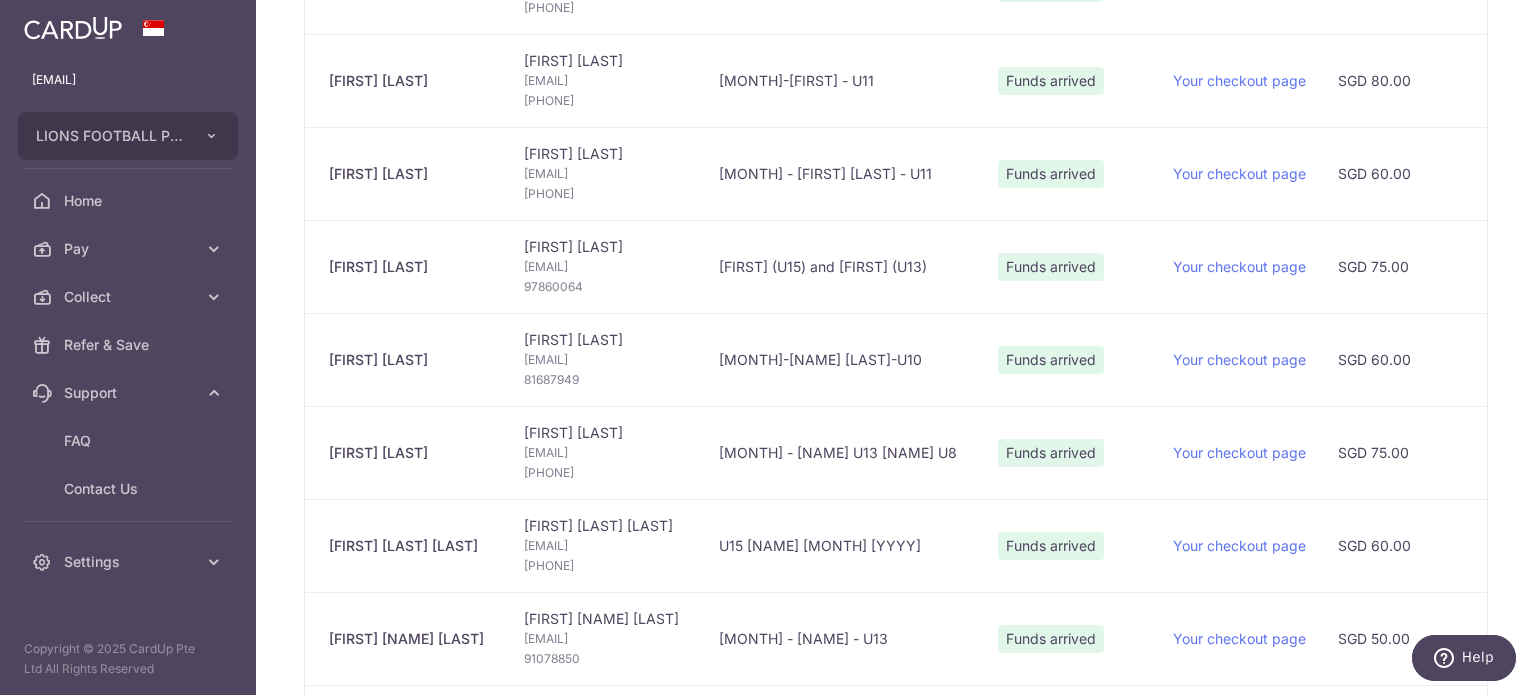 scroll, scrollTop: 1367, scrollLeft: 0, axis: vertical 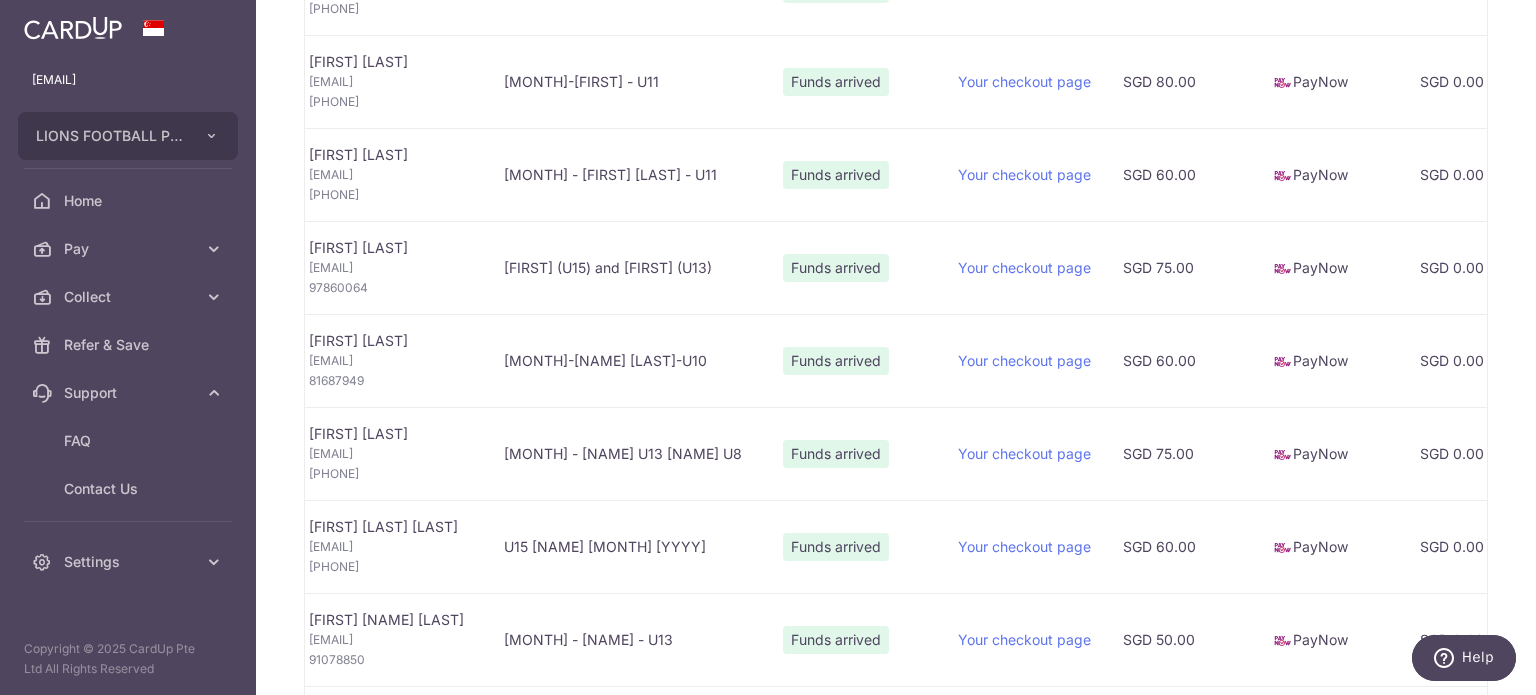click on "[FIRST] [LAST]
[EMAIL]
[PHONE]" at bounding box center [390, 267] 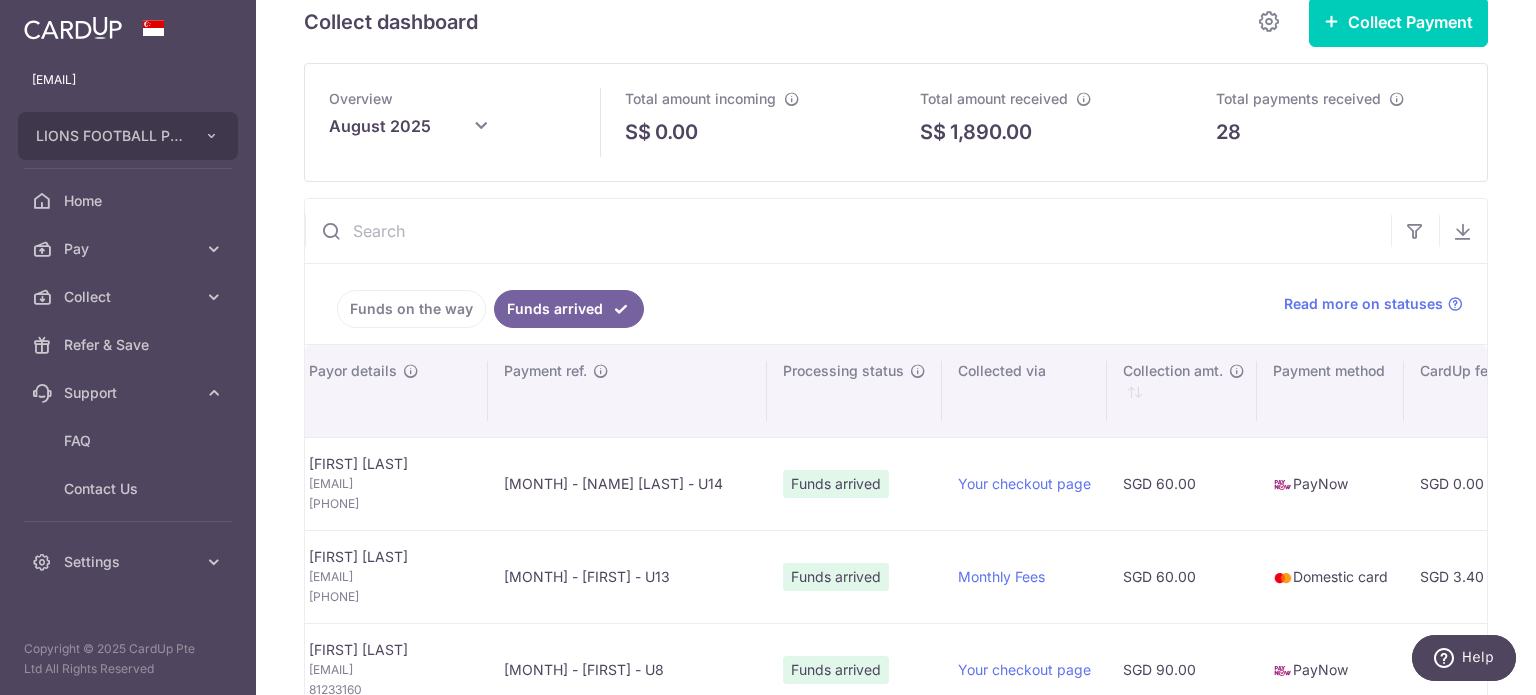 scroll, scrollTop: 0, scrollLeft: 0, axis: both 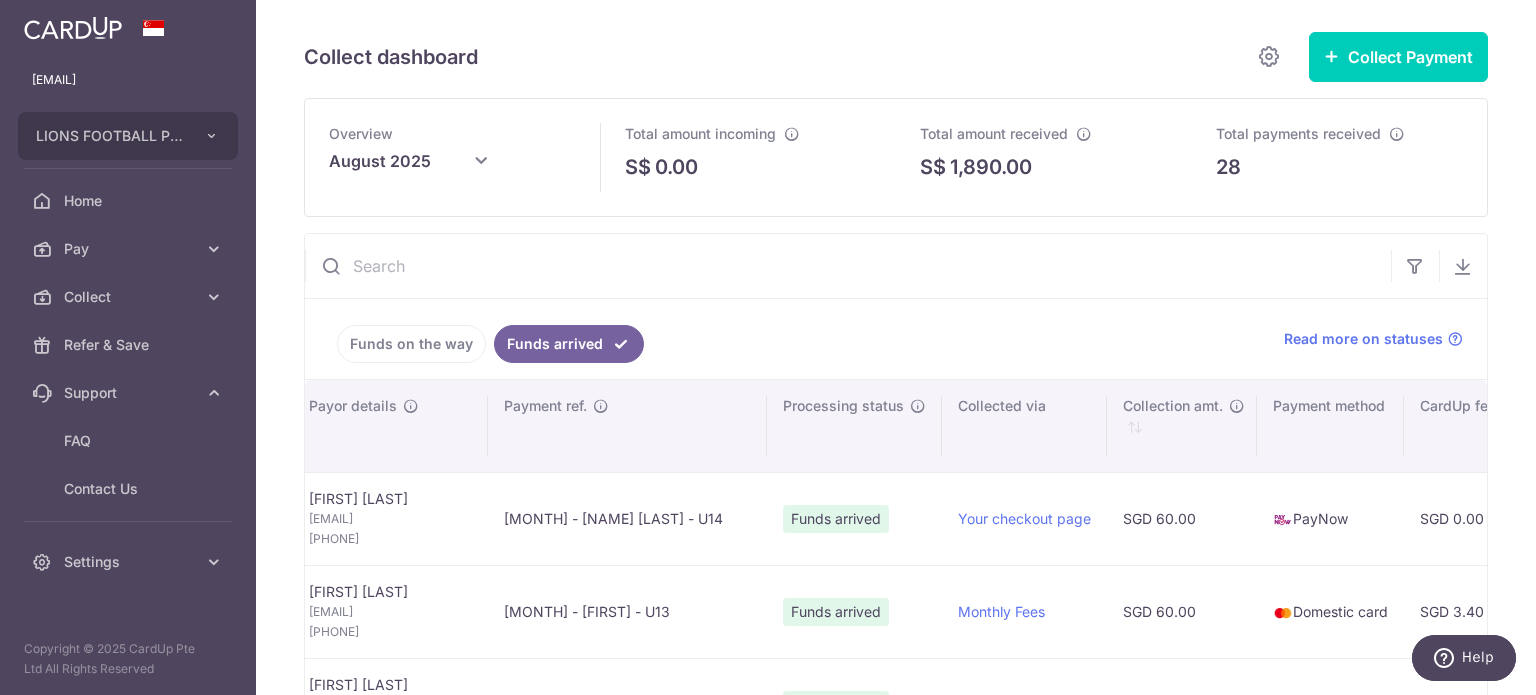 click at bounding box center [848, 266] 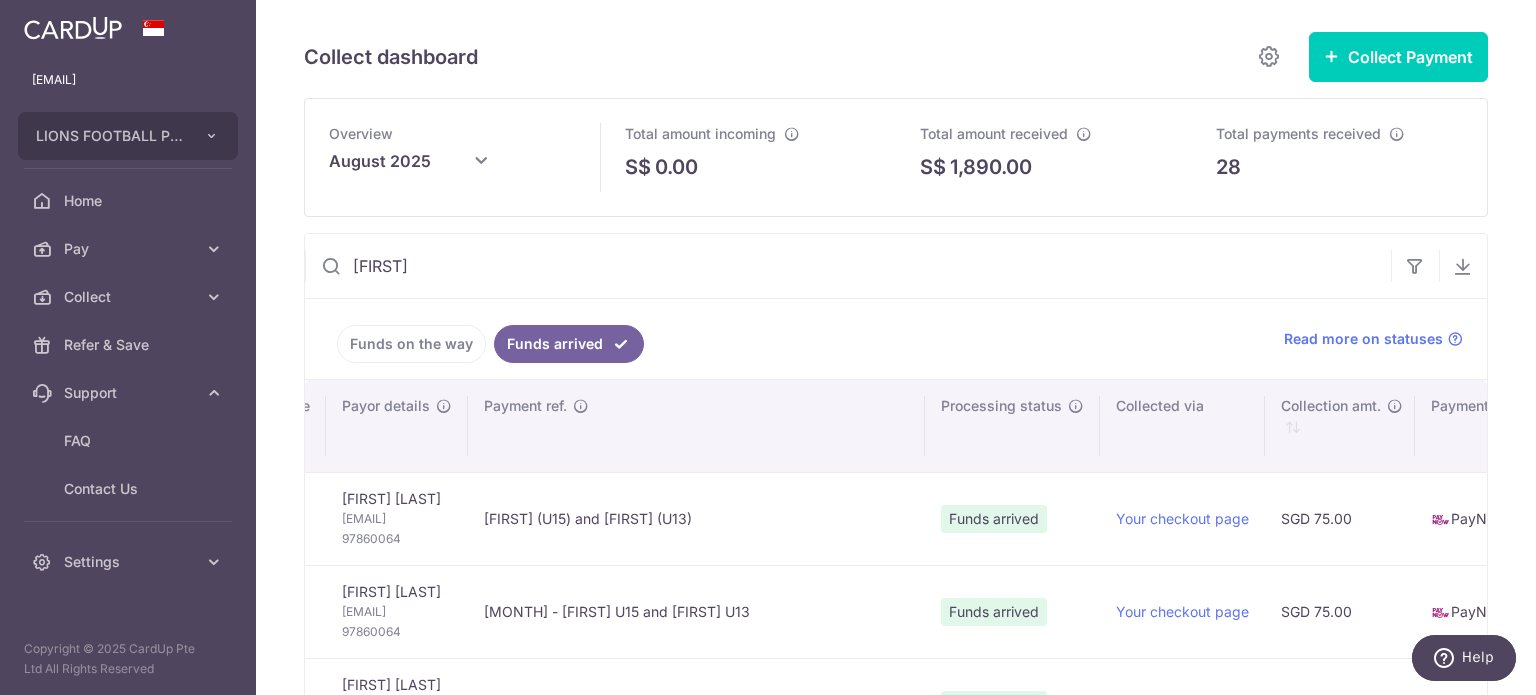 scroll, scrollTop: 0, scrollLeft: 124, axis: horizontal 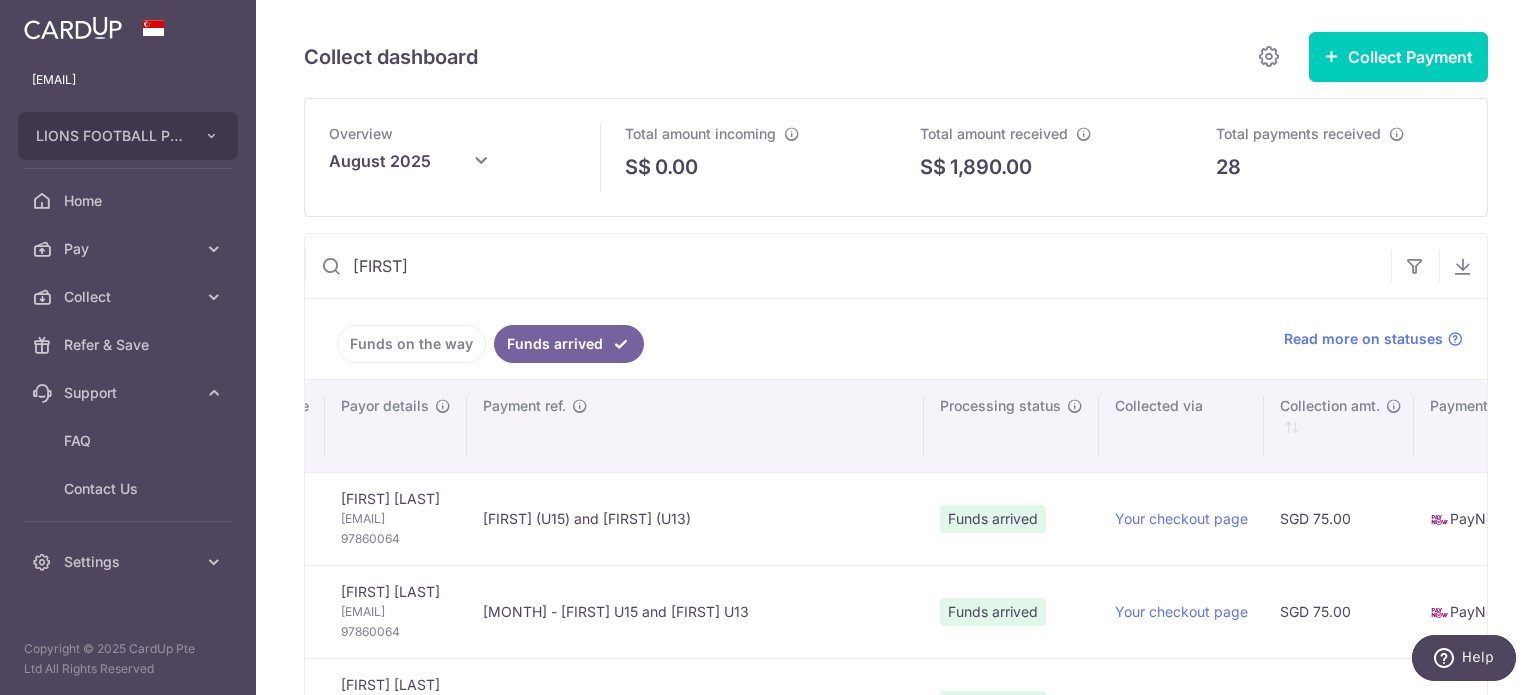 click on "[FIRST]" at bounding box center [848, 266] 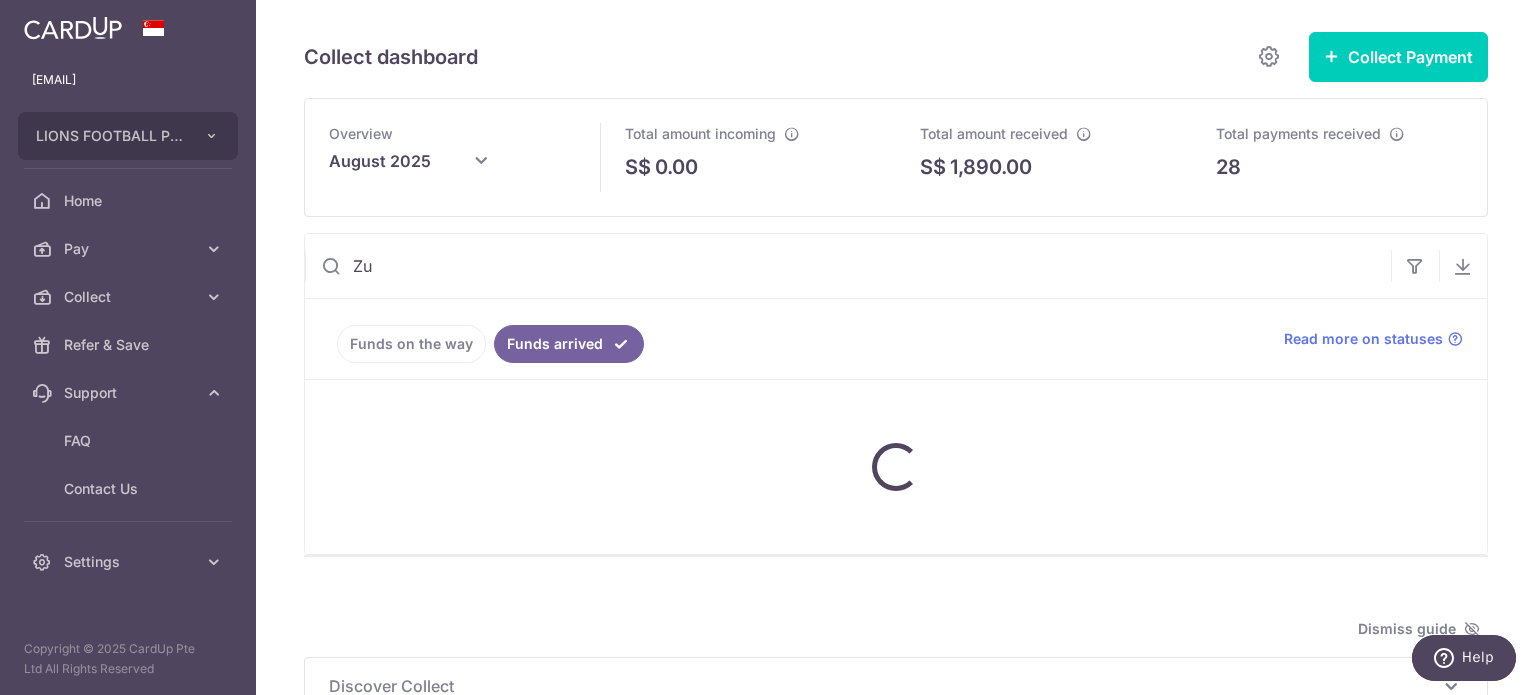 type on "Z" 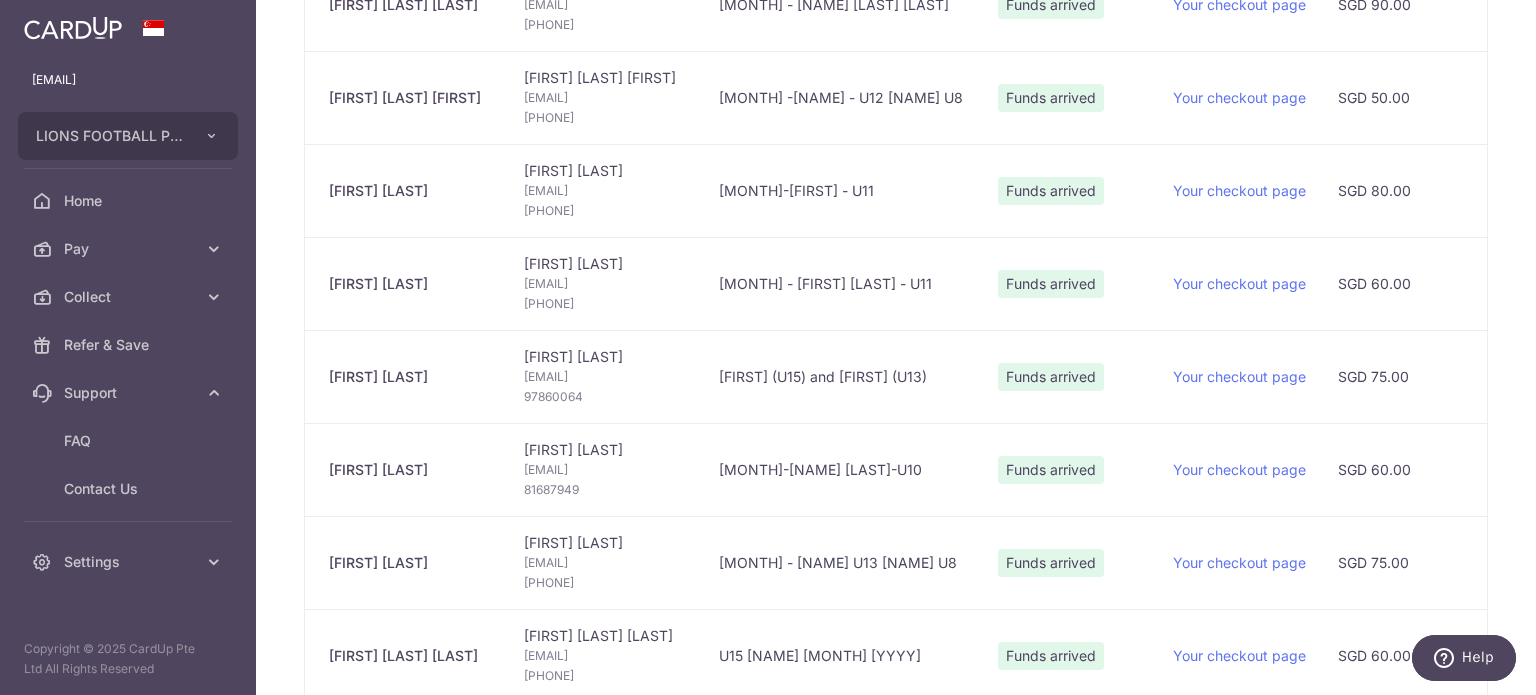 scroll, scrollTop: 1300, scrollLeft: 0, axis: vertical 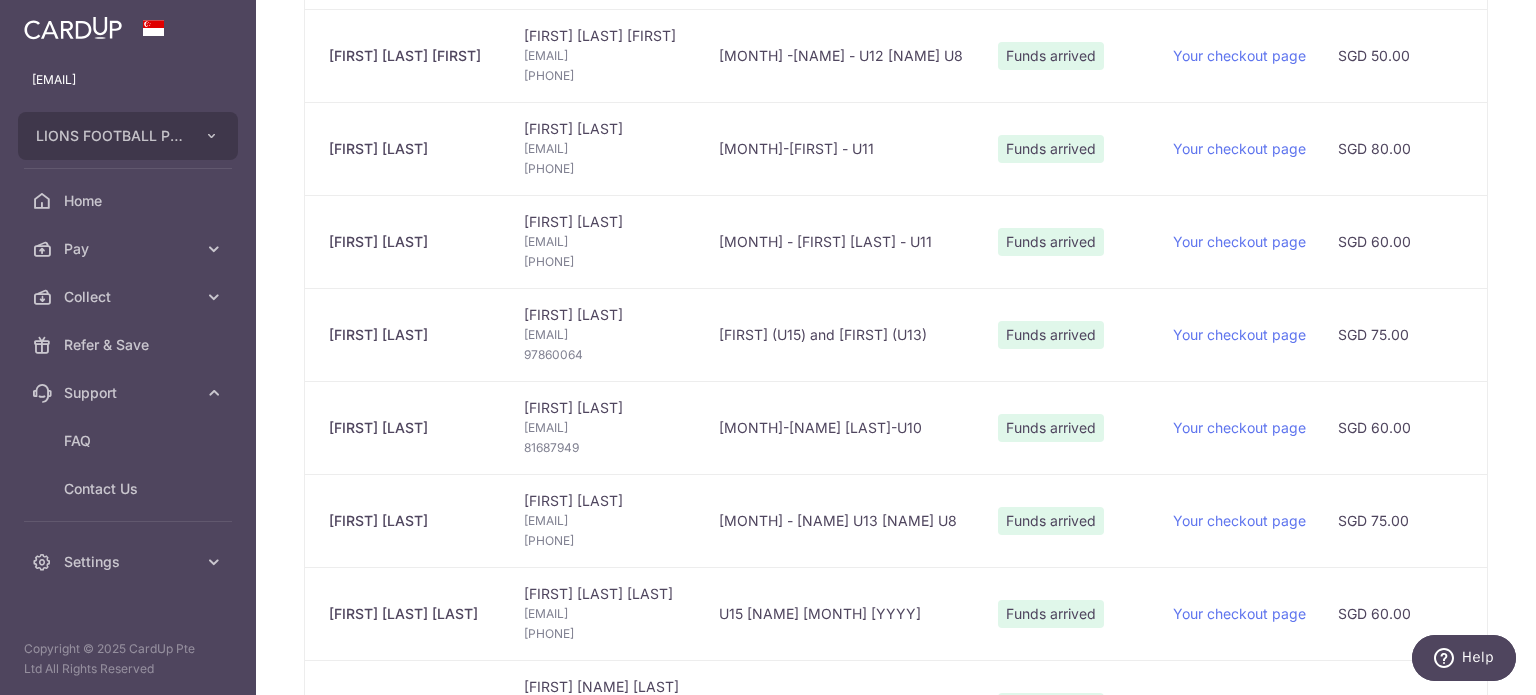 click on "[FIRST] [LAST]" at bounding box center (410, 428) 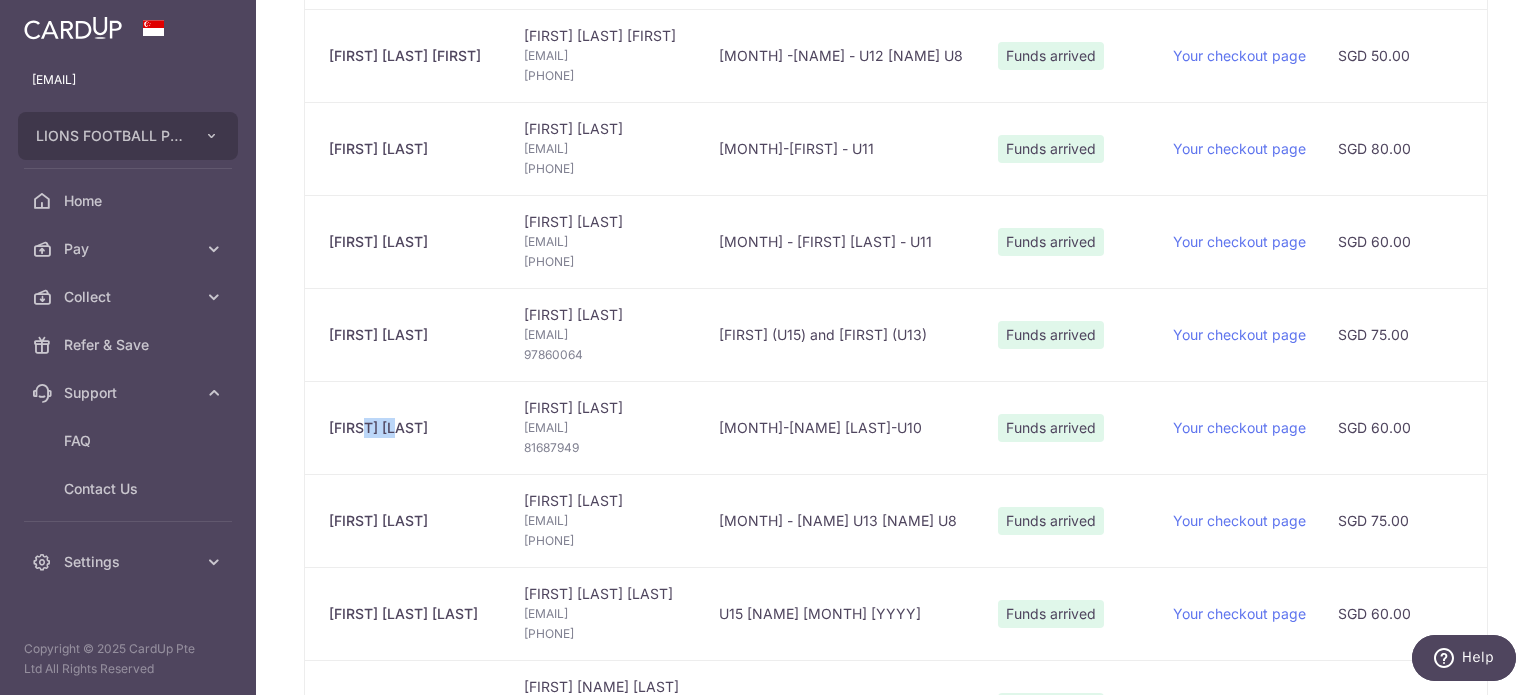 click on "[FIRST] [LAST]" at bounding box center (410, 428) 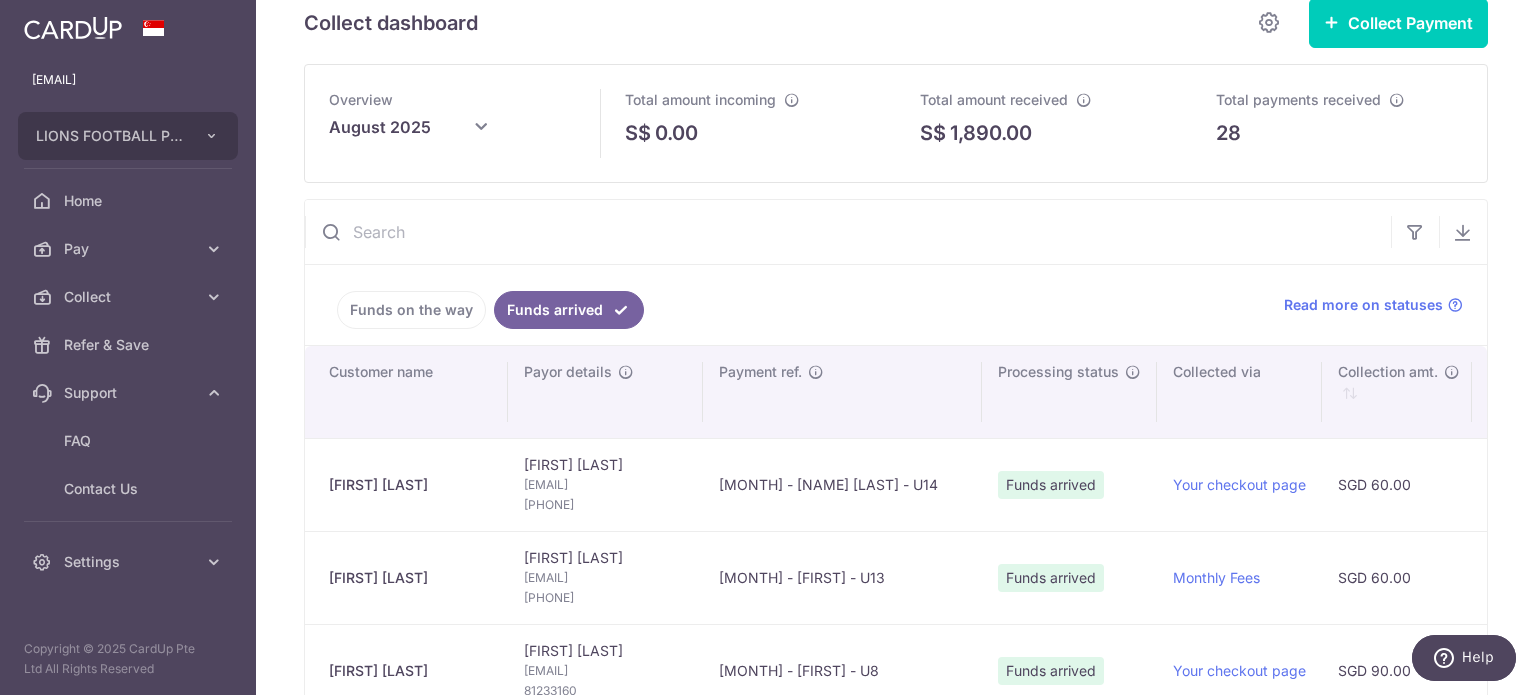 scroll, scrollTop: 0, scrollLeft: 0, axis: both 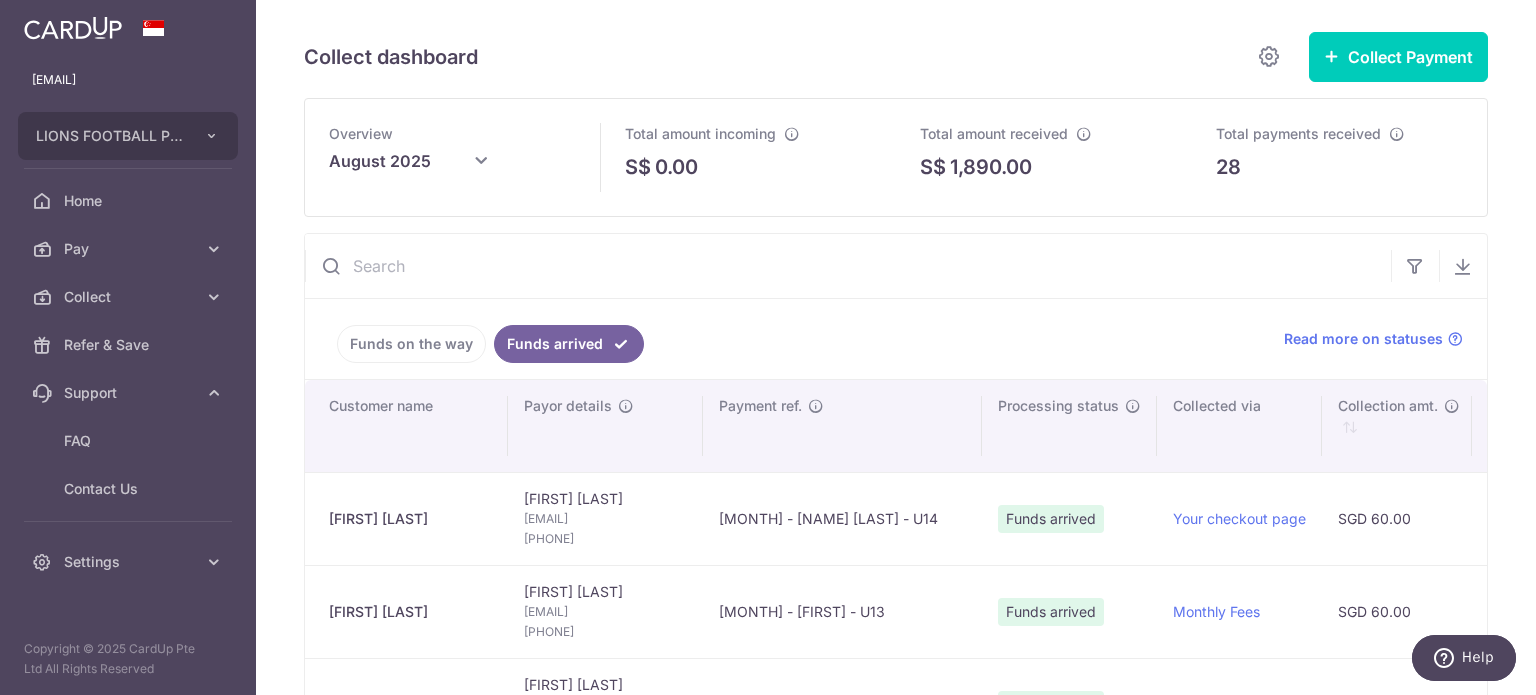 click at bounding box center (848, 266) 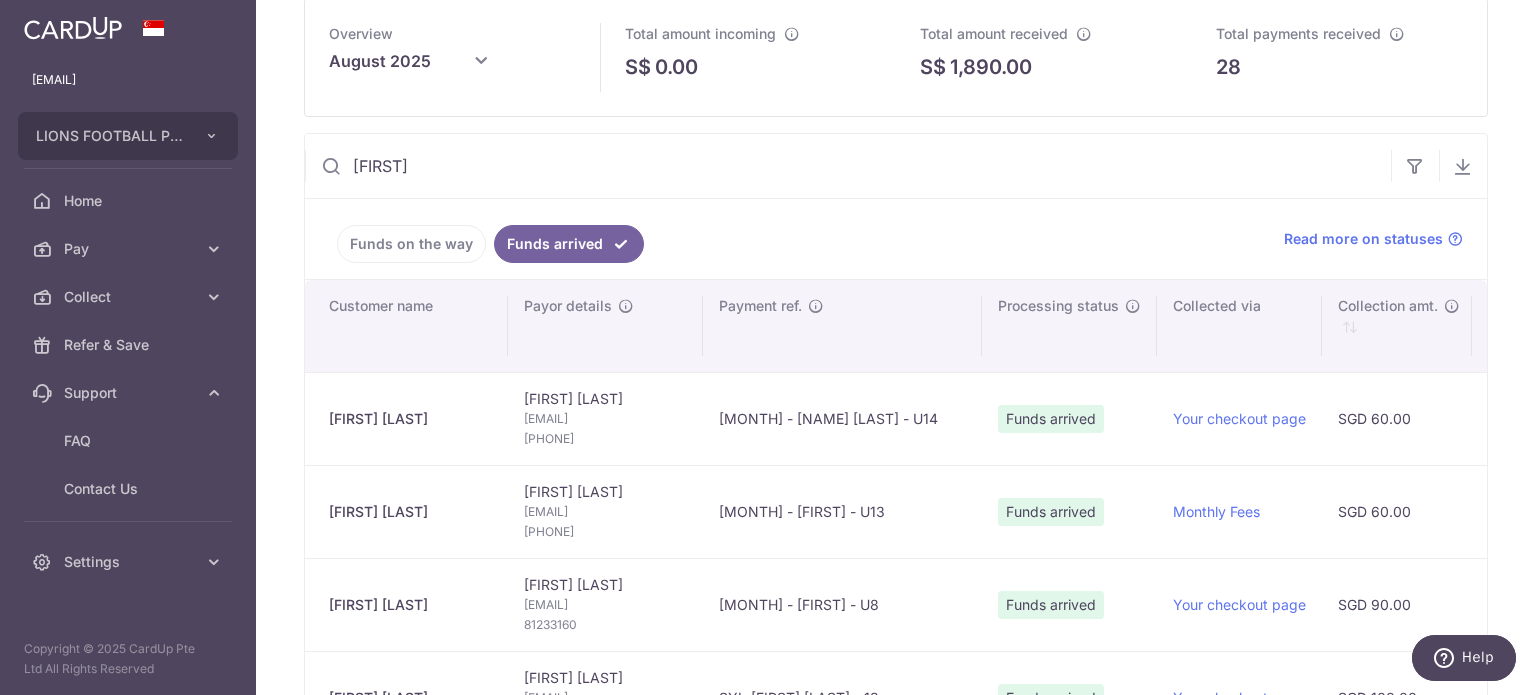 scroll, scrollTop: 0, scrollLeft: 0, axis: both 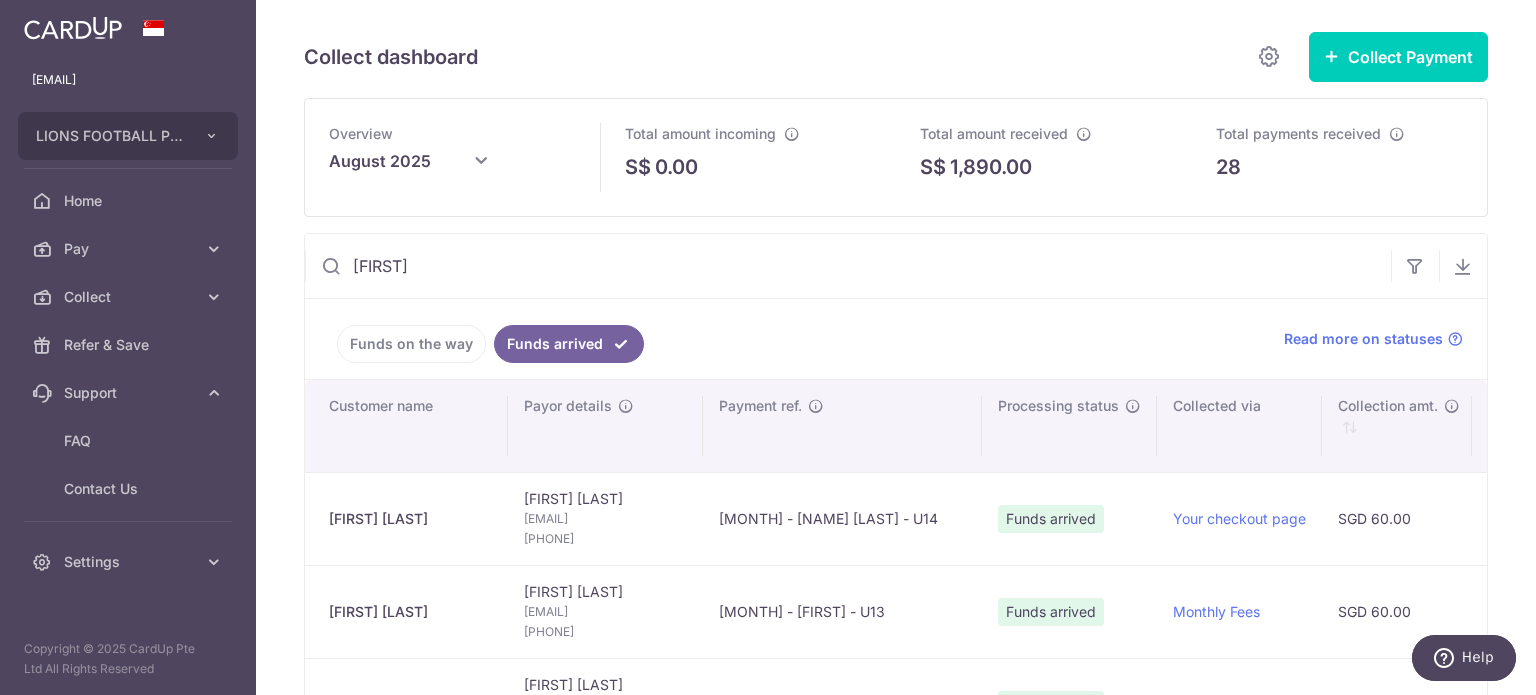 click on "Funds on the way" at bounding box center [411, 344] 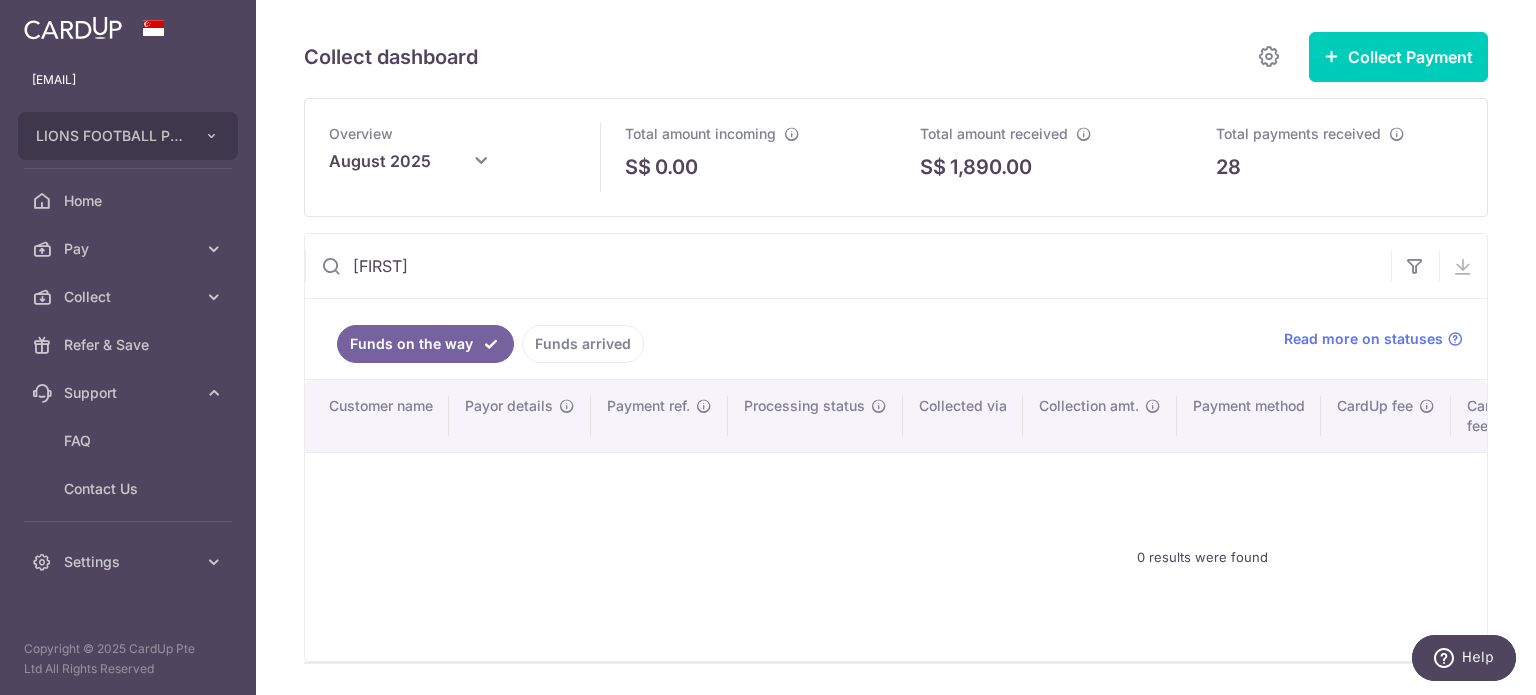 click on "Funds arrived" at bounding box center (583, 344) 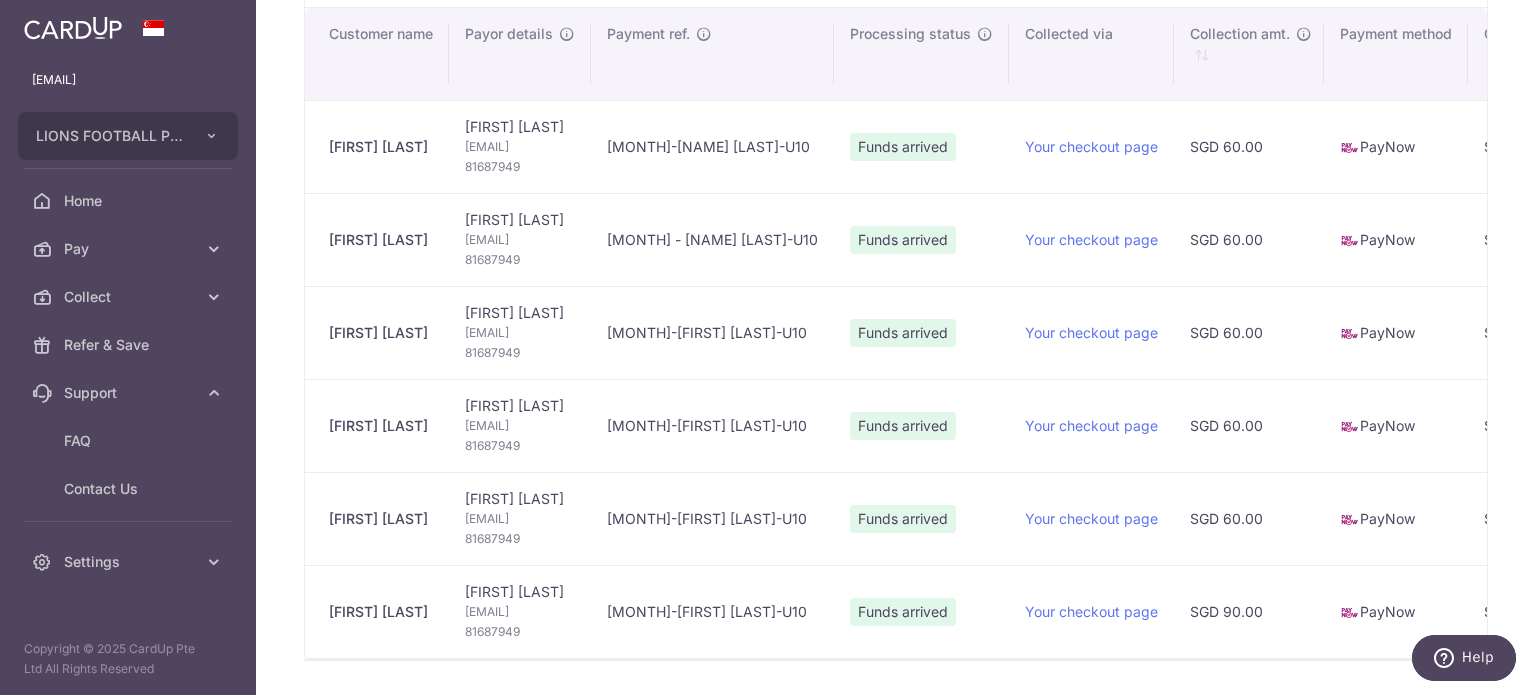 scroll, scrollTop: 0, scrollLeft: 0, axis: both 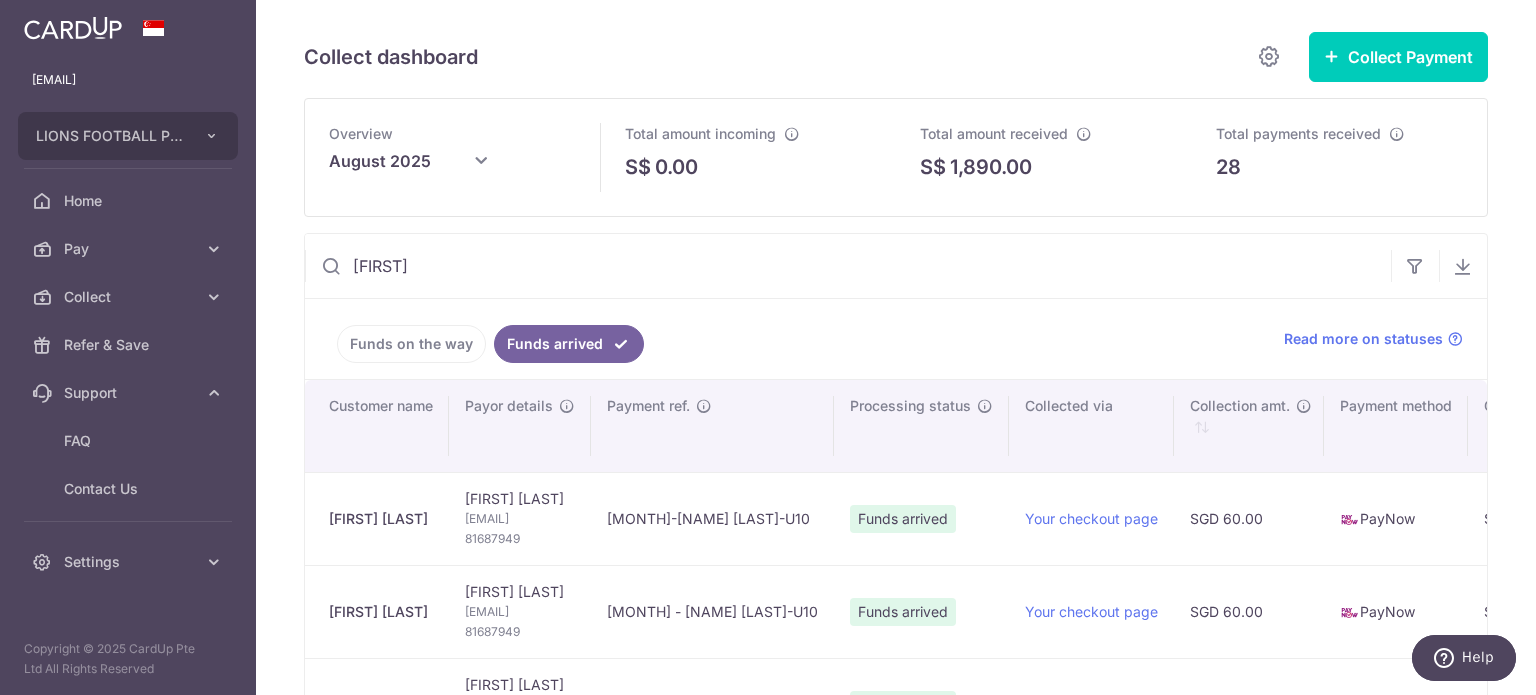 click on "[FIRST]" at bounding box center [848, 266] 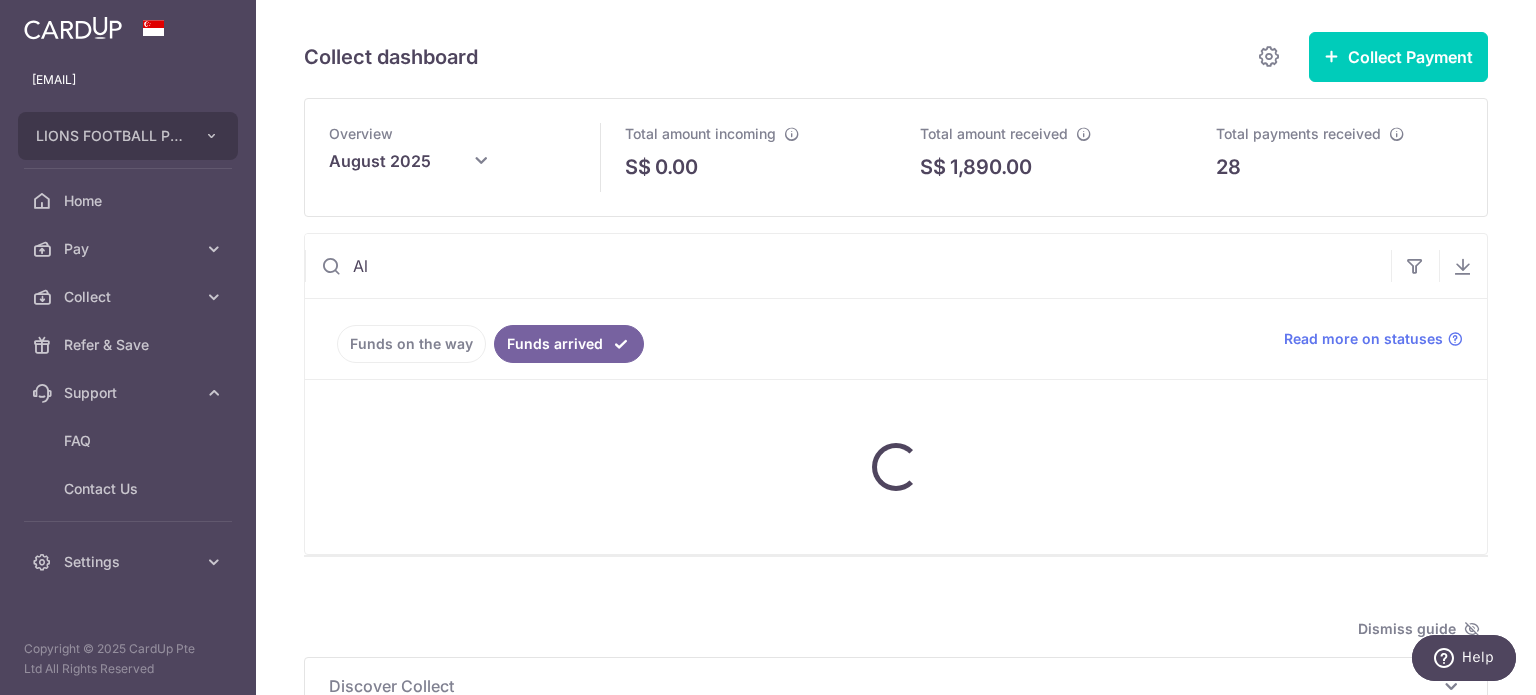 type on "A" 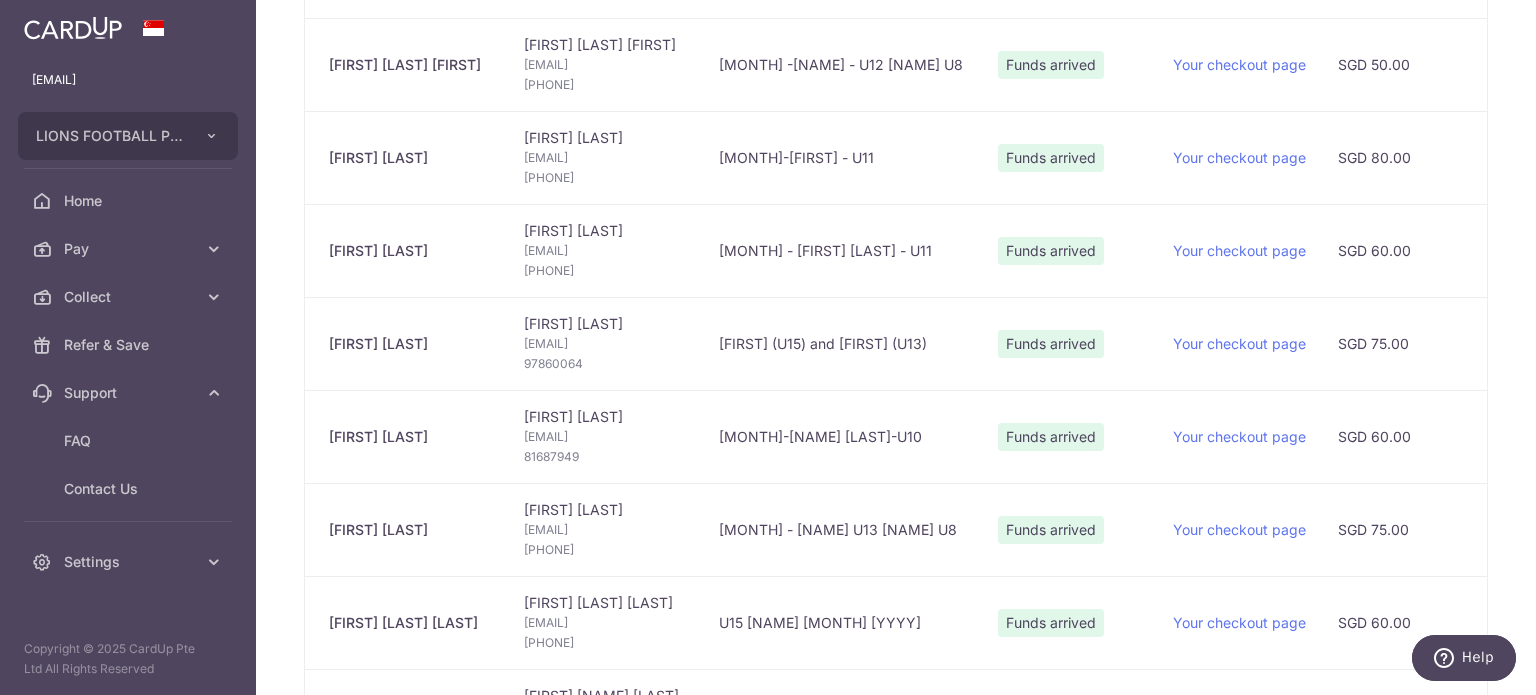 scroll, scrollTop: 1300, scrollLeft: 0, axis: vertical 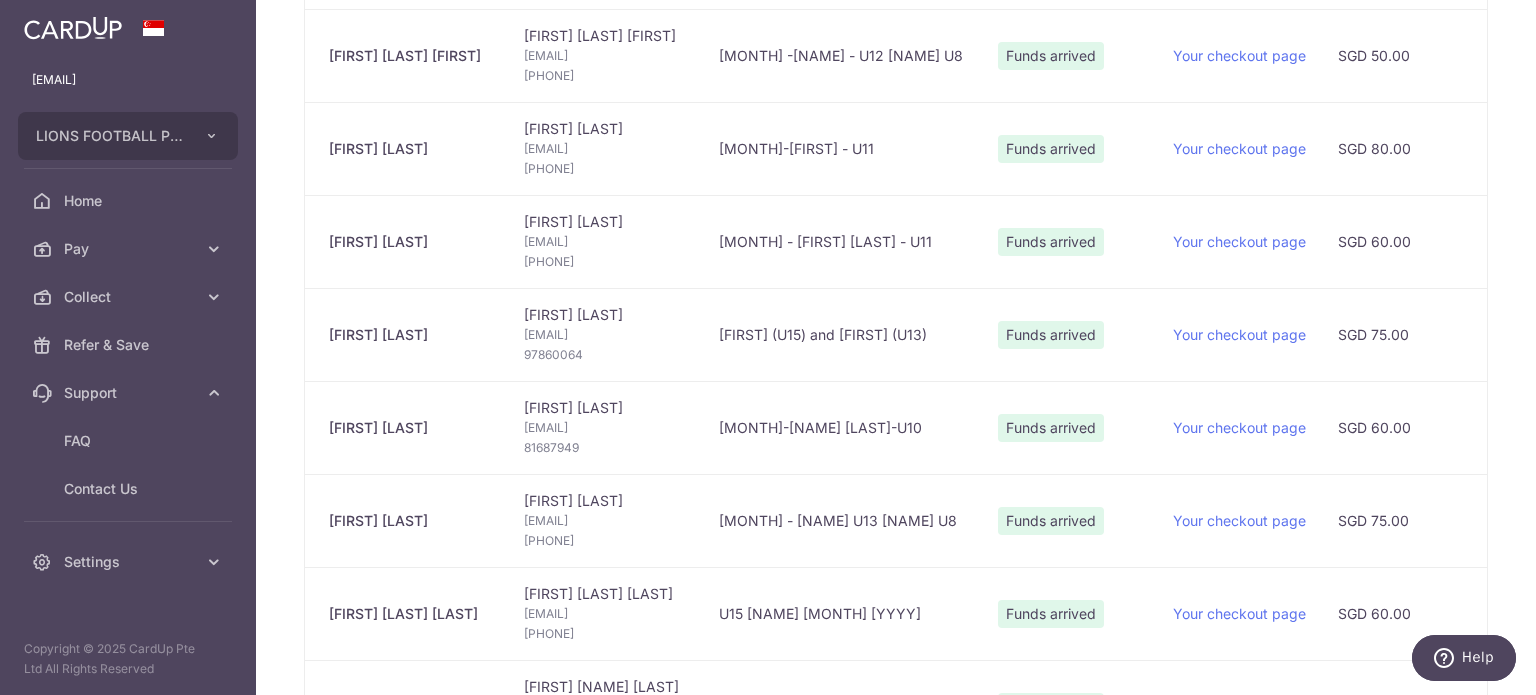 click on "[MONTH] - [NAME] U13 [NAME] U8" at bounding box center [842, 520] 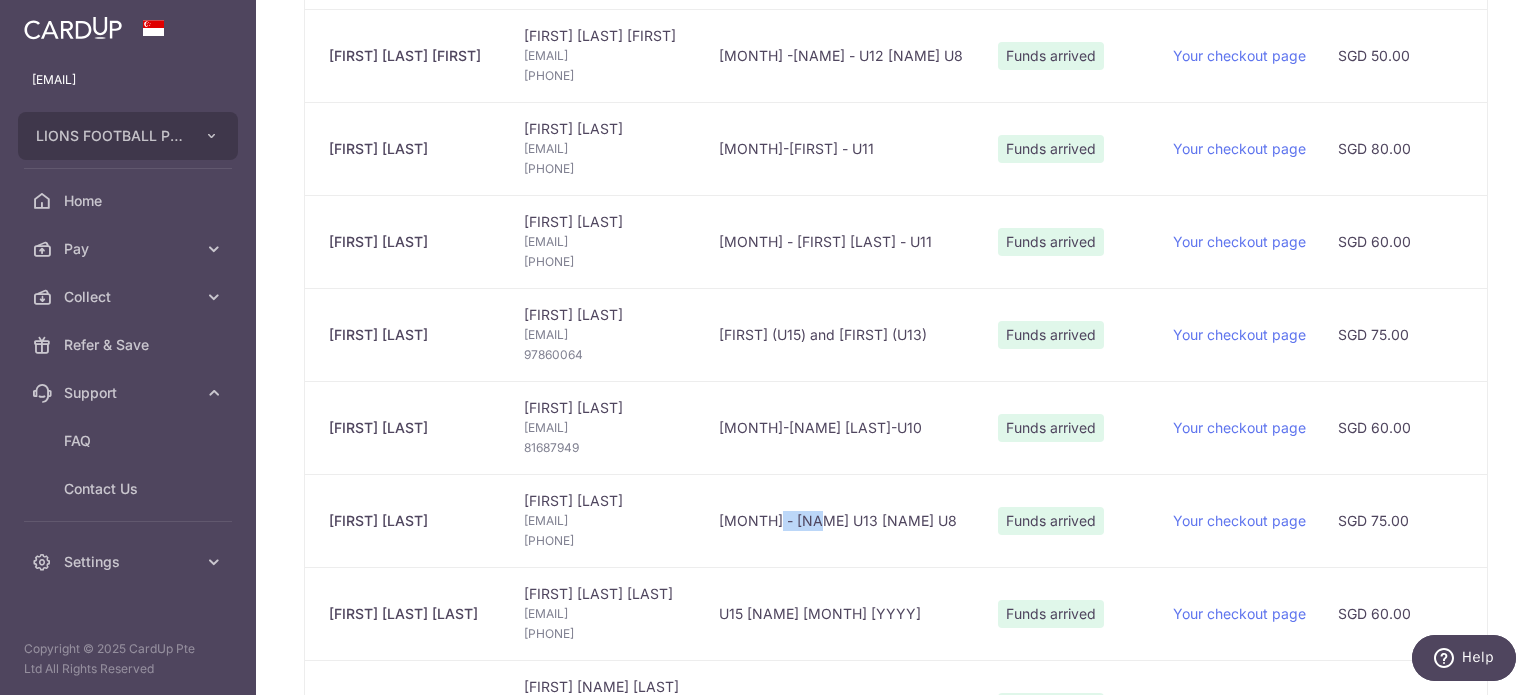 click on "[MONTH] - [NAME] U13 [NAME] U8" at bounding box center (842, 520) 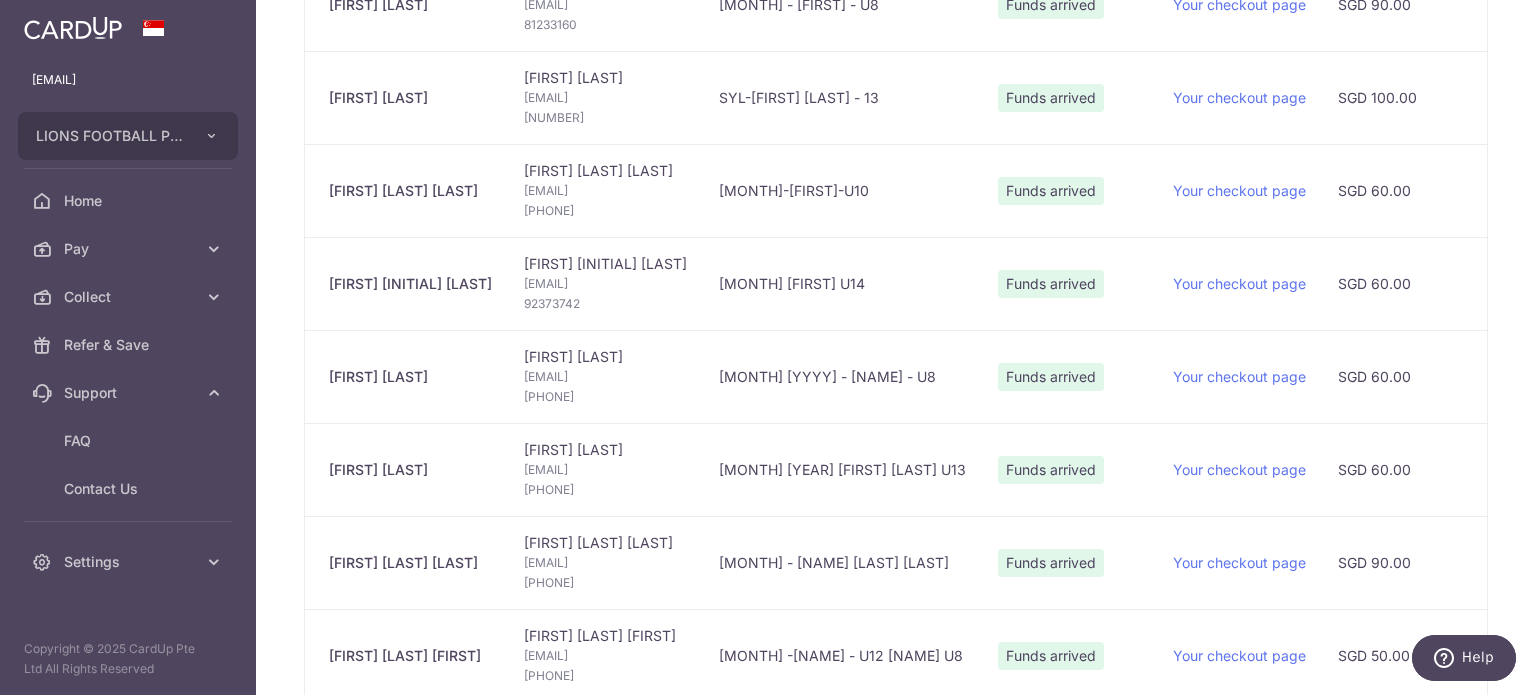 scroll, scrollTop: 200, scrollLeft: 0, axis: vertical 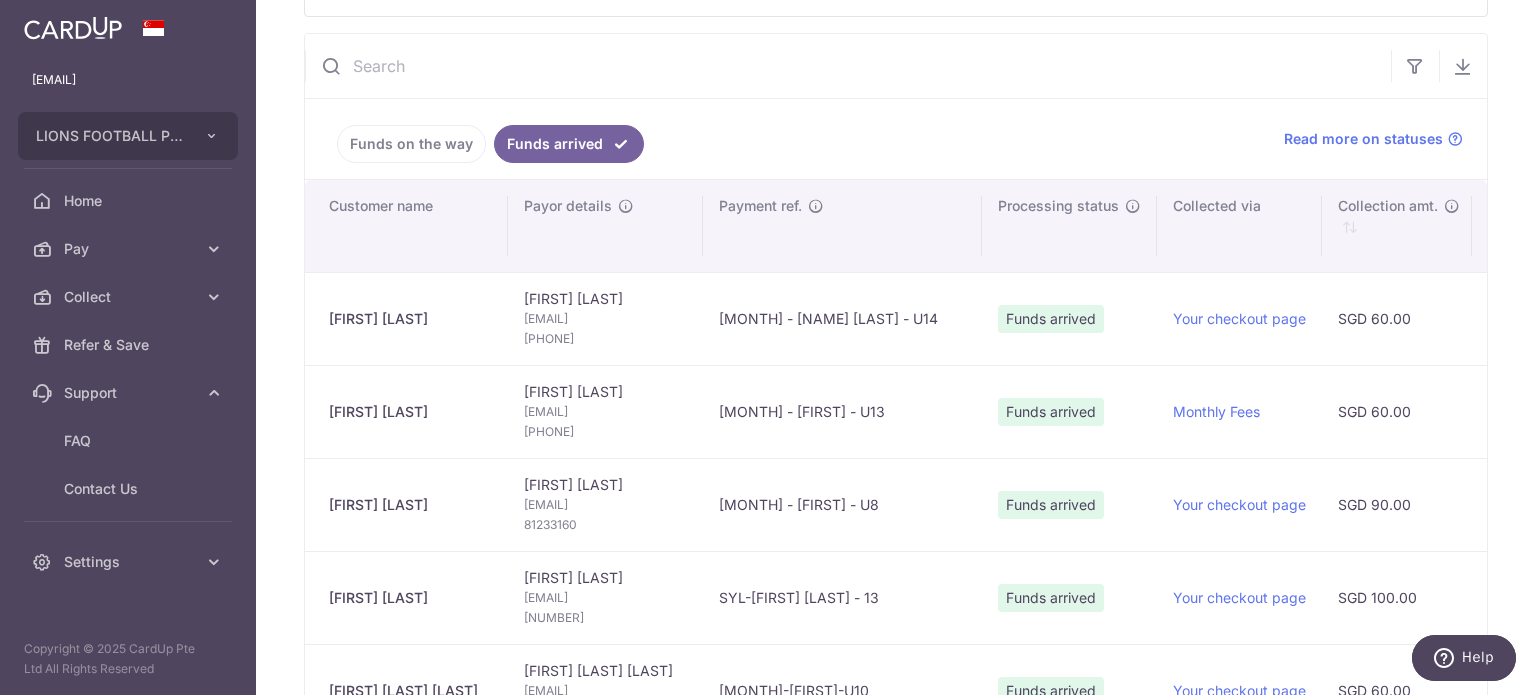 click at bounding box center [848, 66] 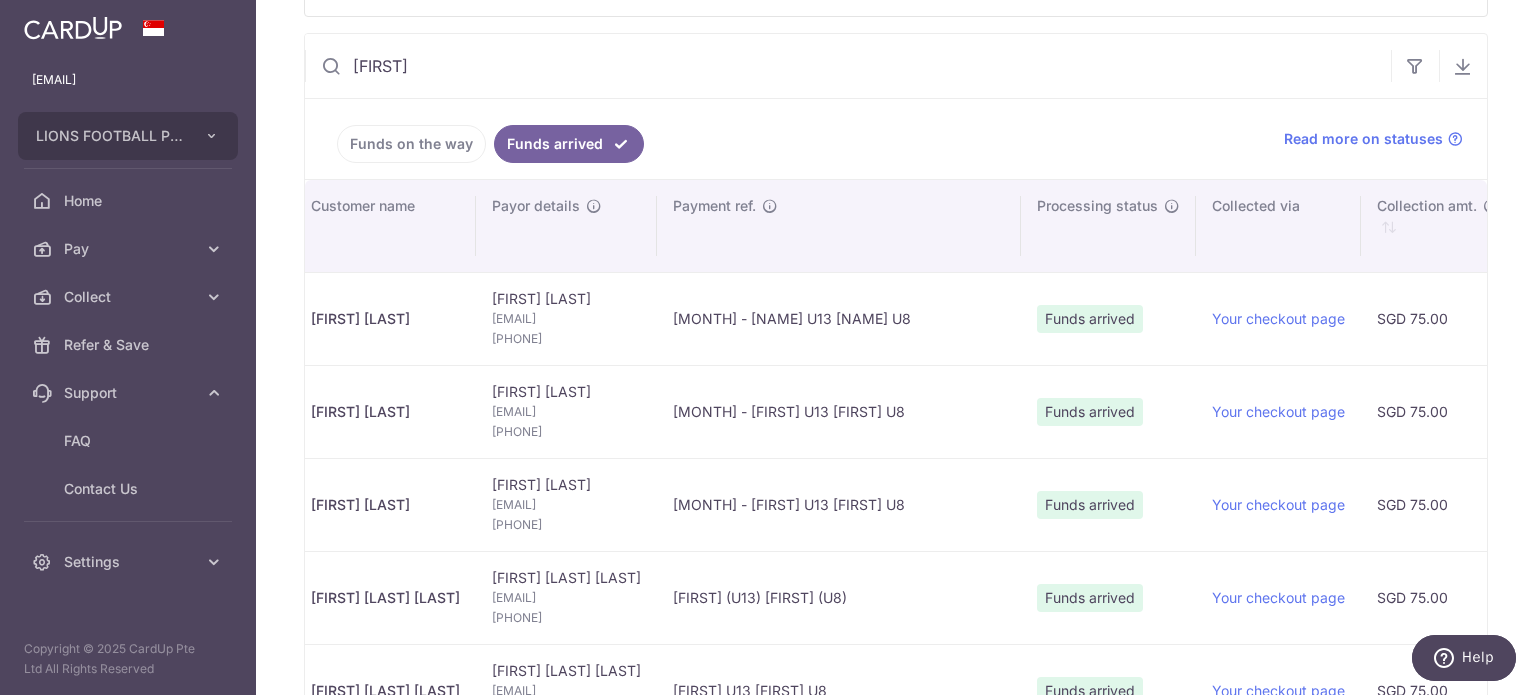 scroll, scrollTop: 0, scrollLeft: 20, axis: horizontal 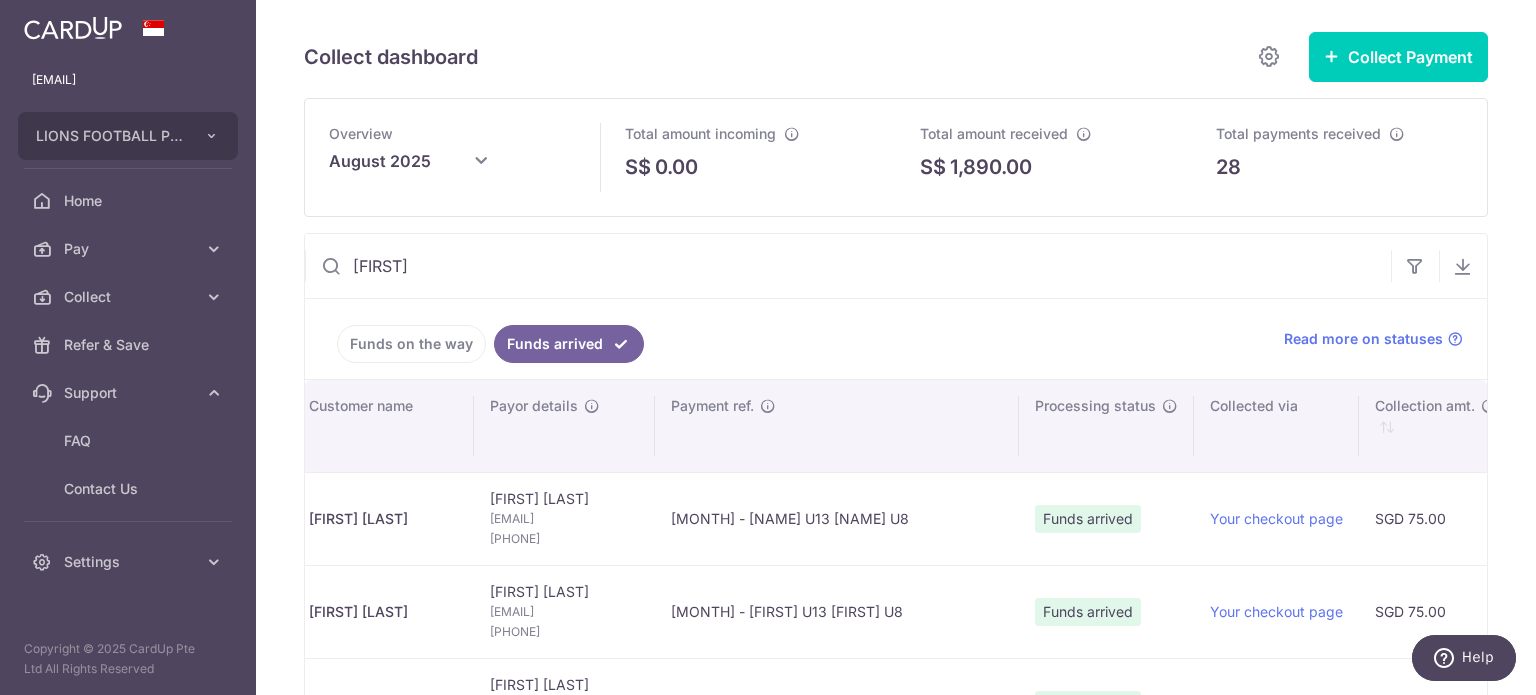click on "[FIRST]" at bounding box center (848, 266) 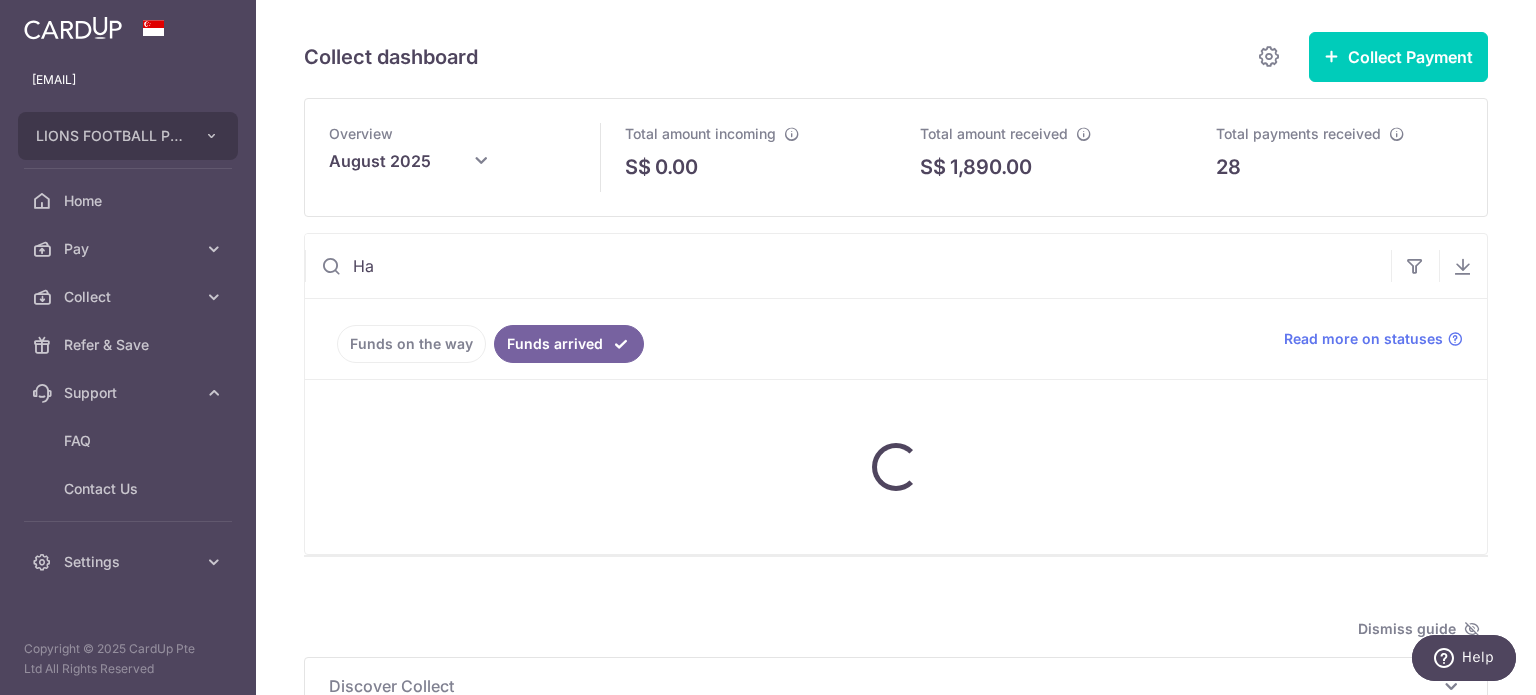 type on "H" 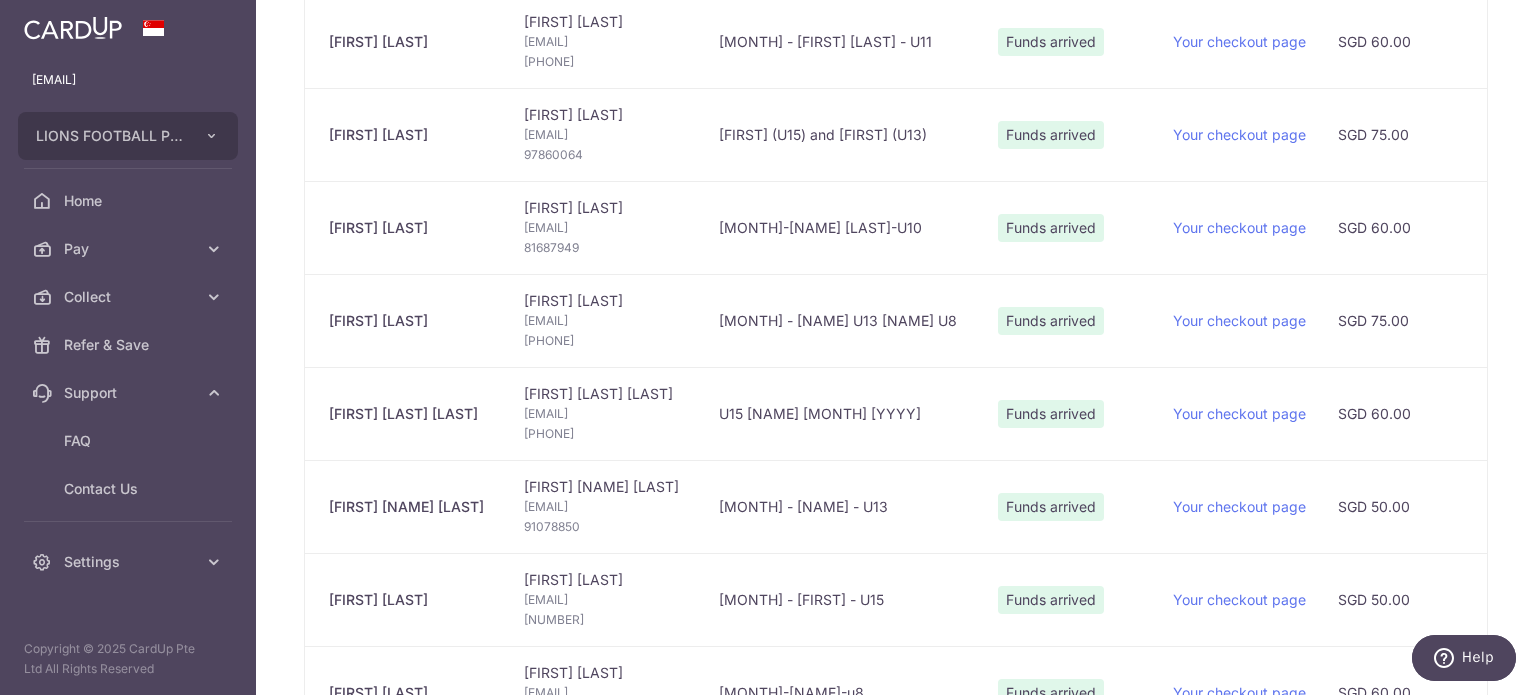 scroll, scrollTop: 1600, scrollLeft: 0, axis: vertical 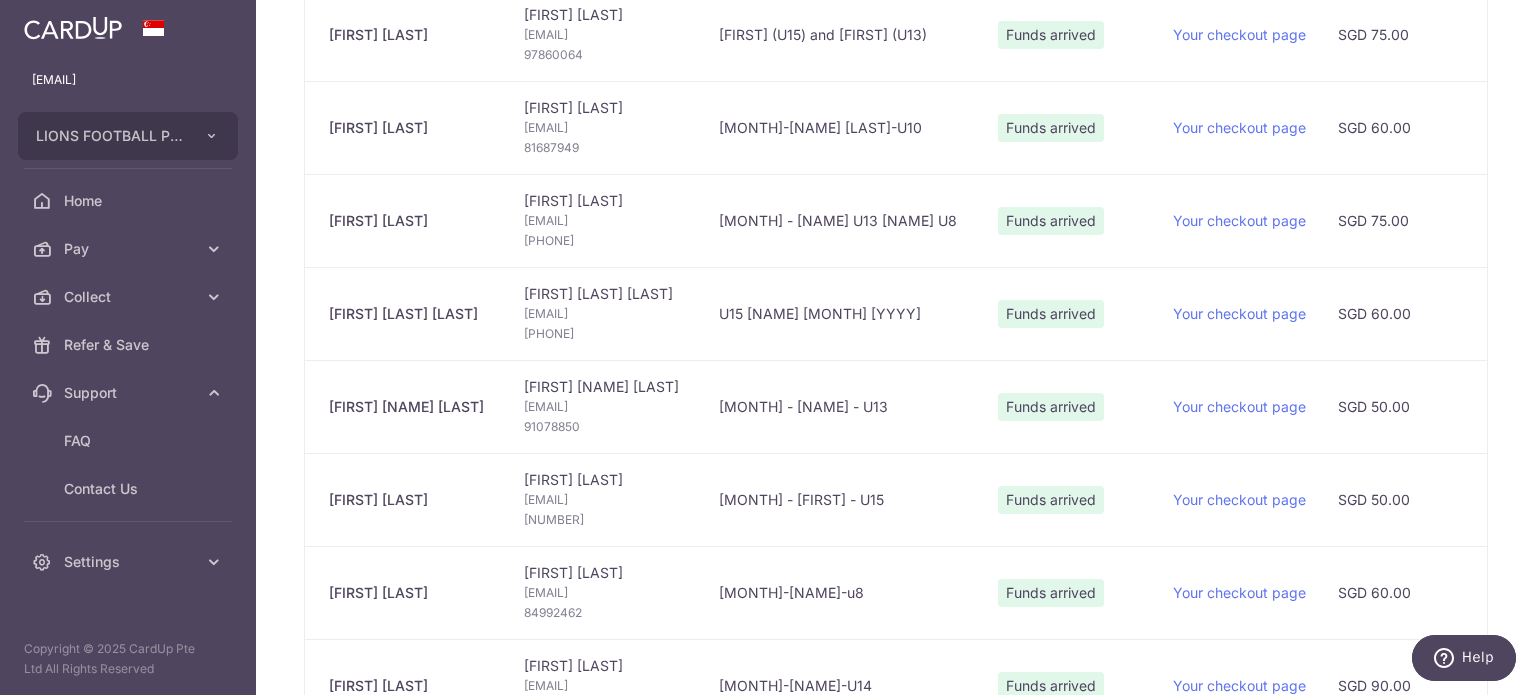 click on "U15 [NAME] [MONTH] [YYYY]" at bounding box center (842, 313) 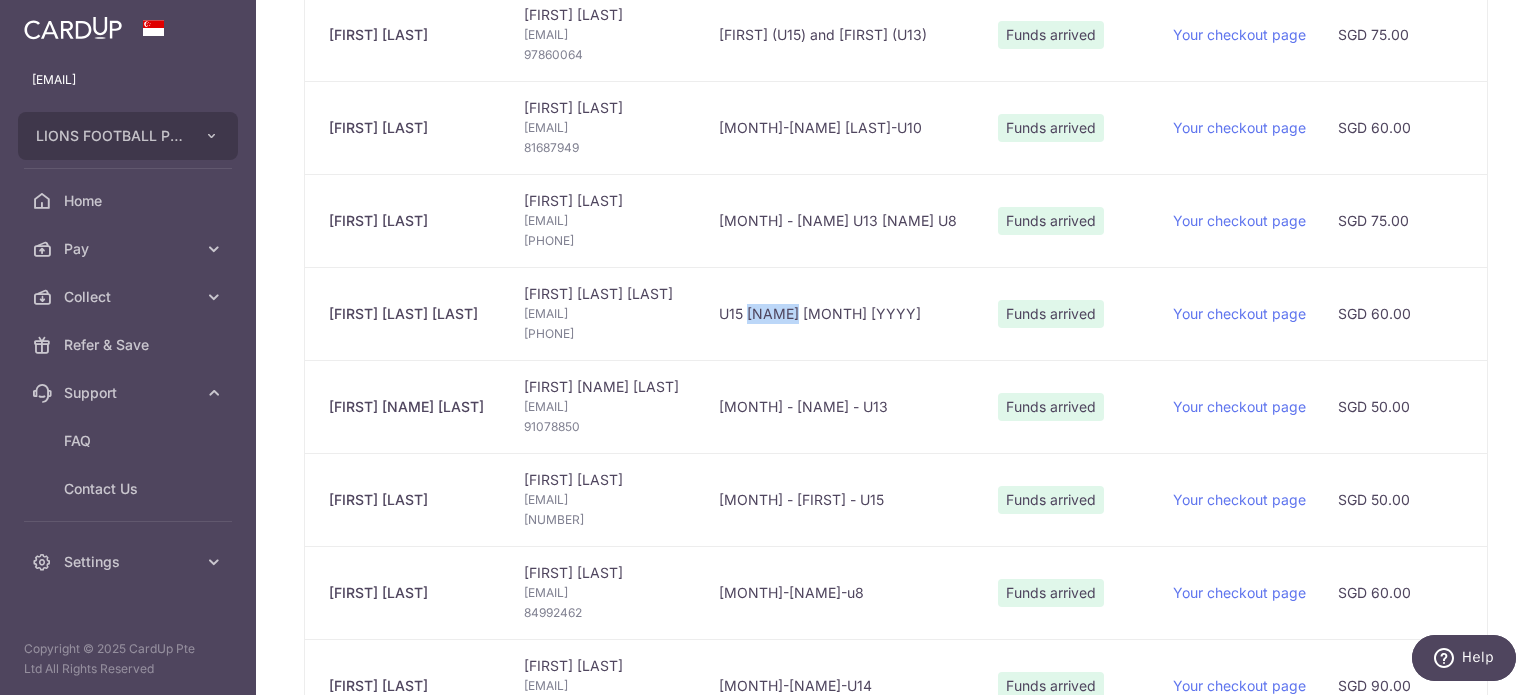 click on "U15 [NAME] [MONTH] [YYYY]" at bounding box center [842, 313] 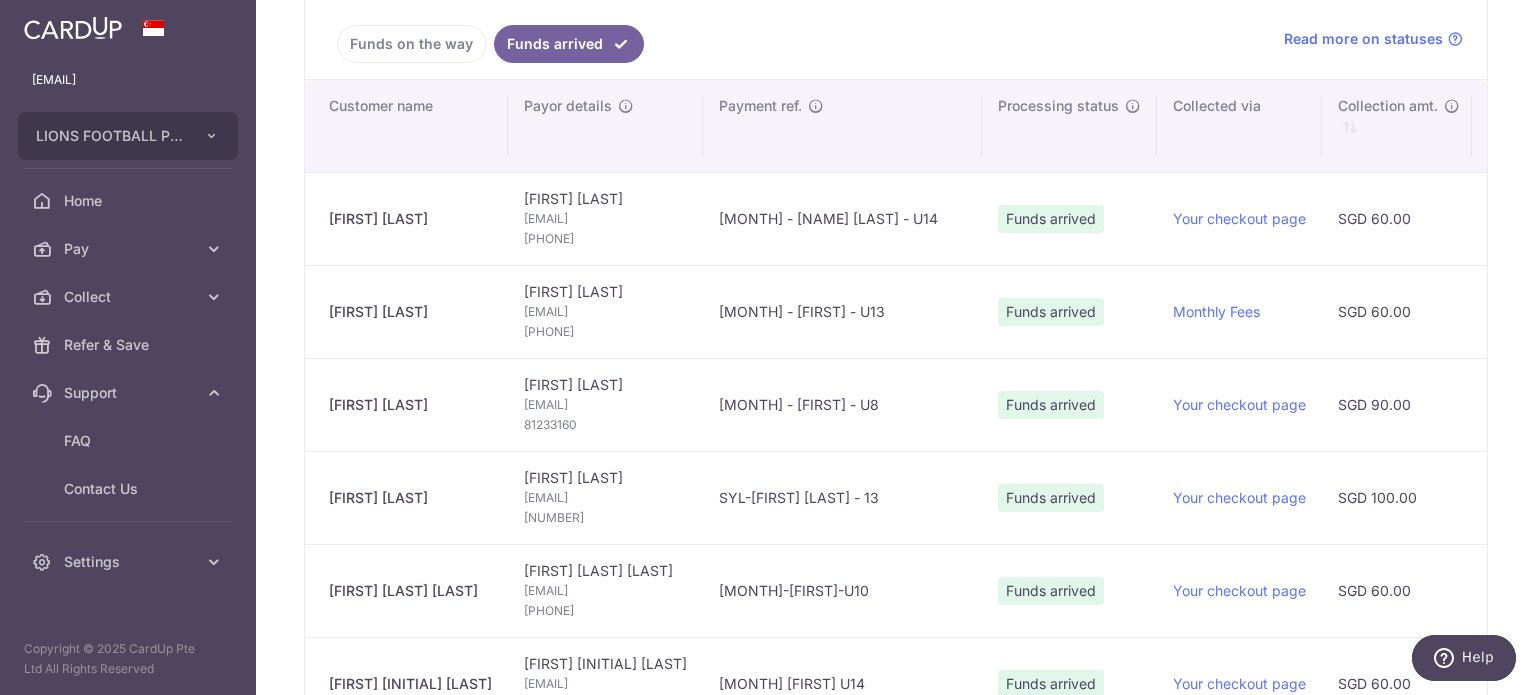 scroll, scrollTop: 0, scrollLeft: 0, axis: both 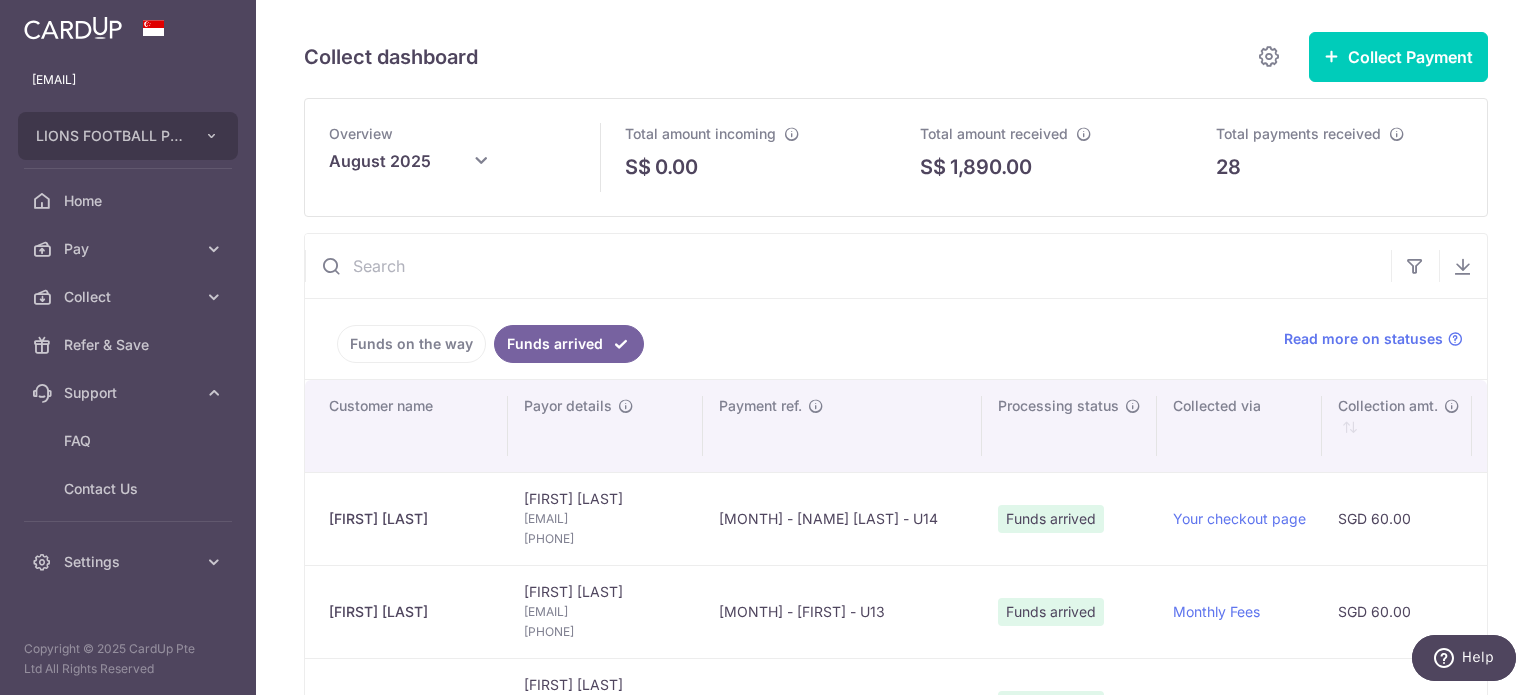 click at bounding box center (848, 266) 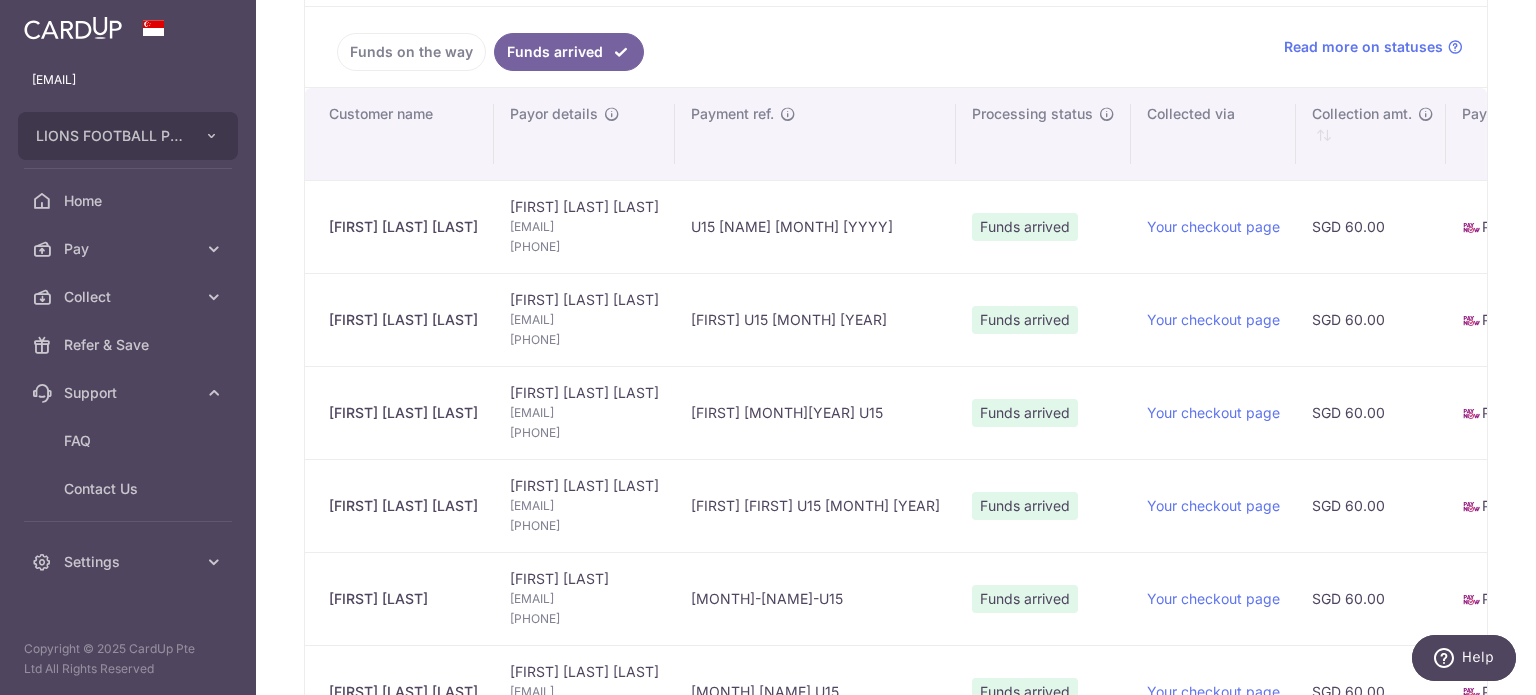 scroll, scrollTop: 400, scrollLeft: 0, axis: vertical 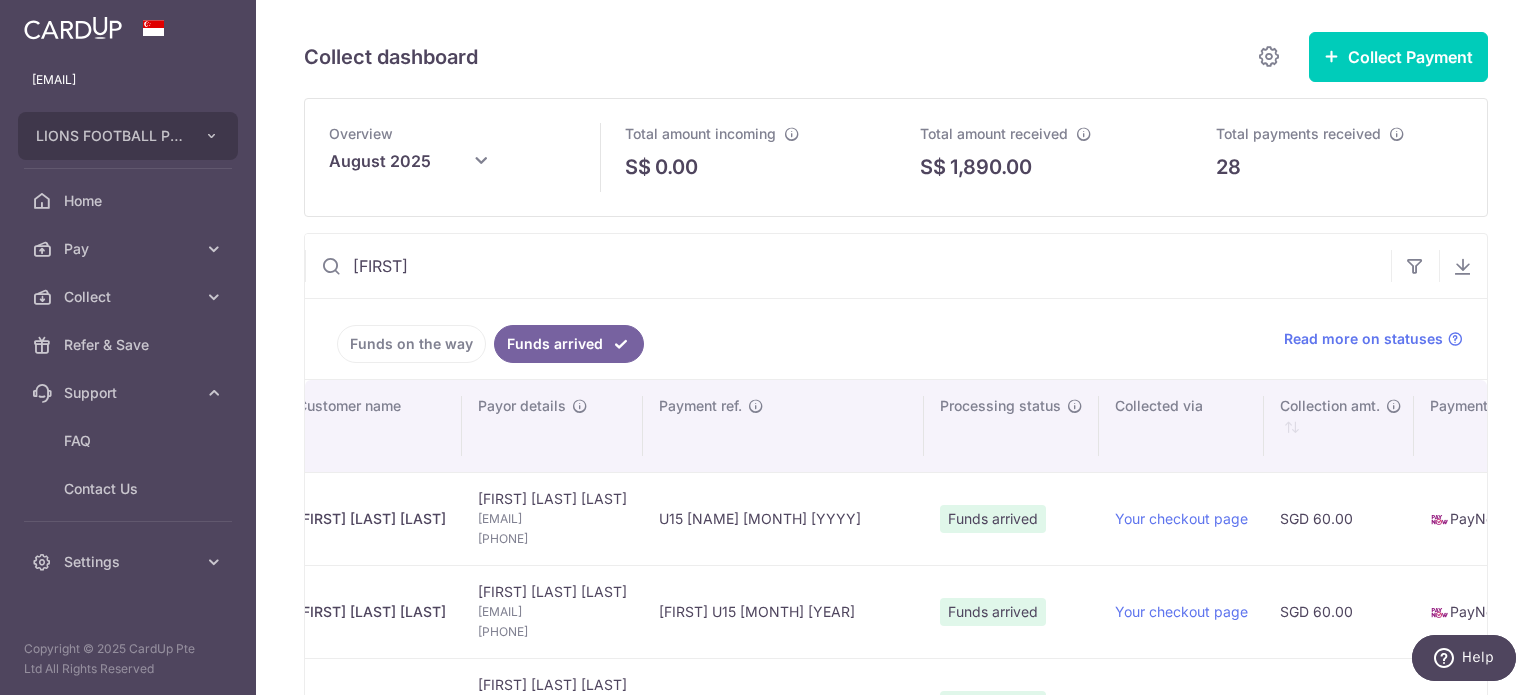 click on "[FIRST]" at bounding box center (848, 266) 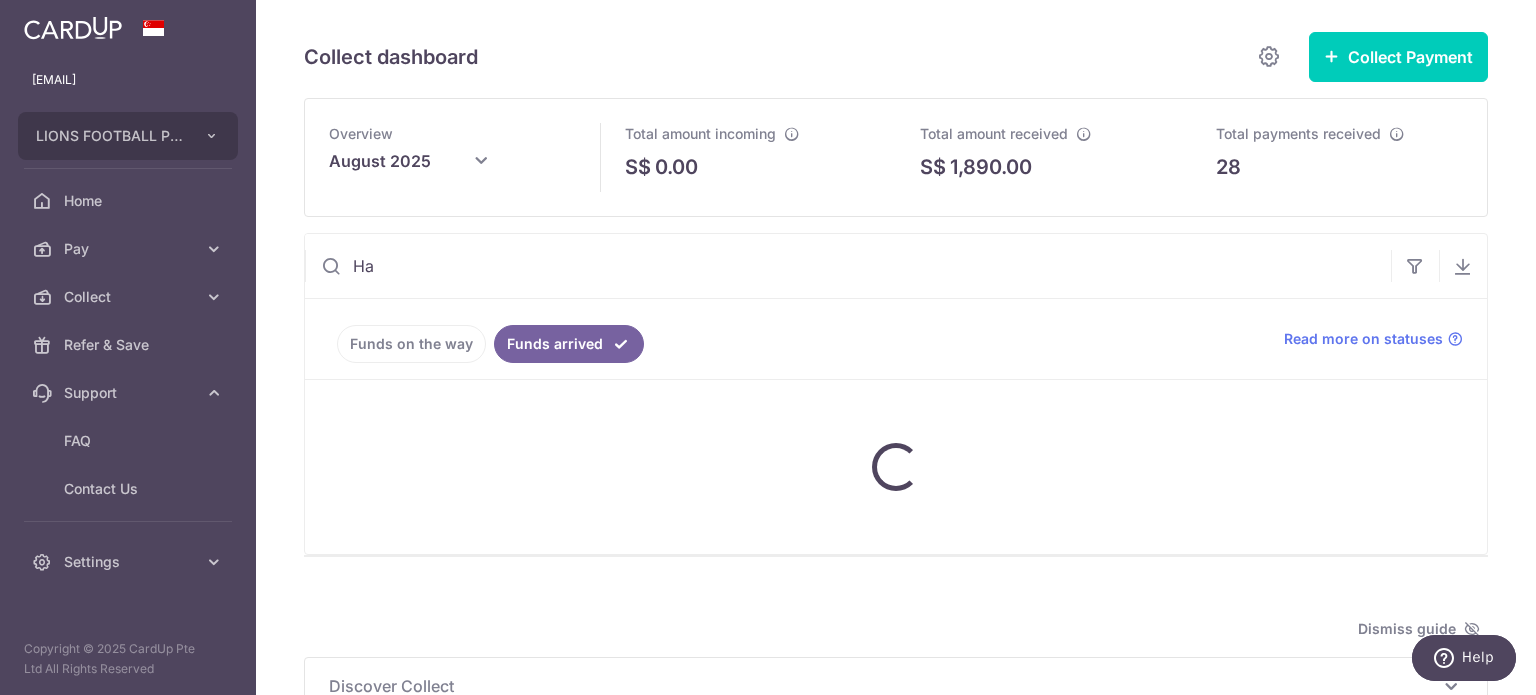 type on "H" 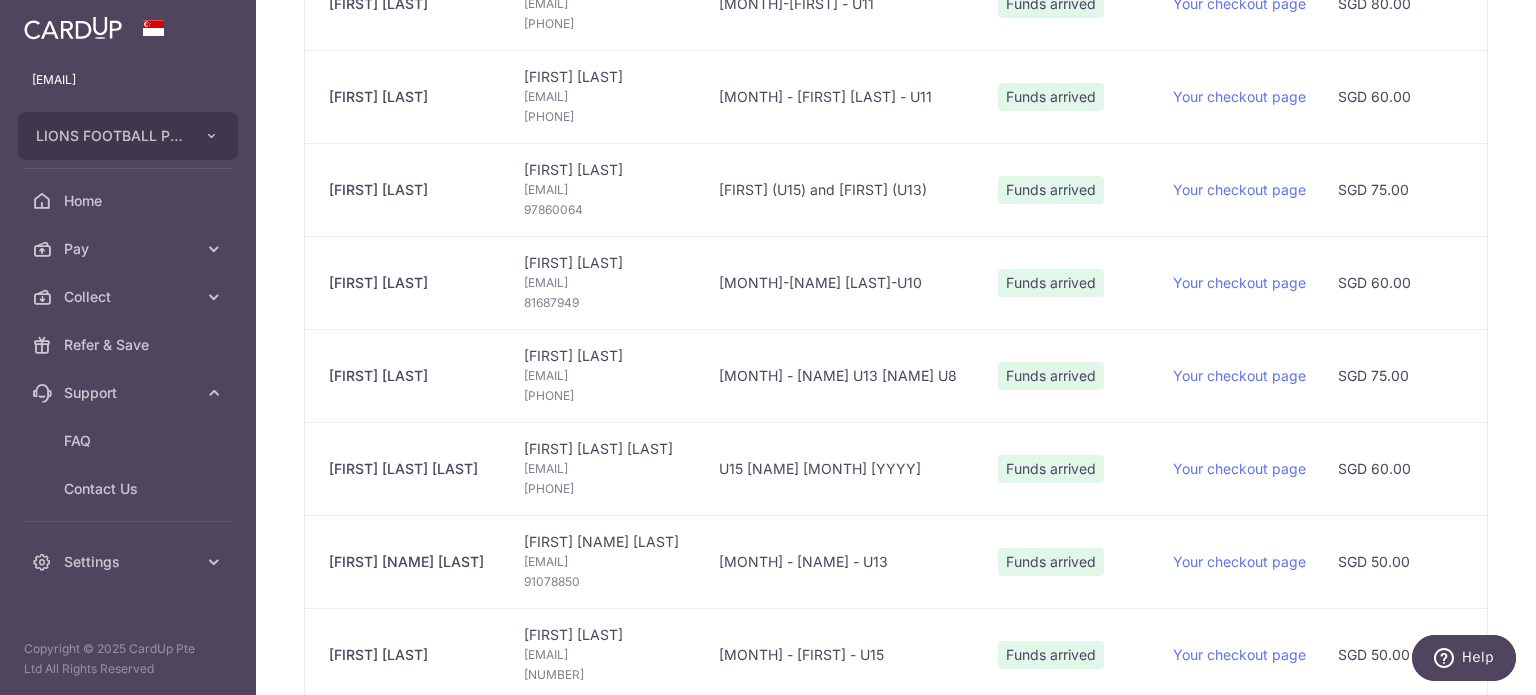 scroll, scrollTop: 1600, scrollLeft: 0, axis: vertical 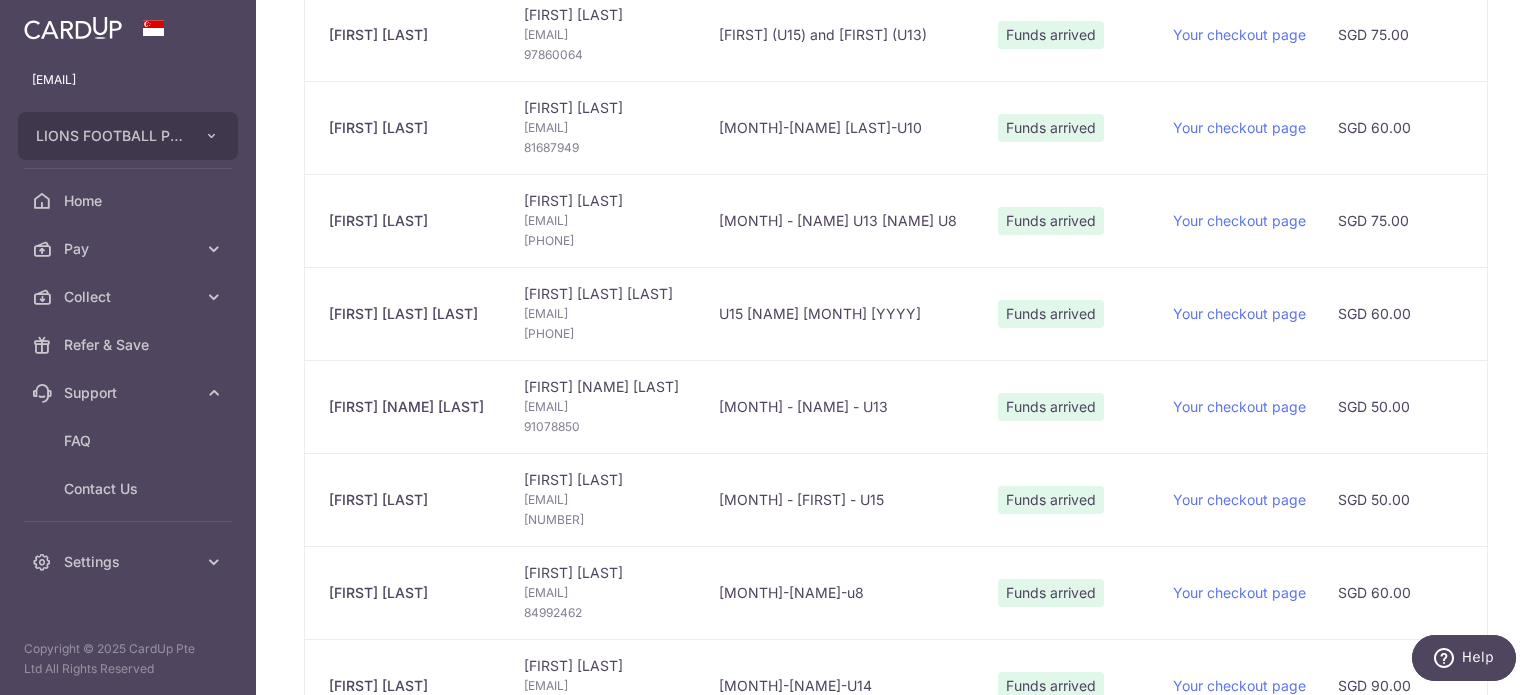 click on "[MONTH] - [NAME] - U13" at bounding box center (842, 406) 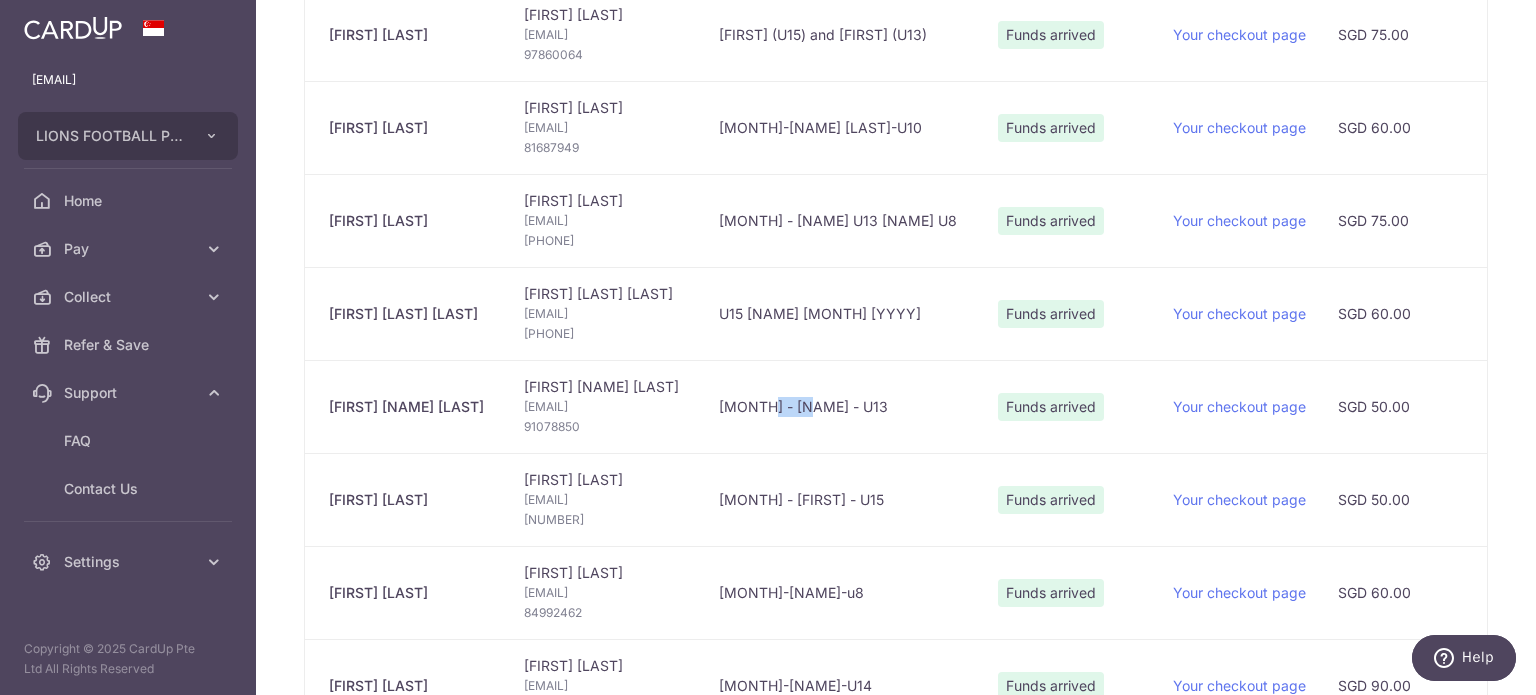 click on "[MONTH] - [NAME] - U13" at bounding box center [842, 406] 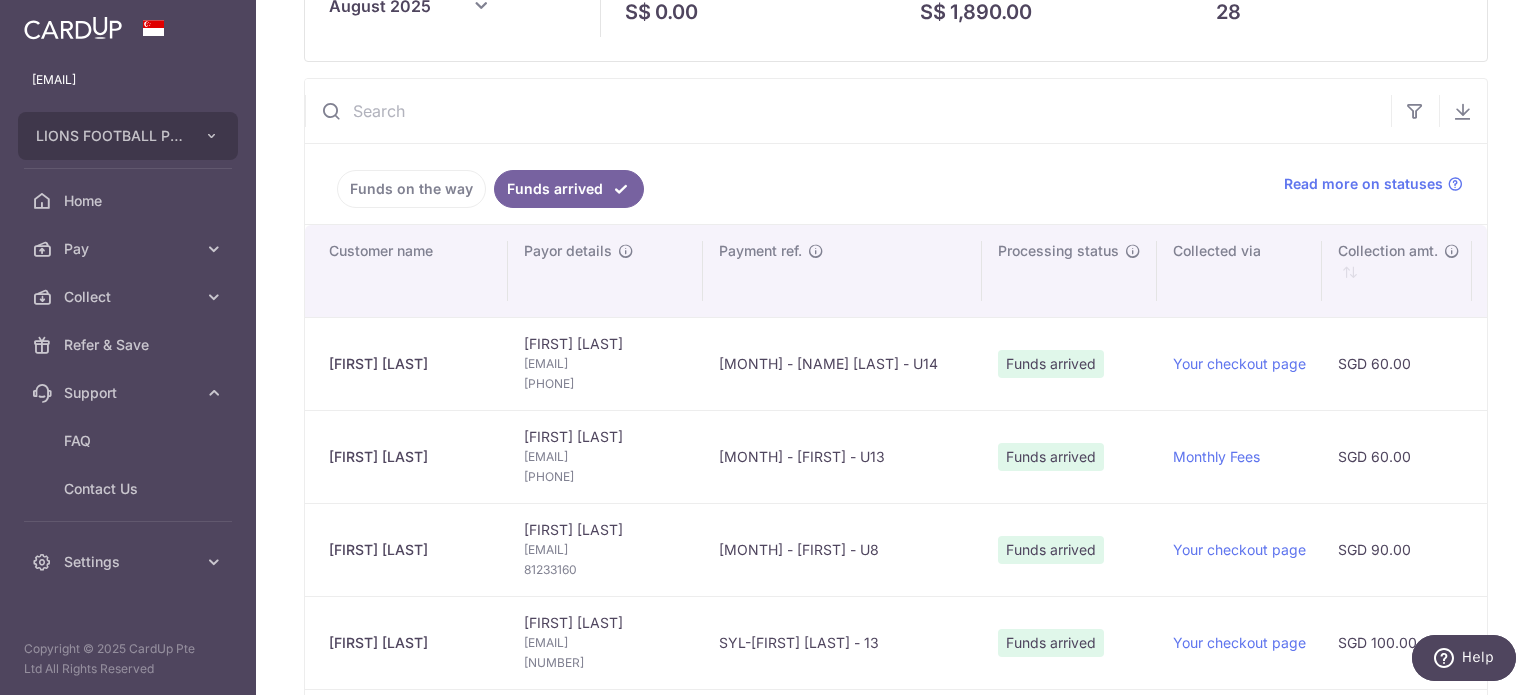 scroll, scrollTop: 0, scrollLeft: 0, axis: both 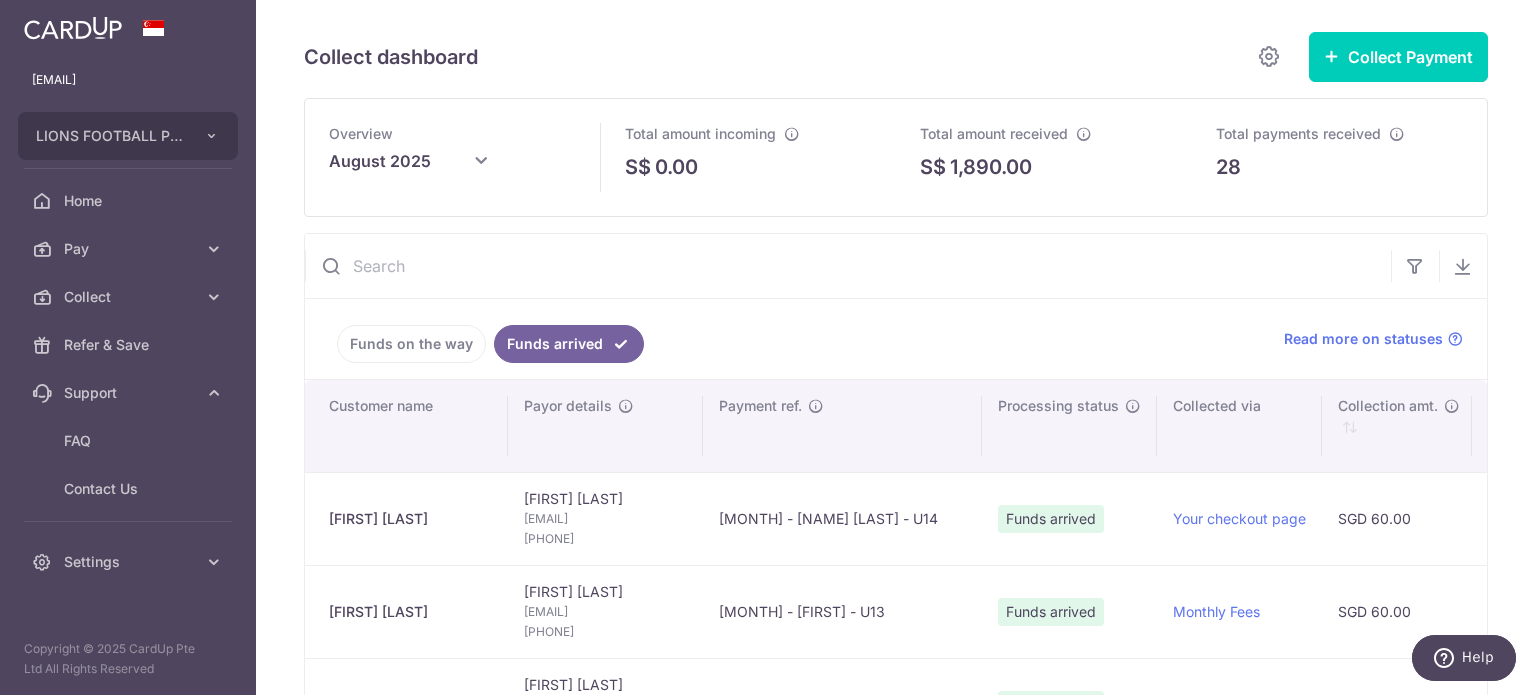 click at bounding box center (848, 266) 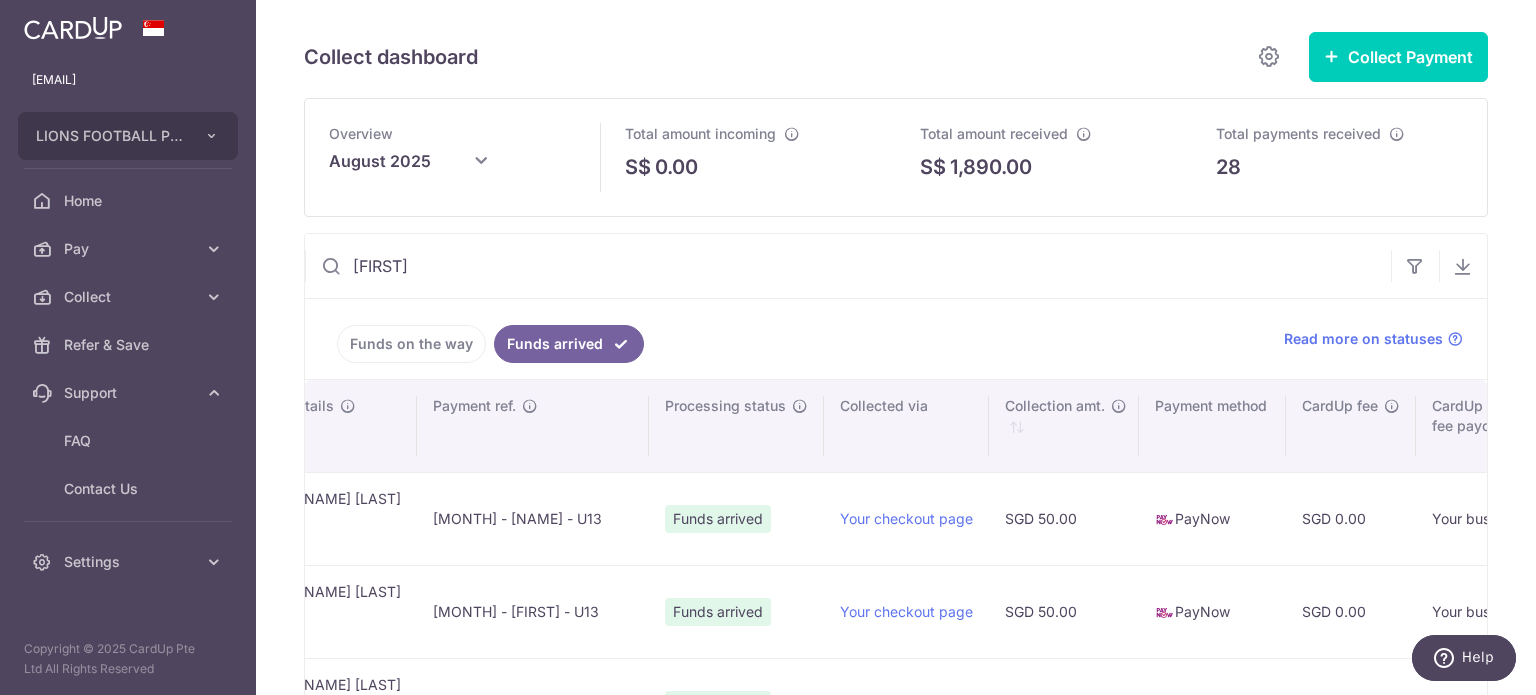 scroll, scrollTop: 0, scrollLeft: 272, axis: horizontal 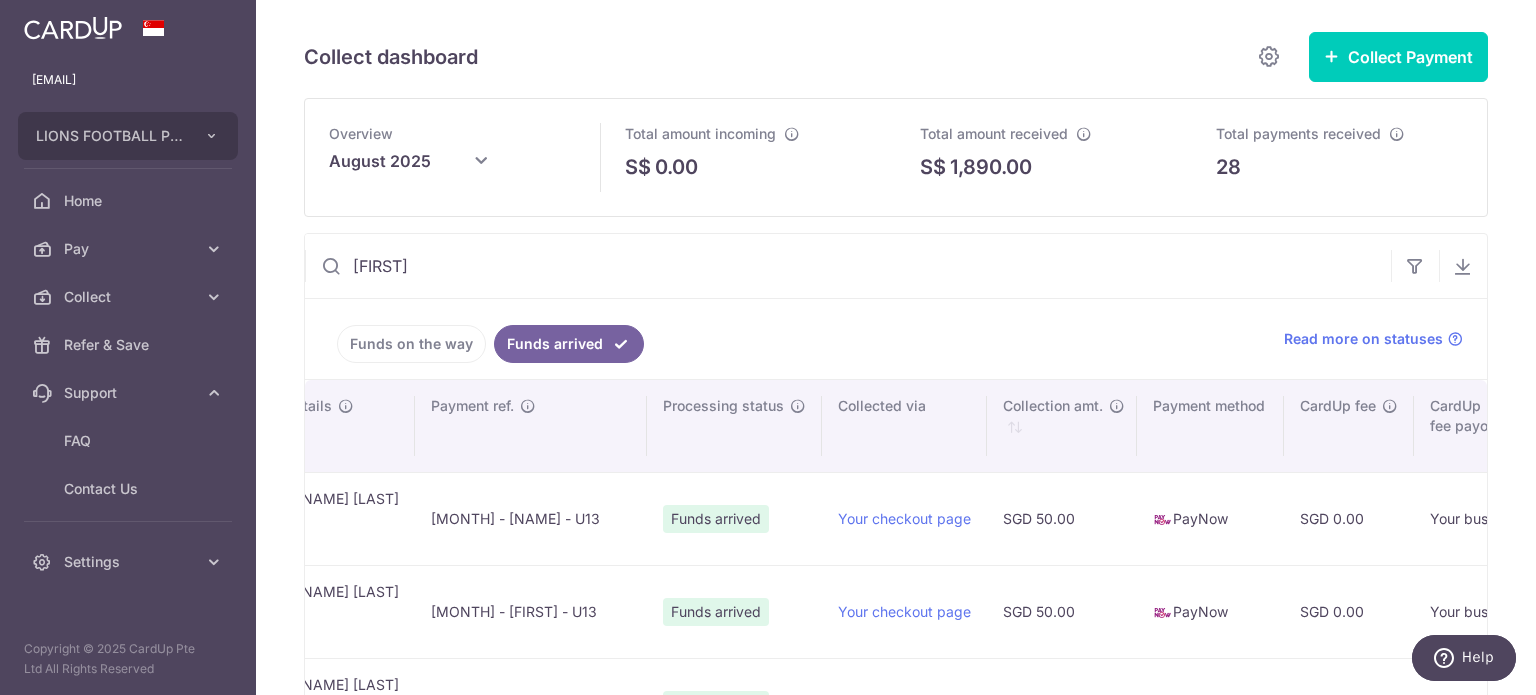 click on "[FIRST]" at bounding box center [848, 266] 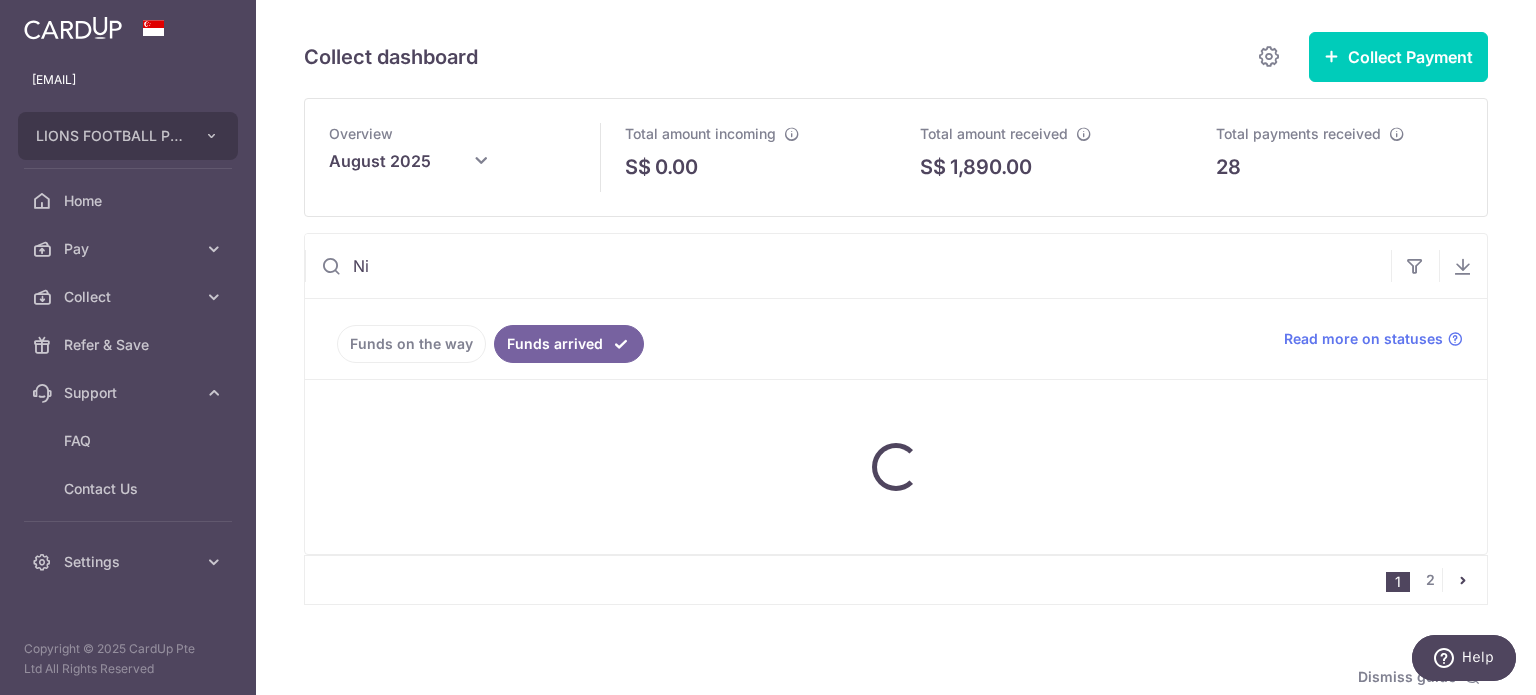type on "N" 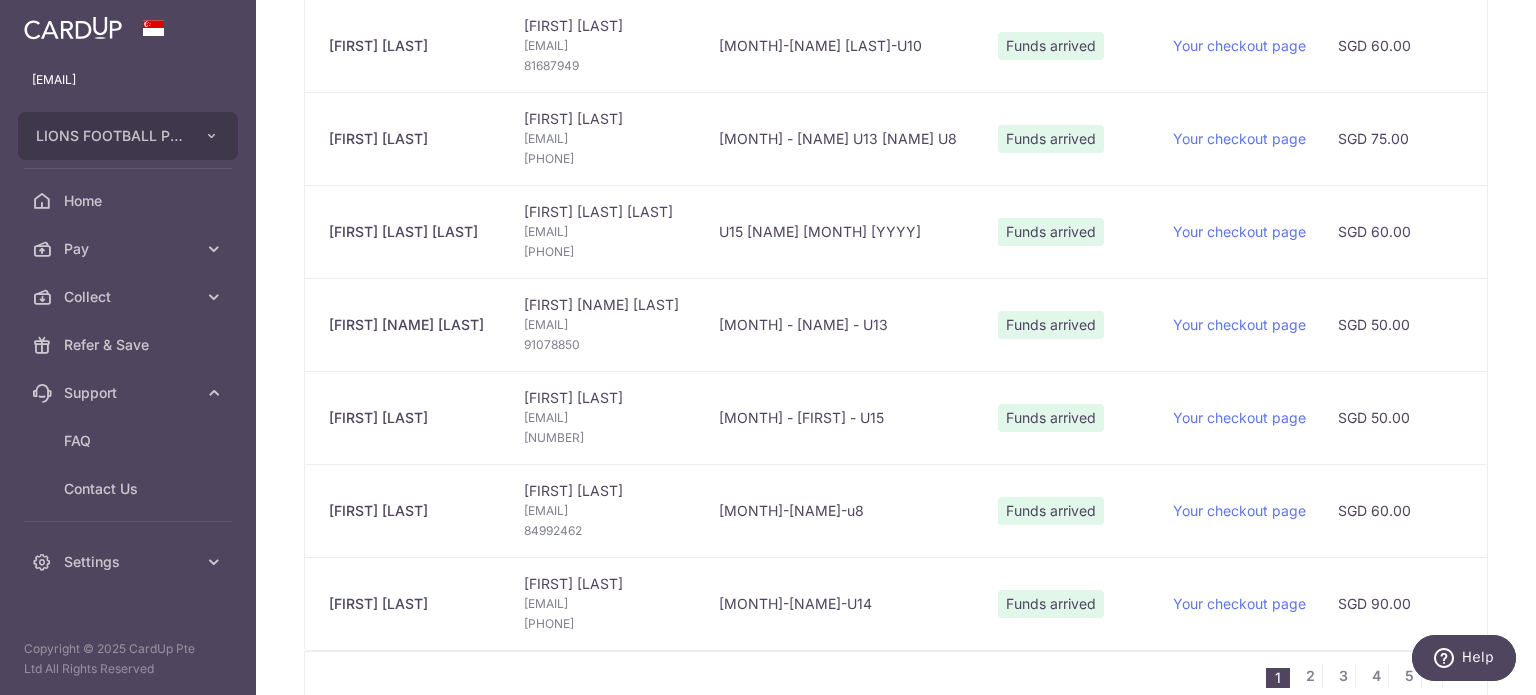scroll, scrollTop: 1800, scrollLeft: 0, axis: vertical 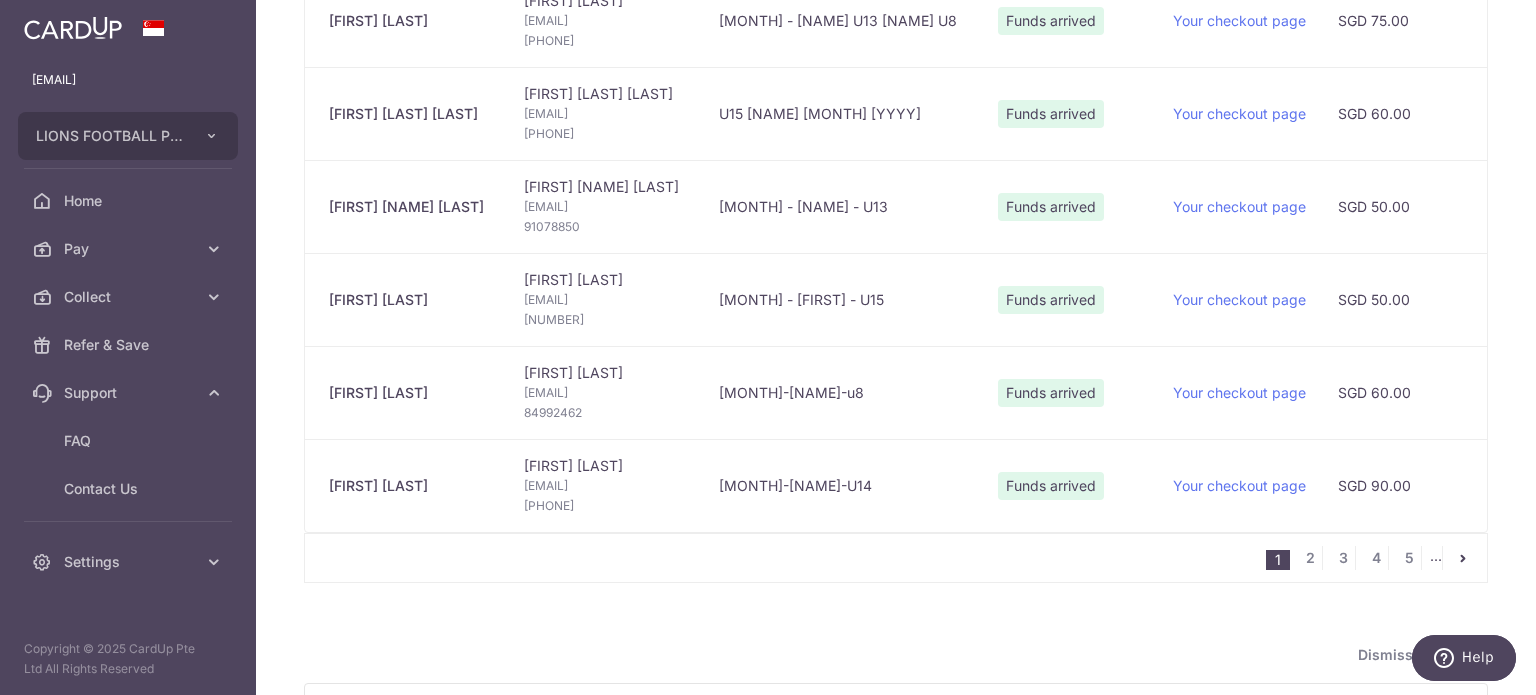 click on "[MONTH] - [FIRST] - U15" at bounding box center [842, 299] 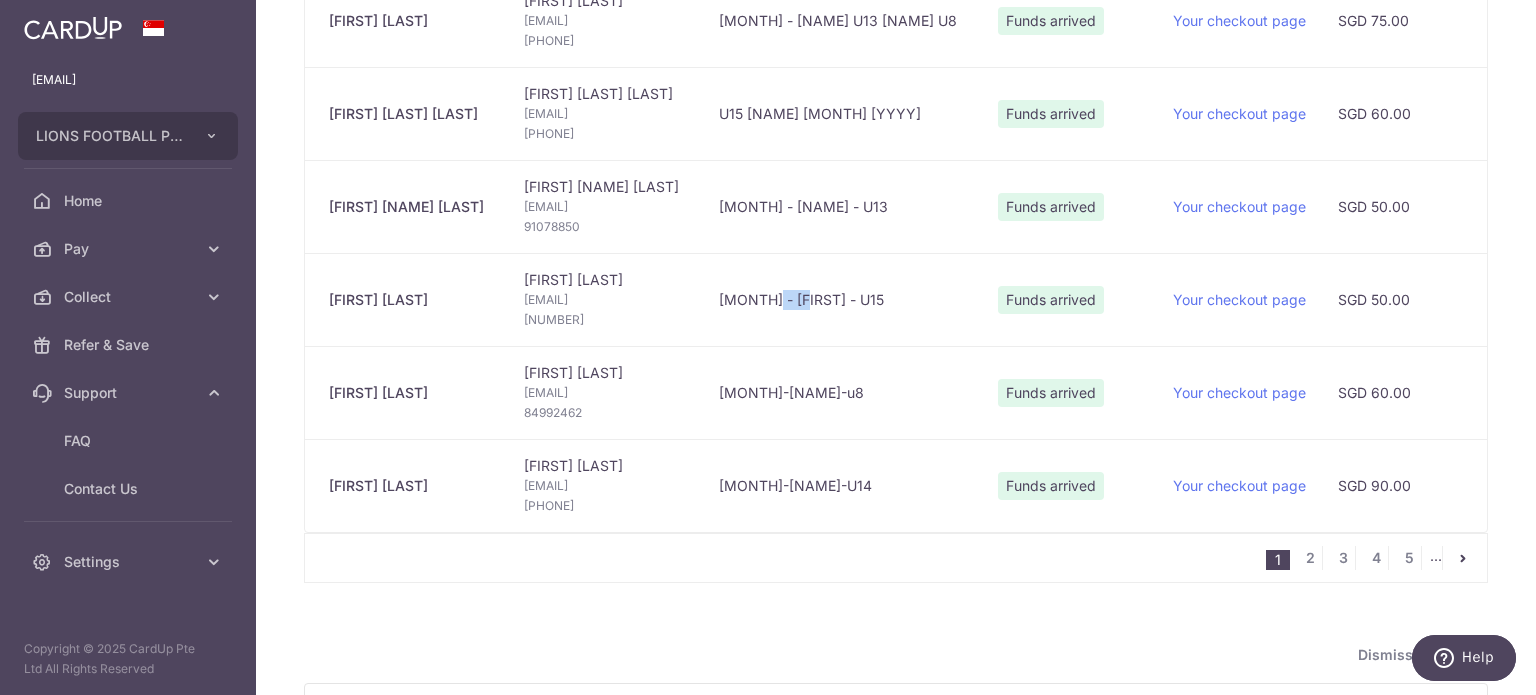 click on "[MONTH] - [FIRST] - U15" at bounding box center [842, 299] 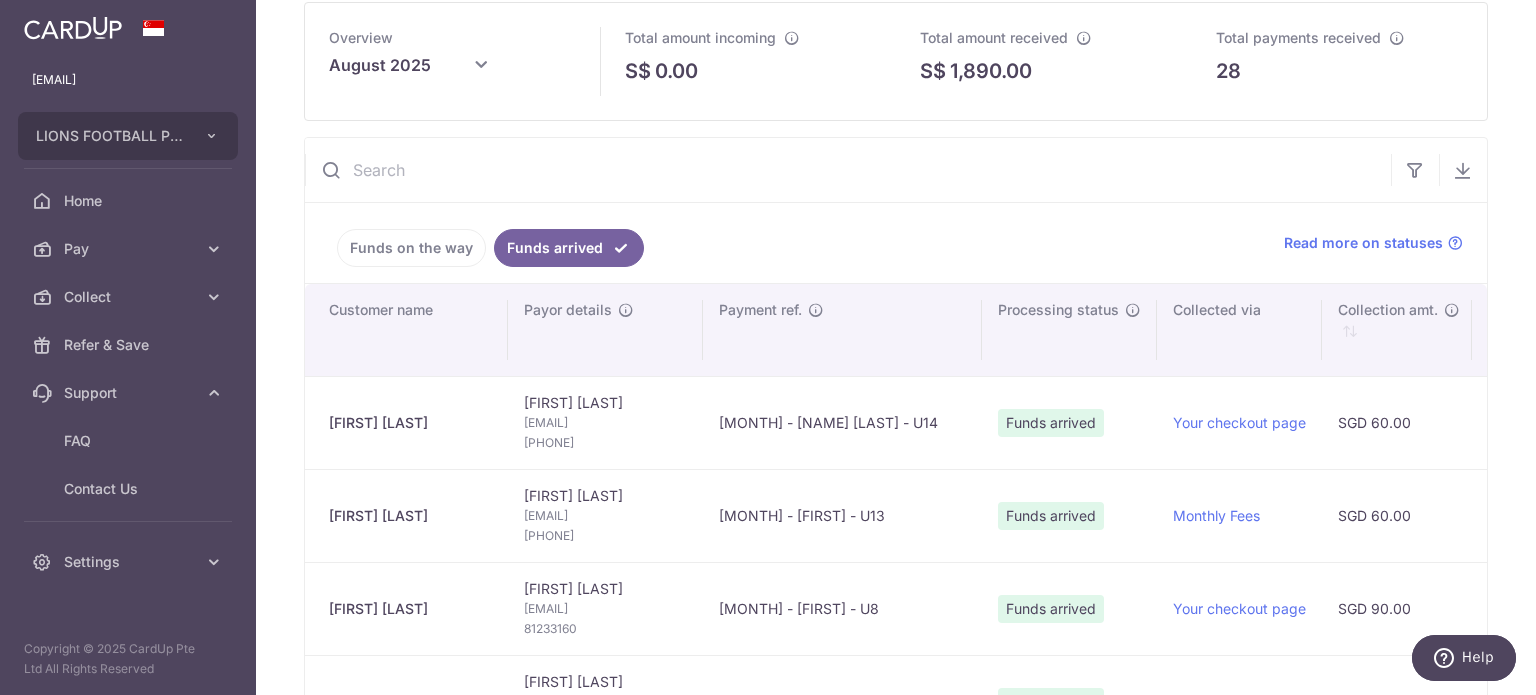 scroll, scrollTop: 0, scrollLeft: 0, axis: both 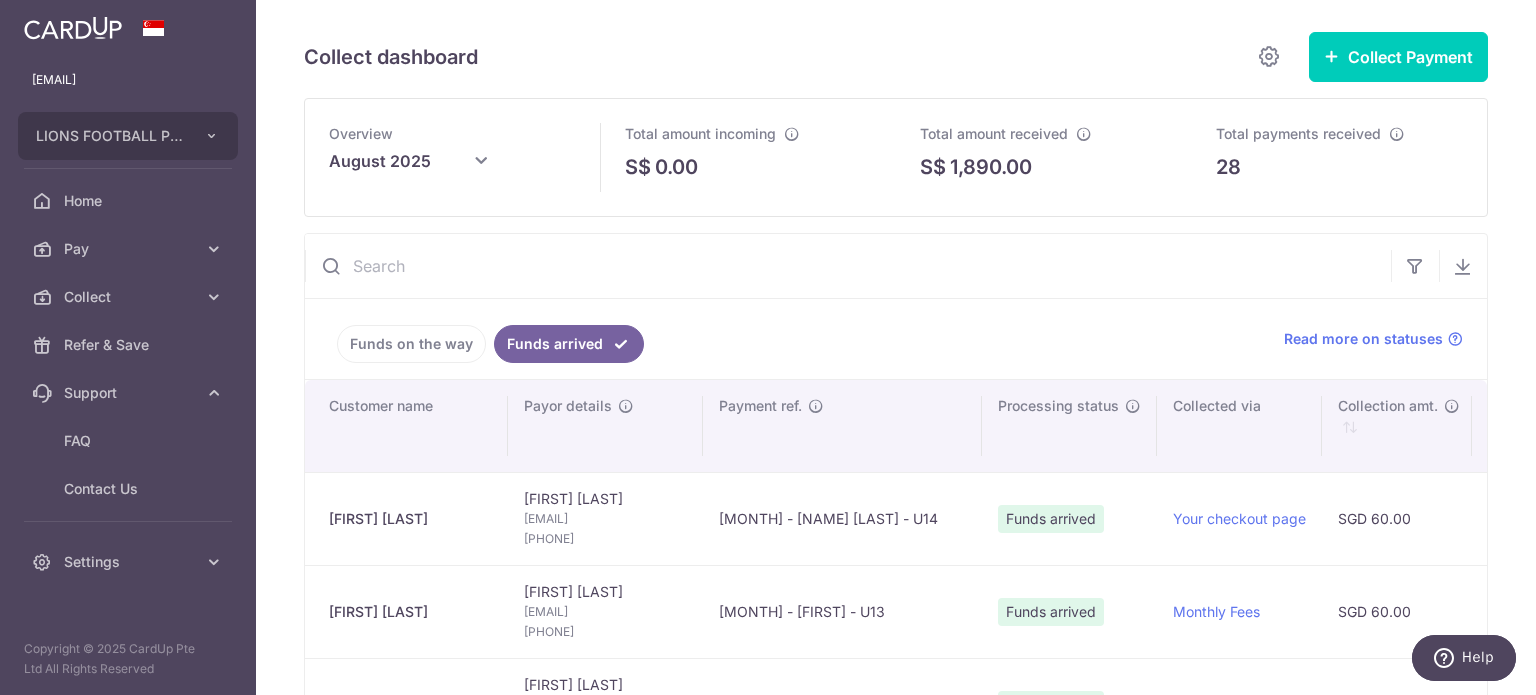 click at bounding box center [848, 266] 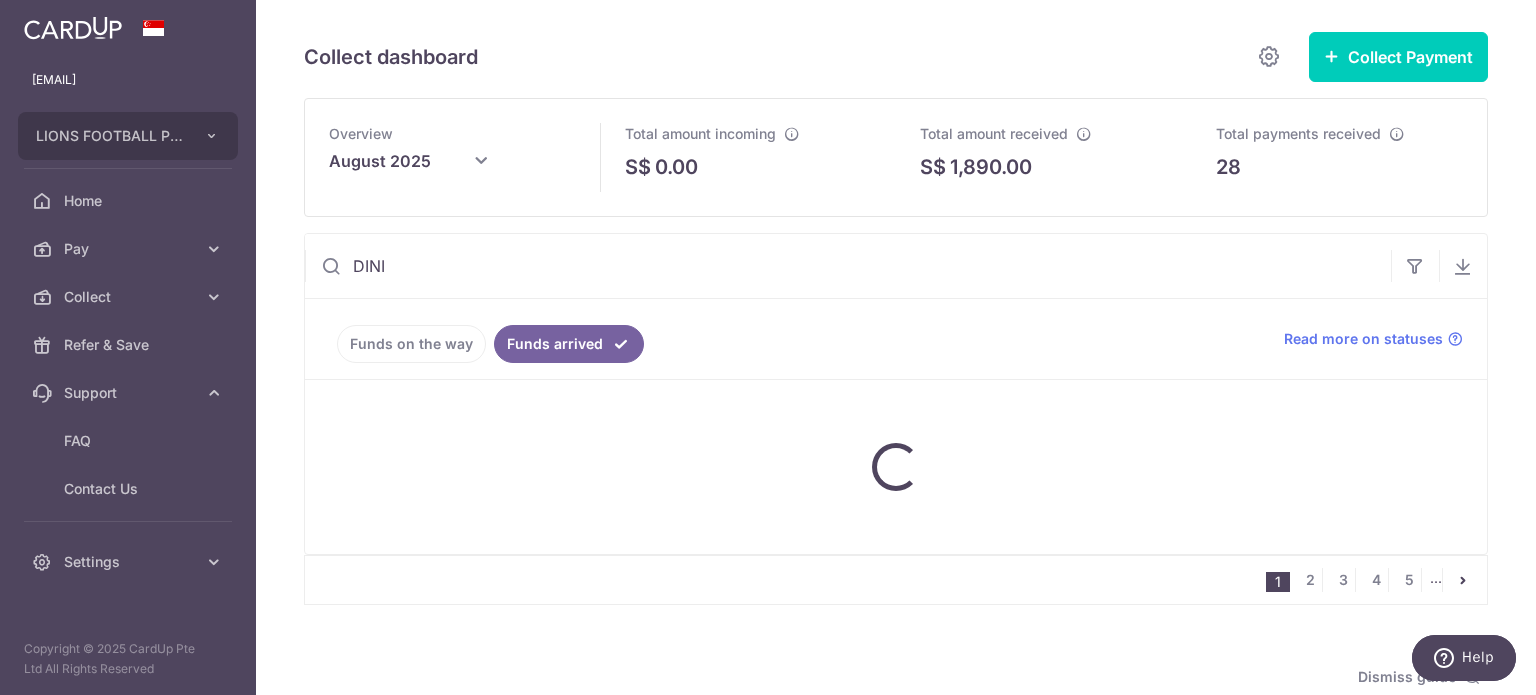 click on "DINI" at bounding box center [848, 266] 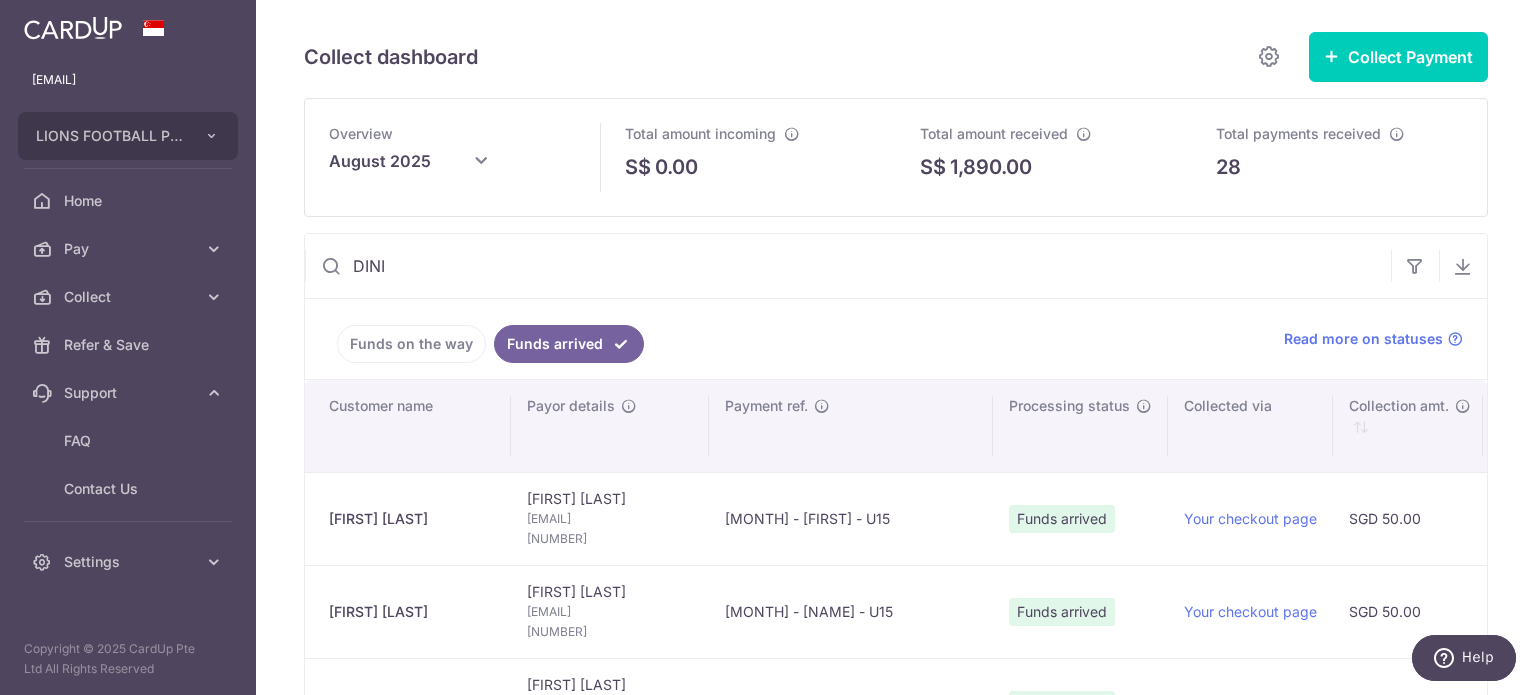 click on "[EMAIL]" at bounding box center (610, 519) 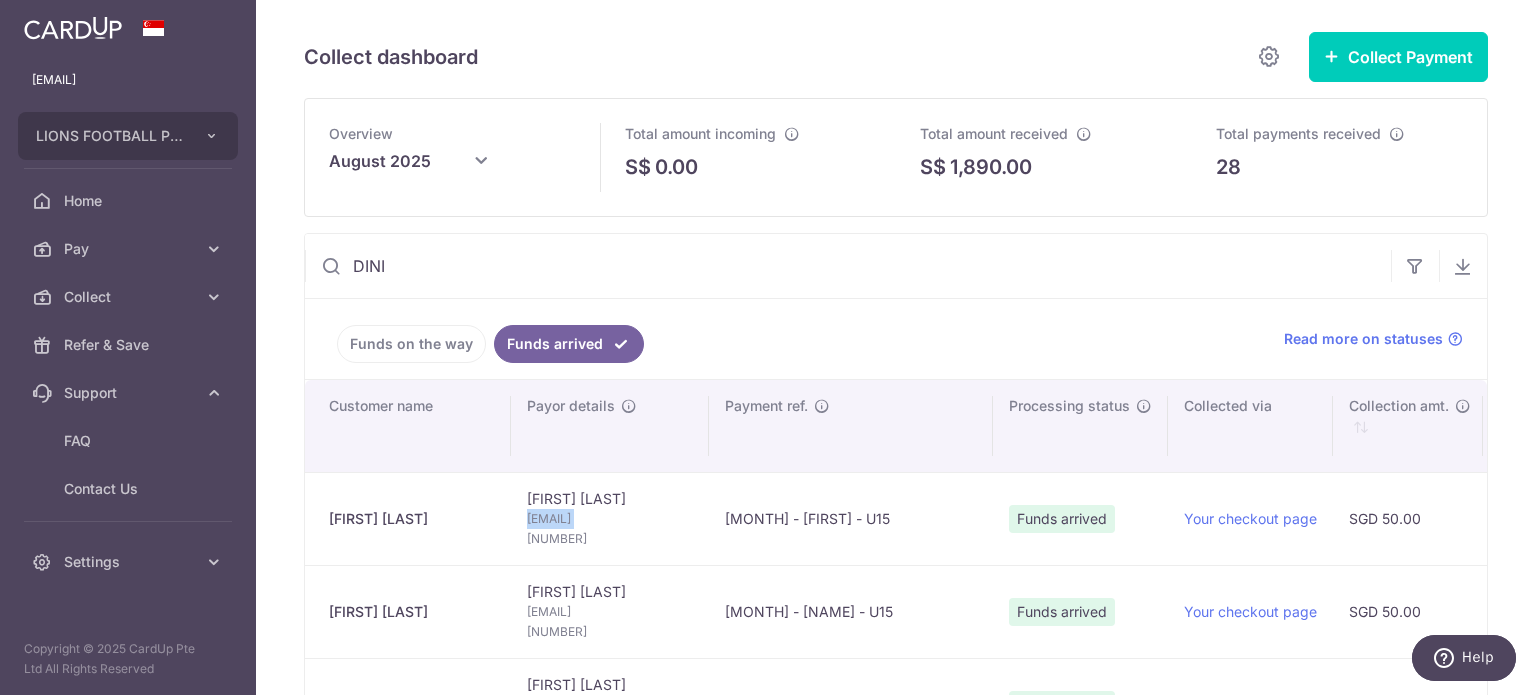 click on "[EMAIL]" at bounding box center [610, 519] 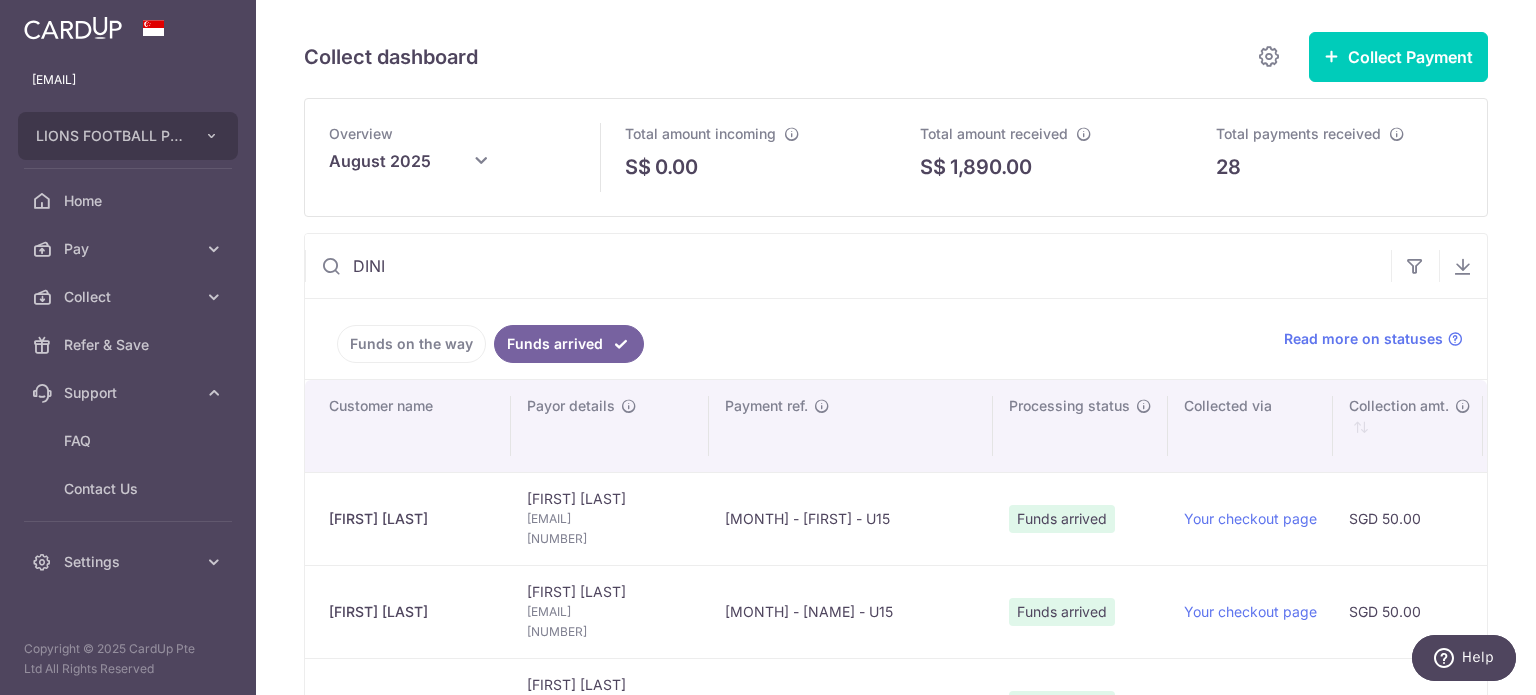 click on "[NUMBER]" at bounding box center (610, 539) 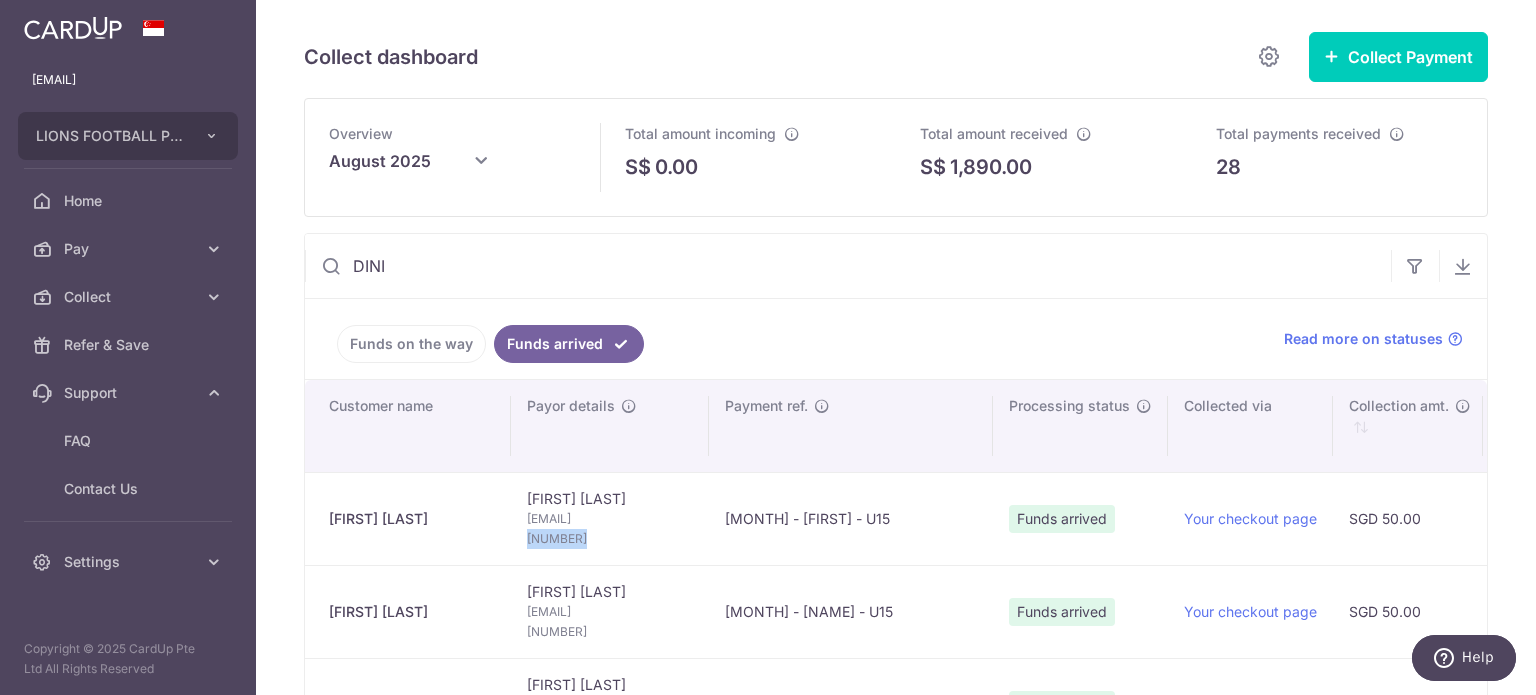 click on "[NUMBER]" at bounding box center [610, 539] 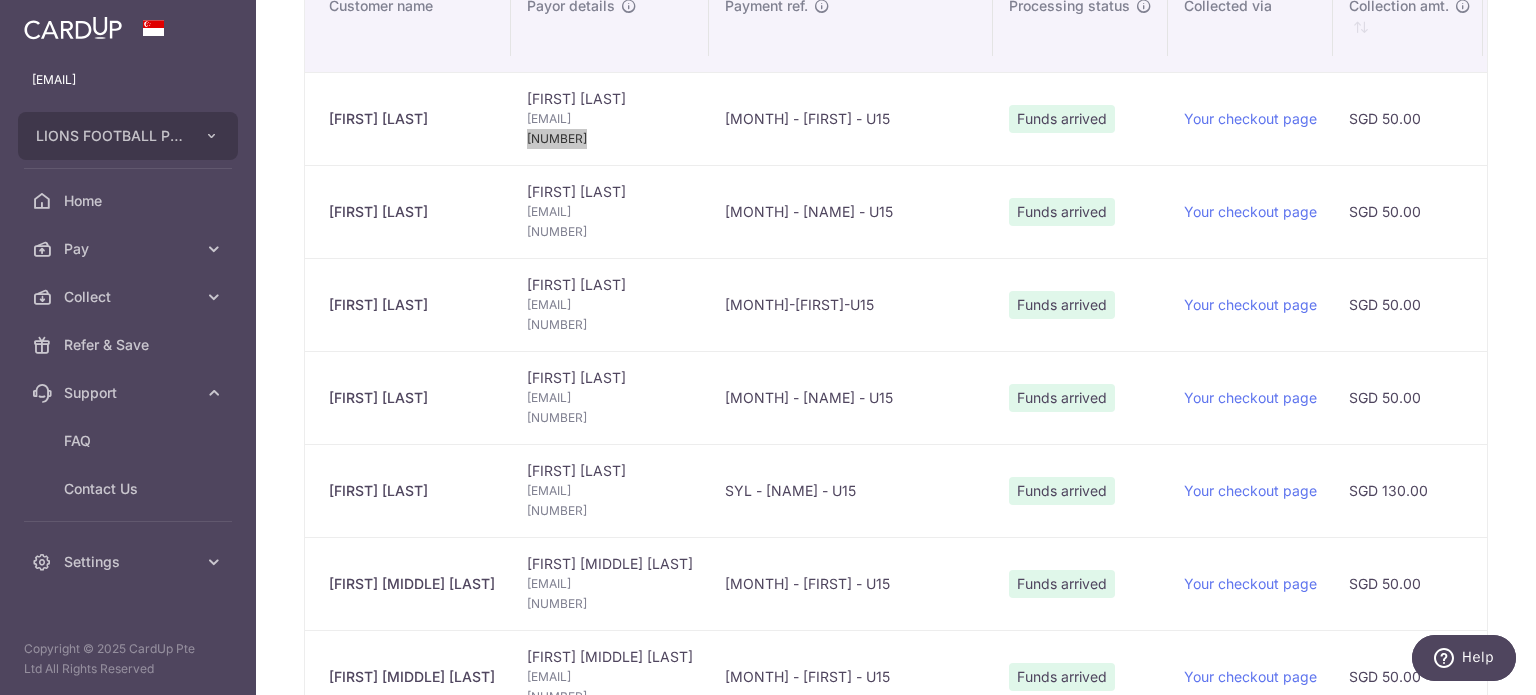 scroll, scrollTop: 0, scrollLeft: 0, axis: both 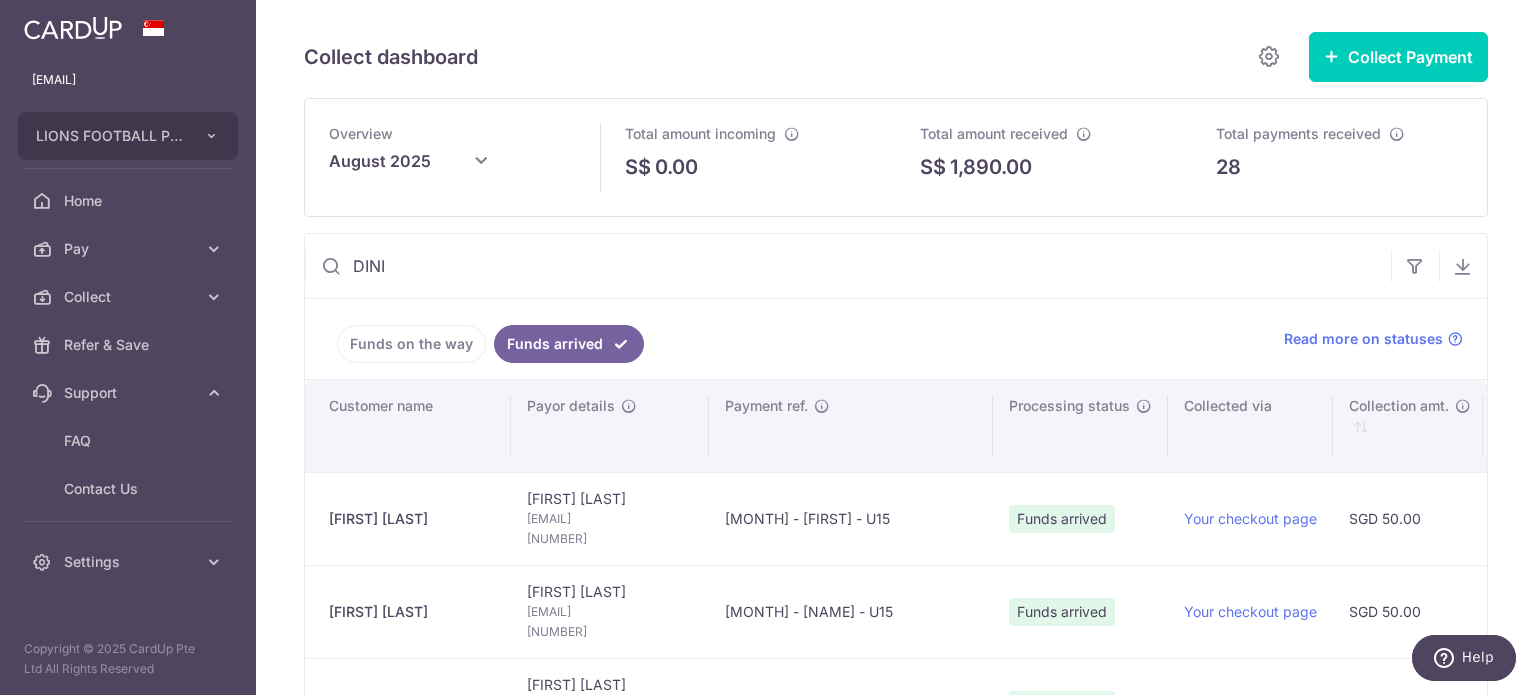 click on "DINI" at bounding box center [848, 266] 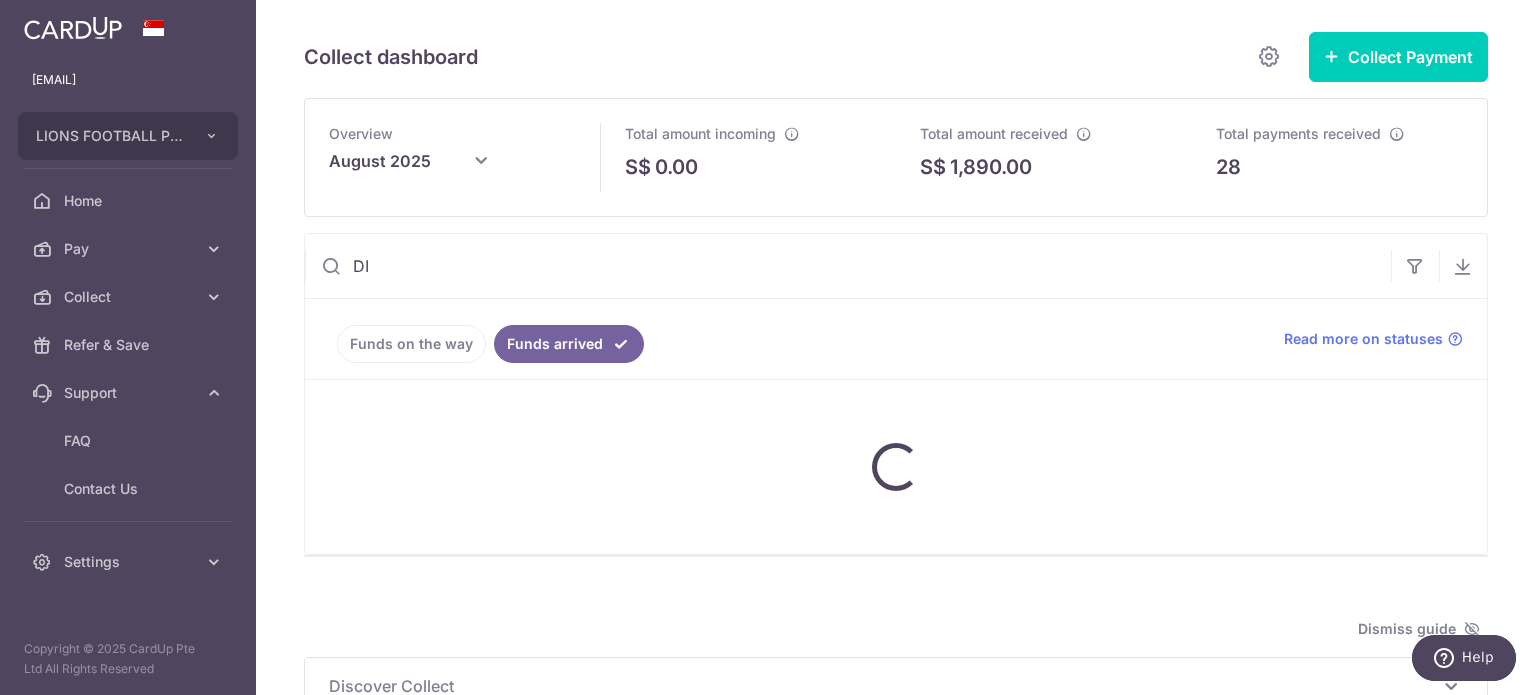 type on "D" 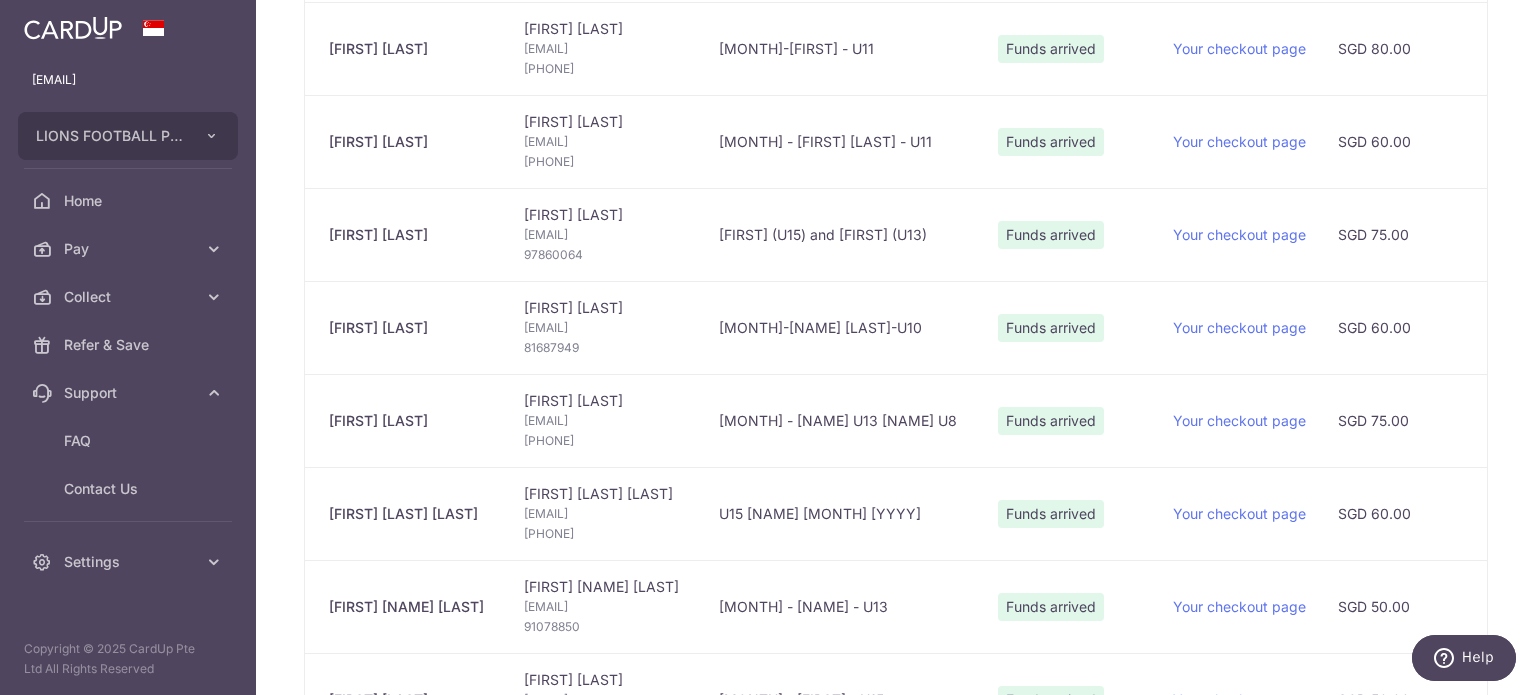 scroll, scrollTop: 1900, scrollLeft: 0, axis: vertical 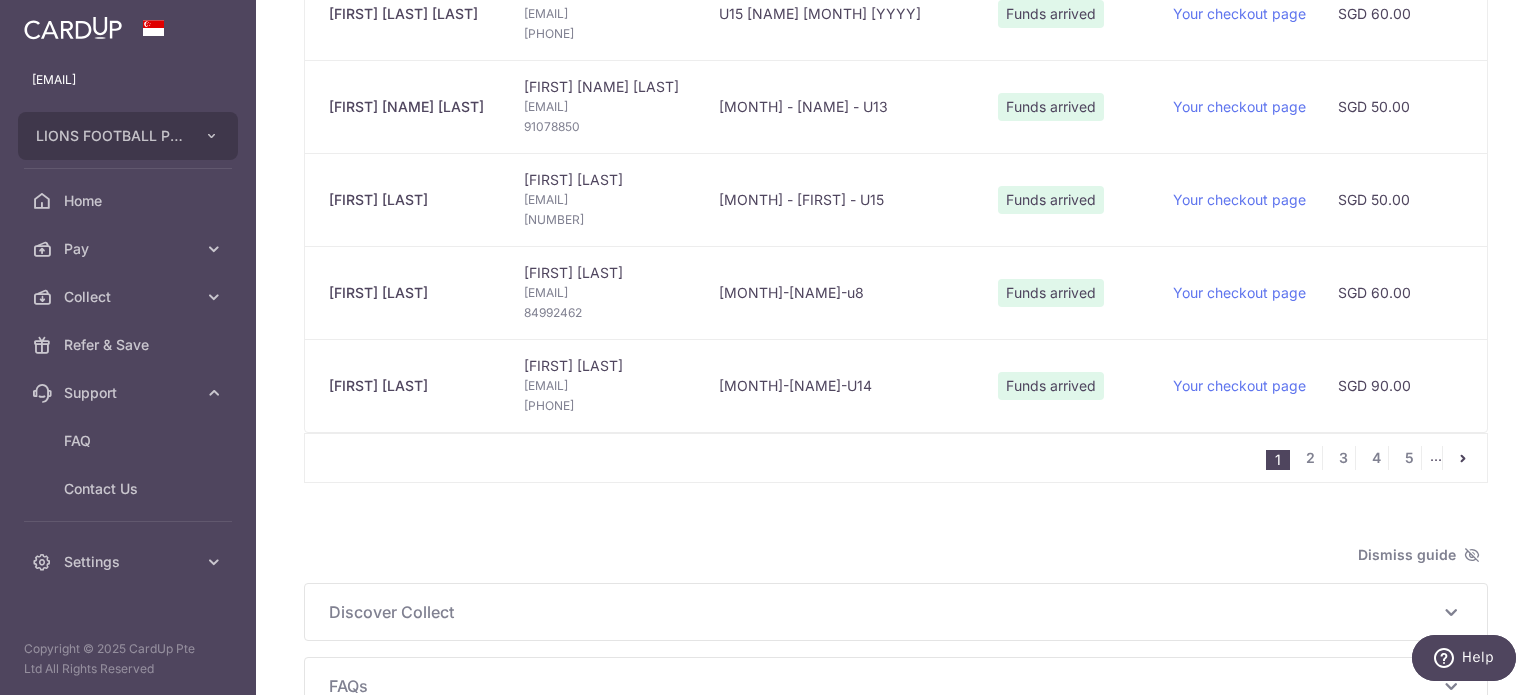 click on "[MONTH]-[NAME]-u8" at bounding box center [842, 292] 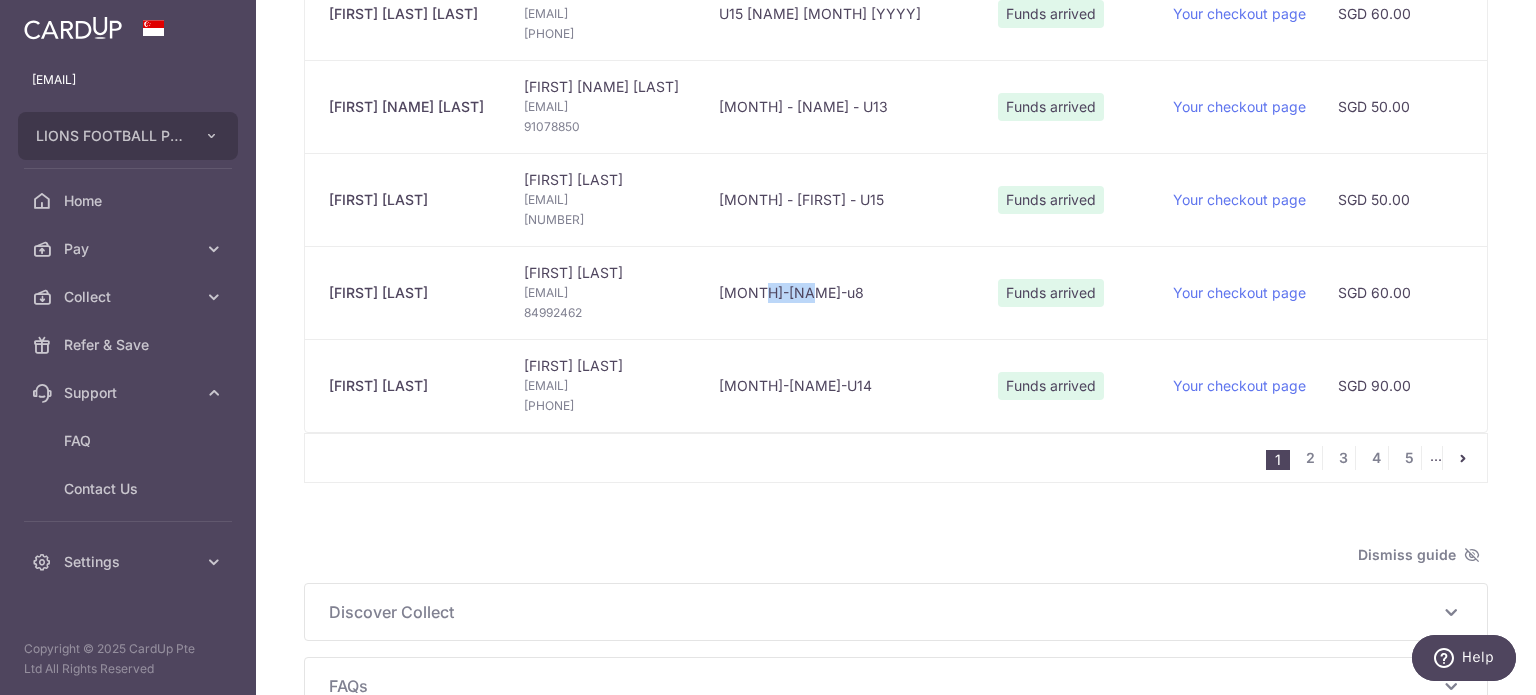 click on "[MONTH]-[NAME]-u8" at bounding box center [842, 292] 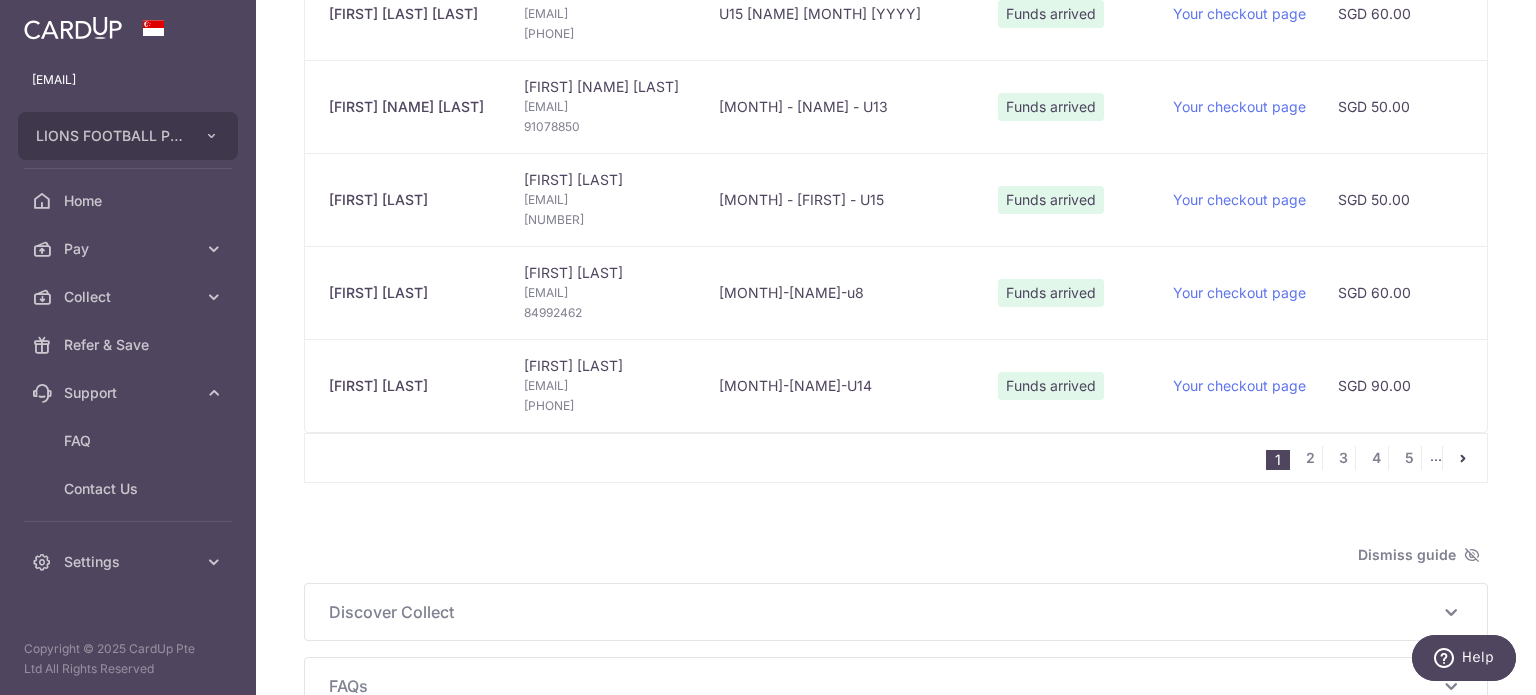 click on "[MONTH]-[NAME]-u8" at bounding box center (842, 292) 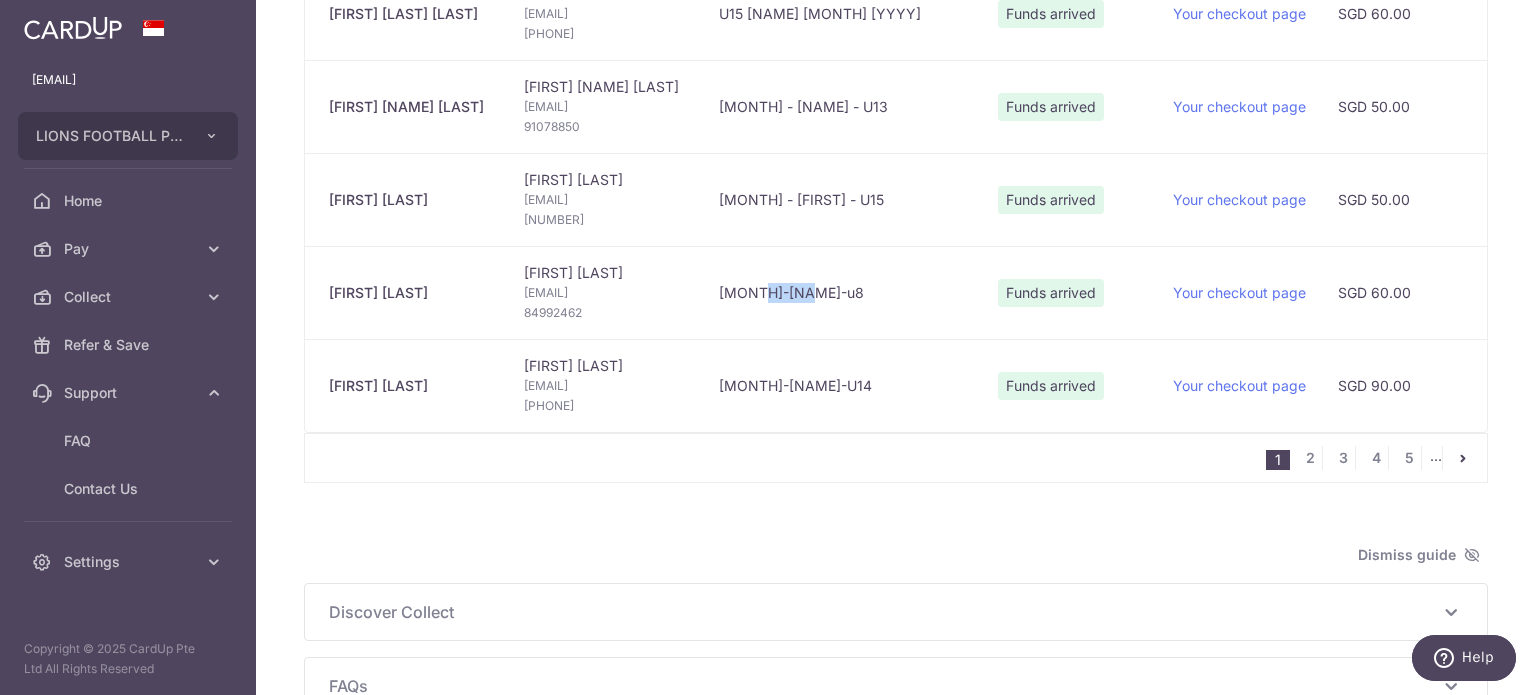click on "[MONTH]-[NAME]-u8" at bounding box center [842, 292] 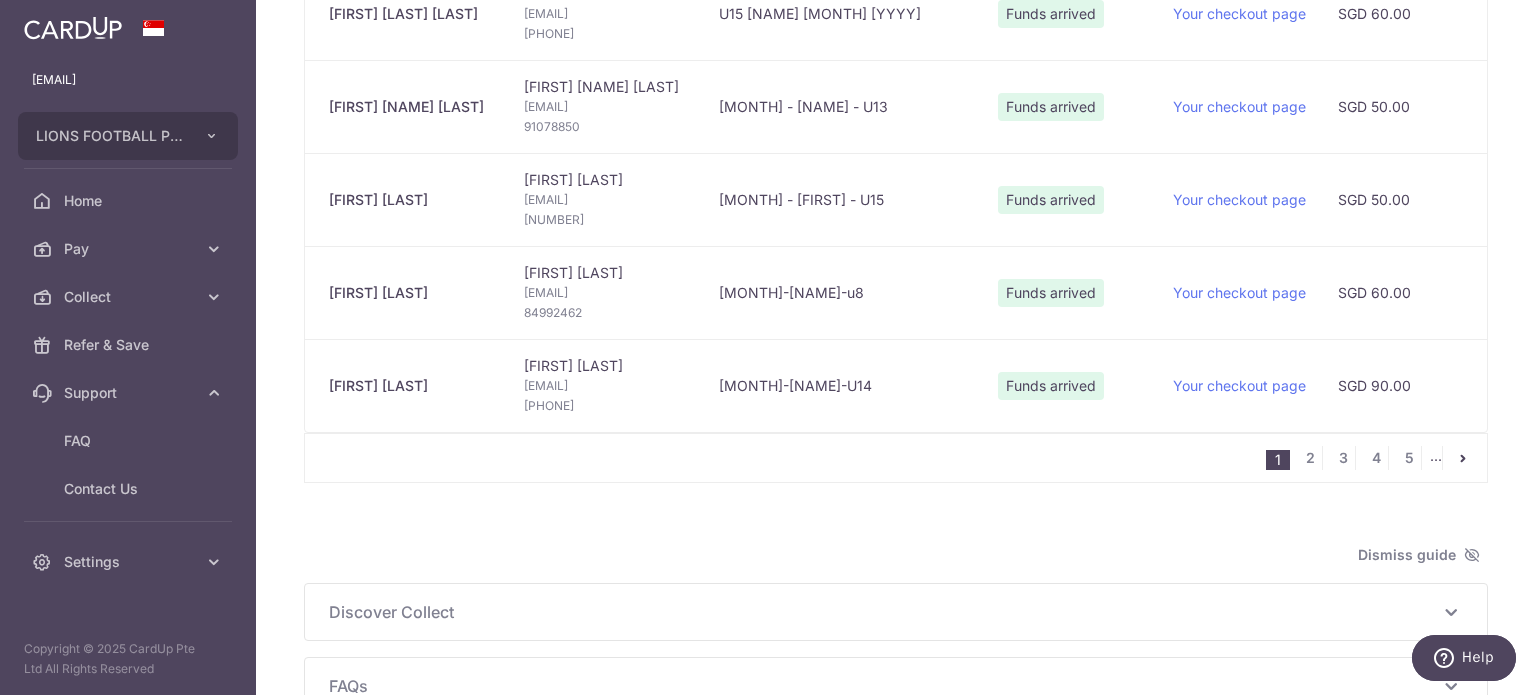 click on "Dismiss guide" at bounding box center [896, 555] 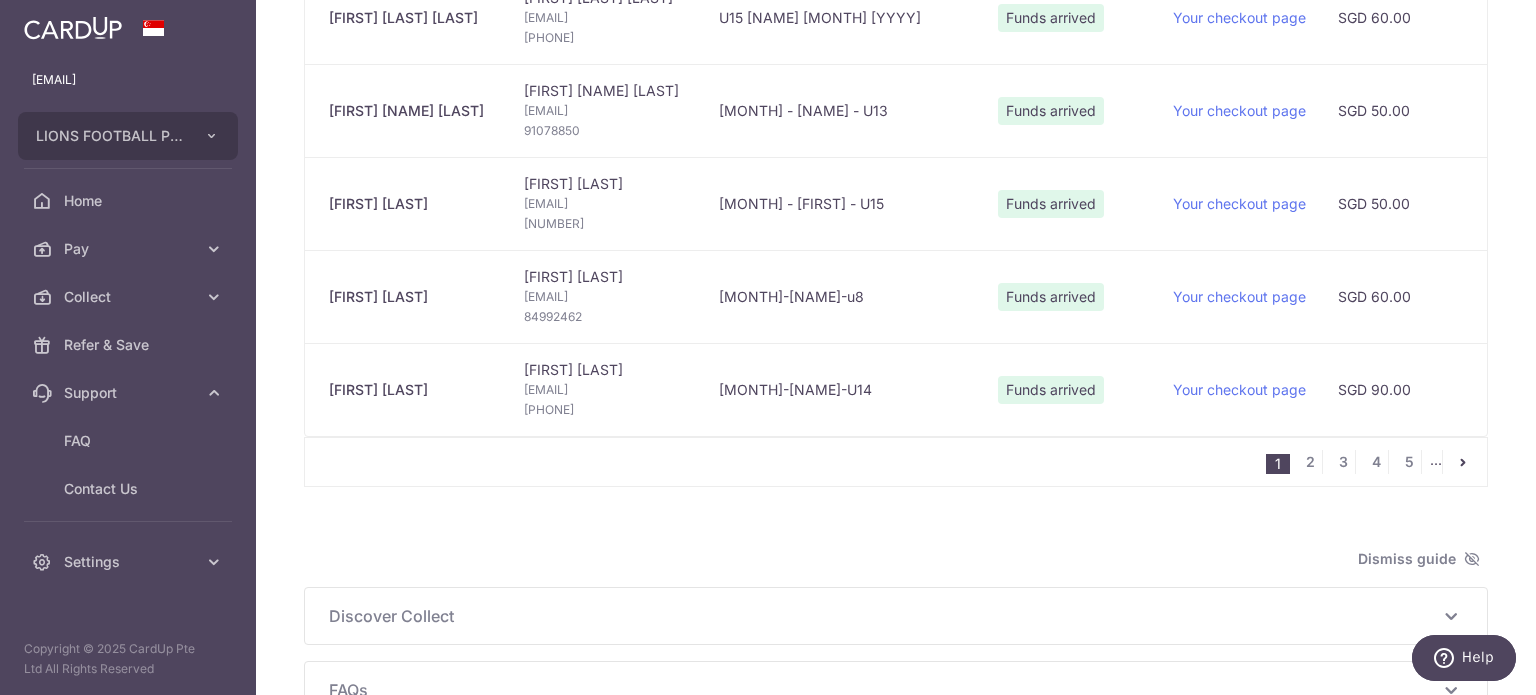 scroll, scrollTop: 1896, scrollLeft: 0, axis: vertical 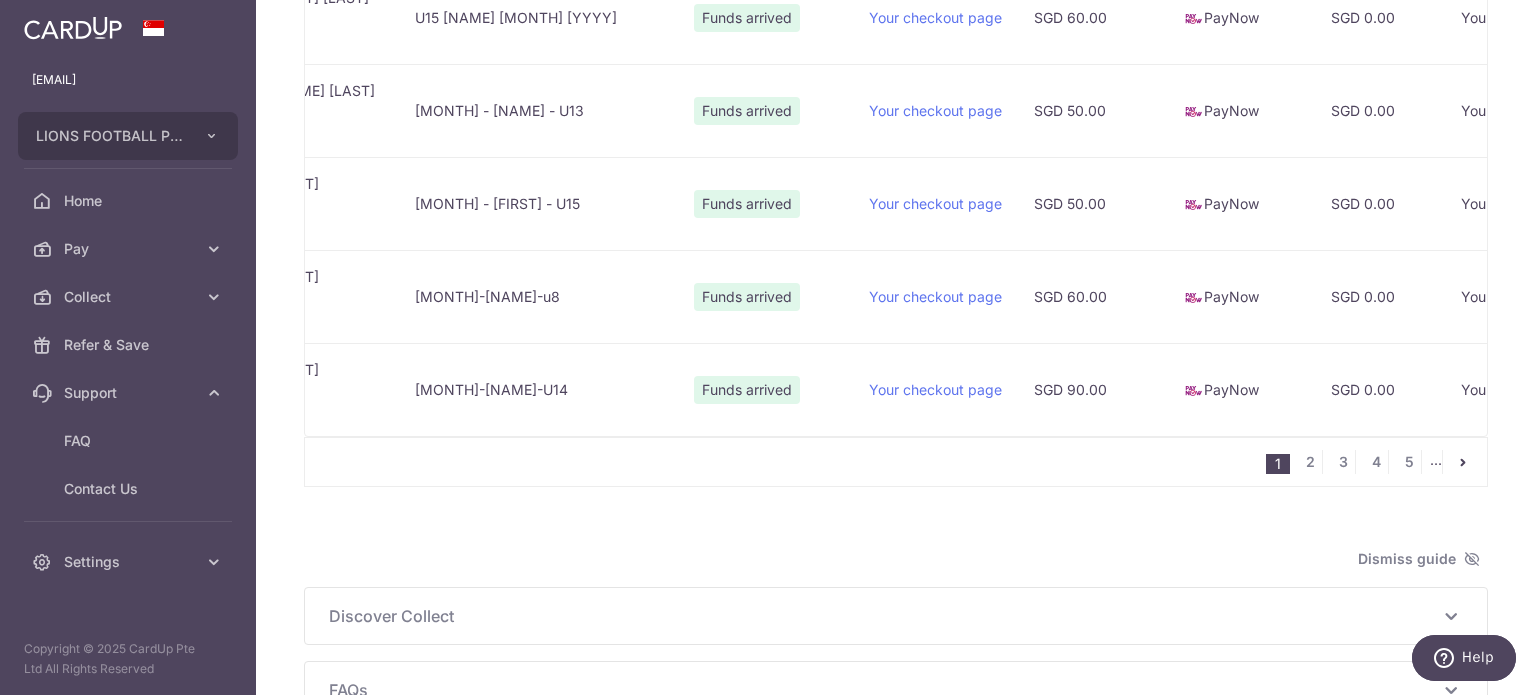 click on "[MONTH]-[NAME]-u8" at bounding box center (538, 296) 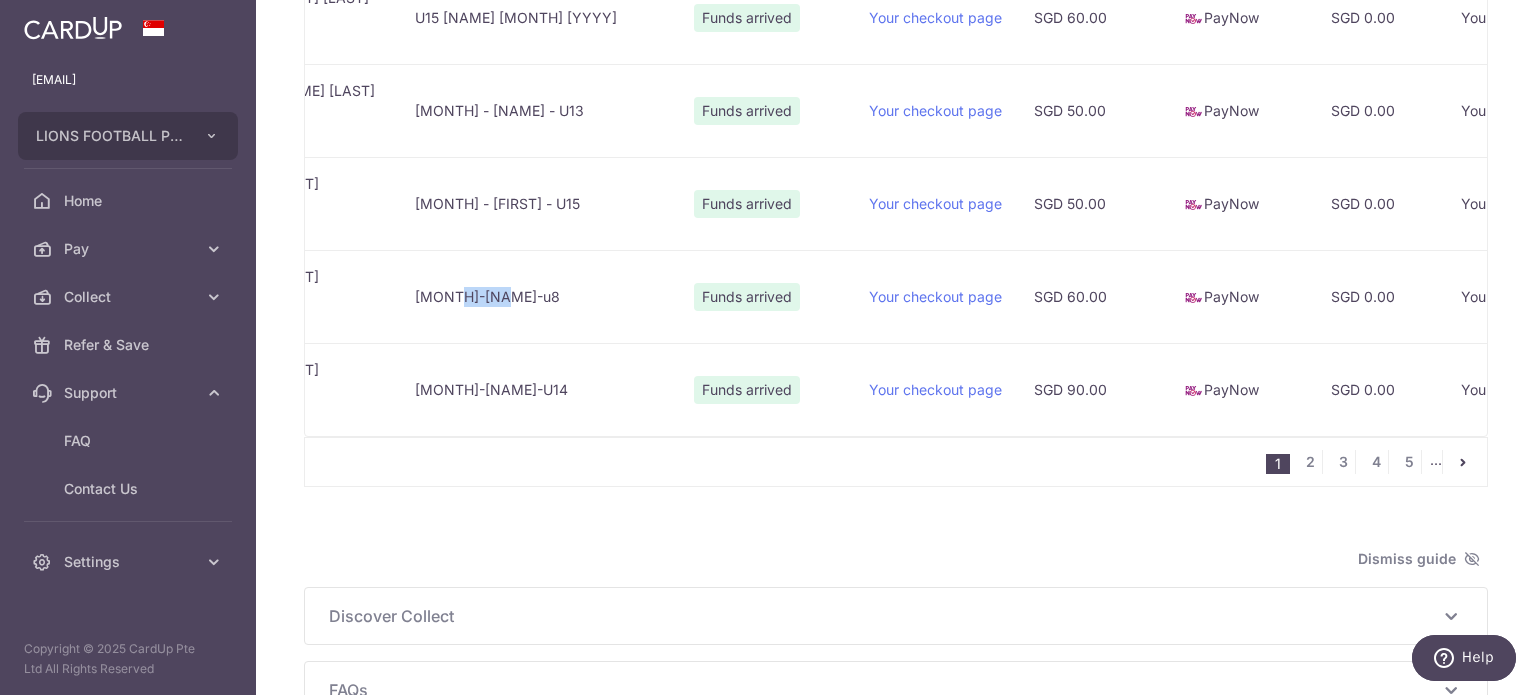 click on "[MONTH]-[NAME]-u8" at bounding box center [538, 296] 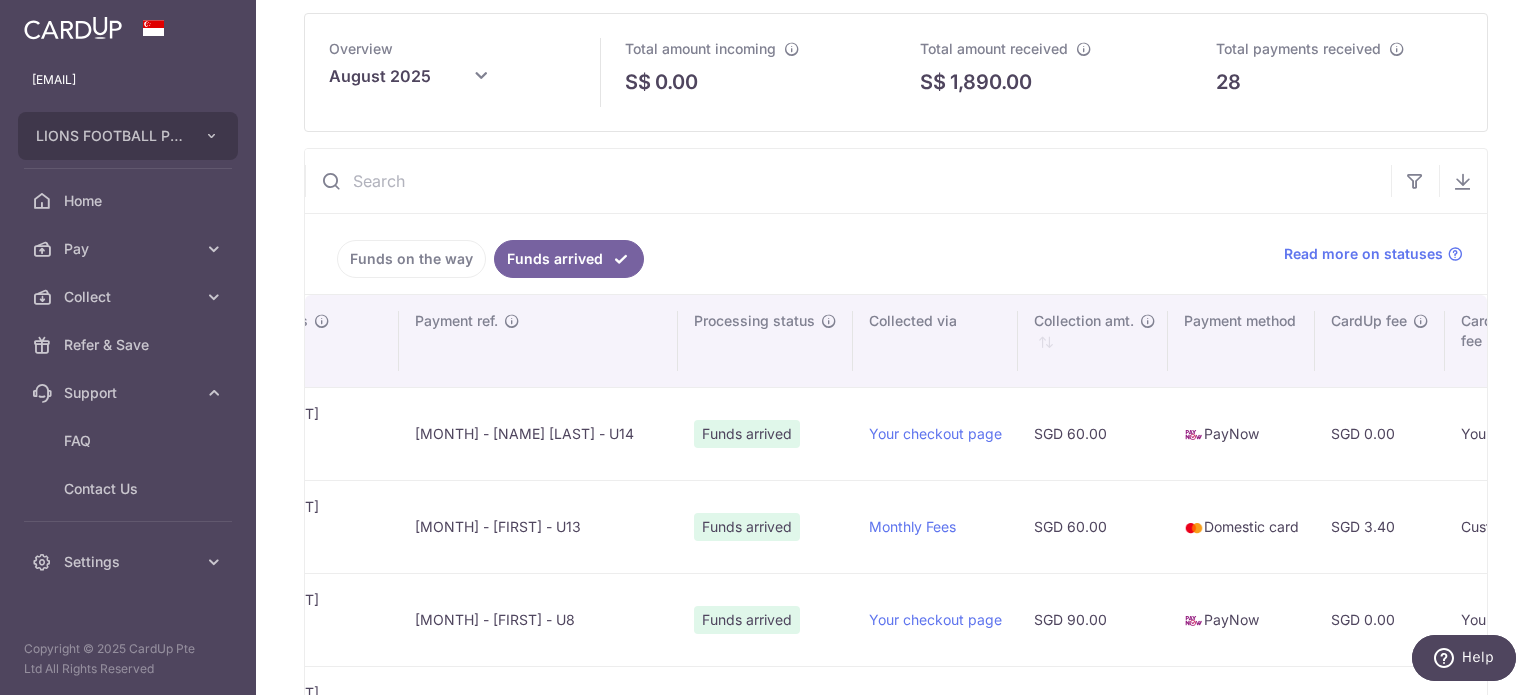 scroll, scrollTop: 0, scrollLeft: 0, axis: both 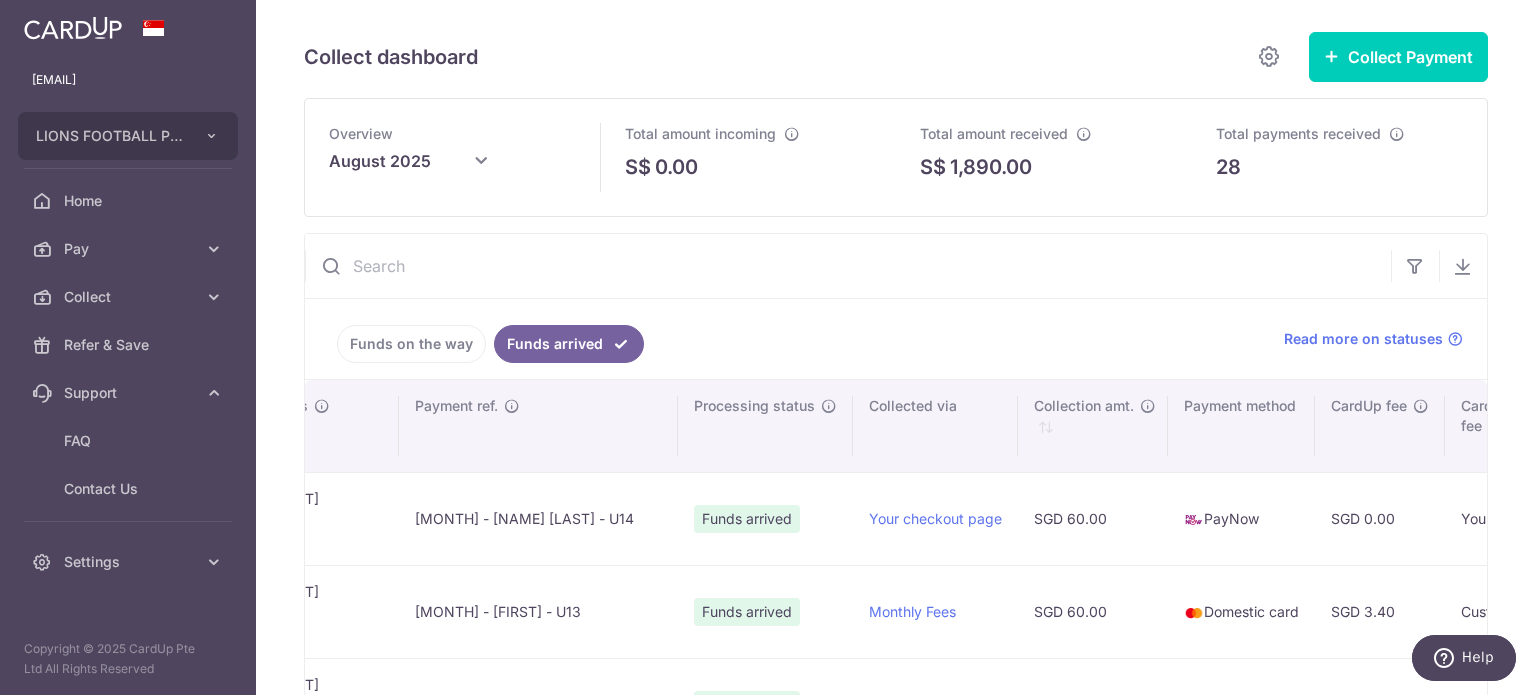 click at bounding box center (848, 266) 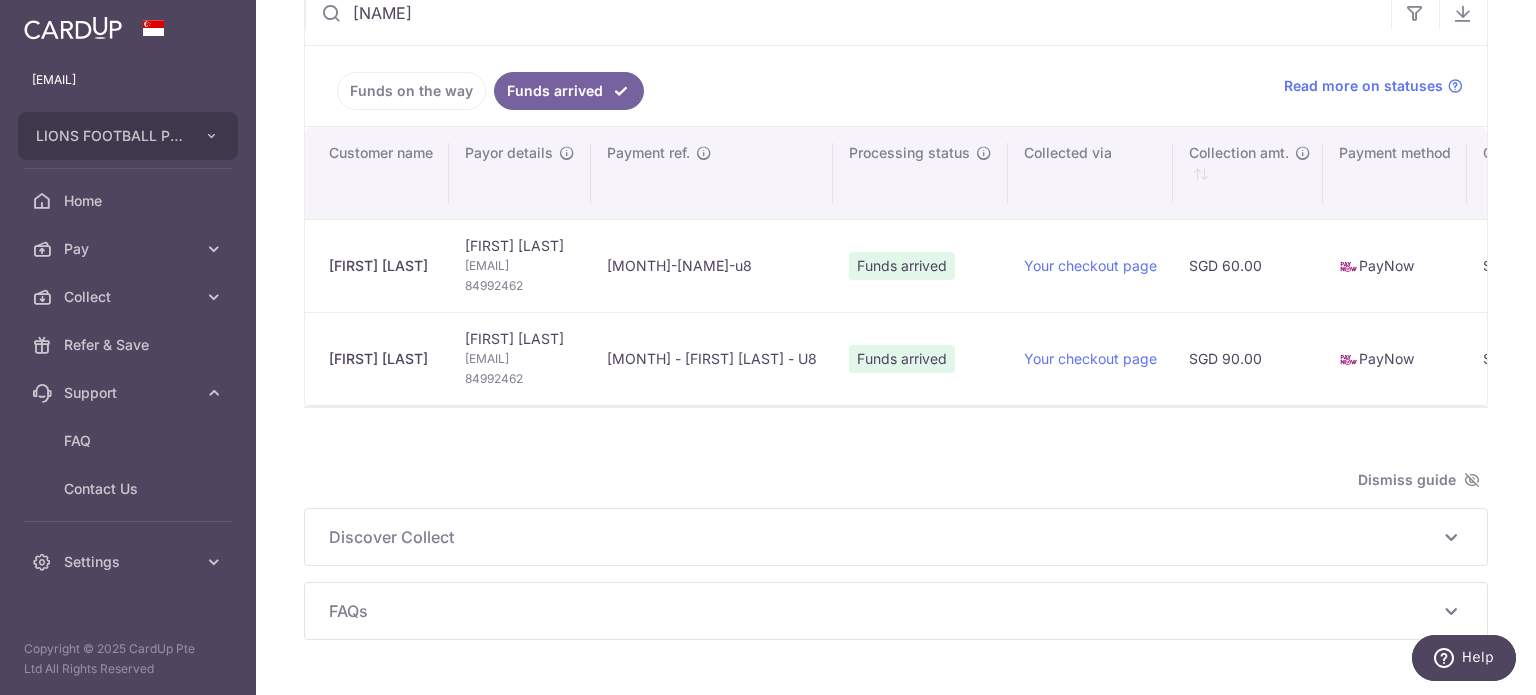 scroll, scrollTop: 300, scrollLeft: 0, axis: vertical 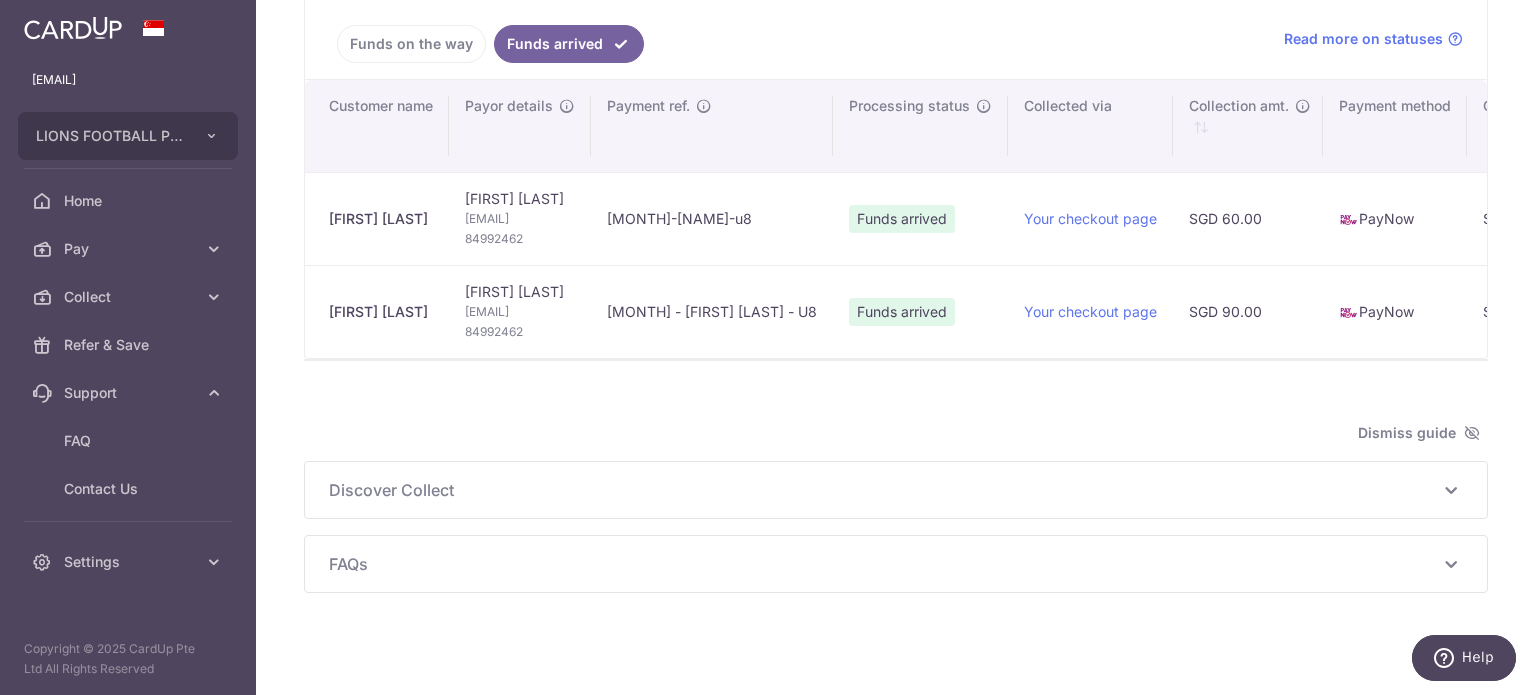 click on "Dismiss guide" at bounding box center (896, 433) 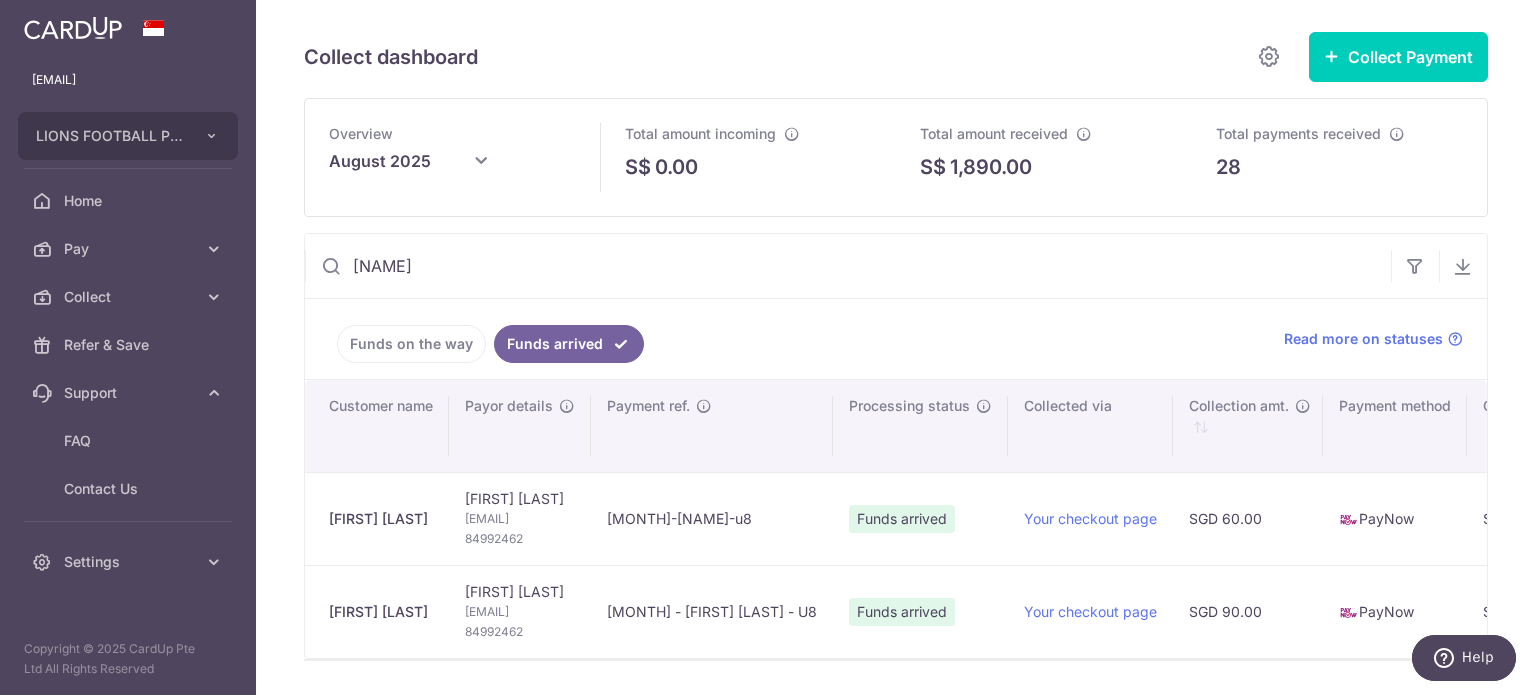 click on "[NAME]" at bounding box center [848, 266] 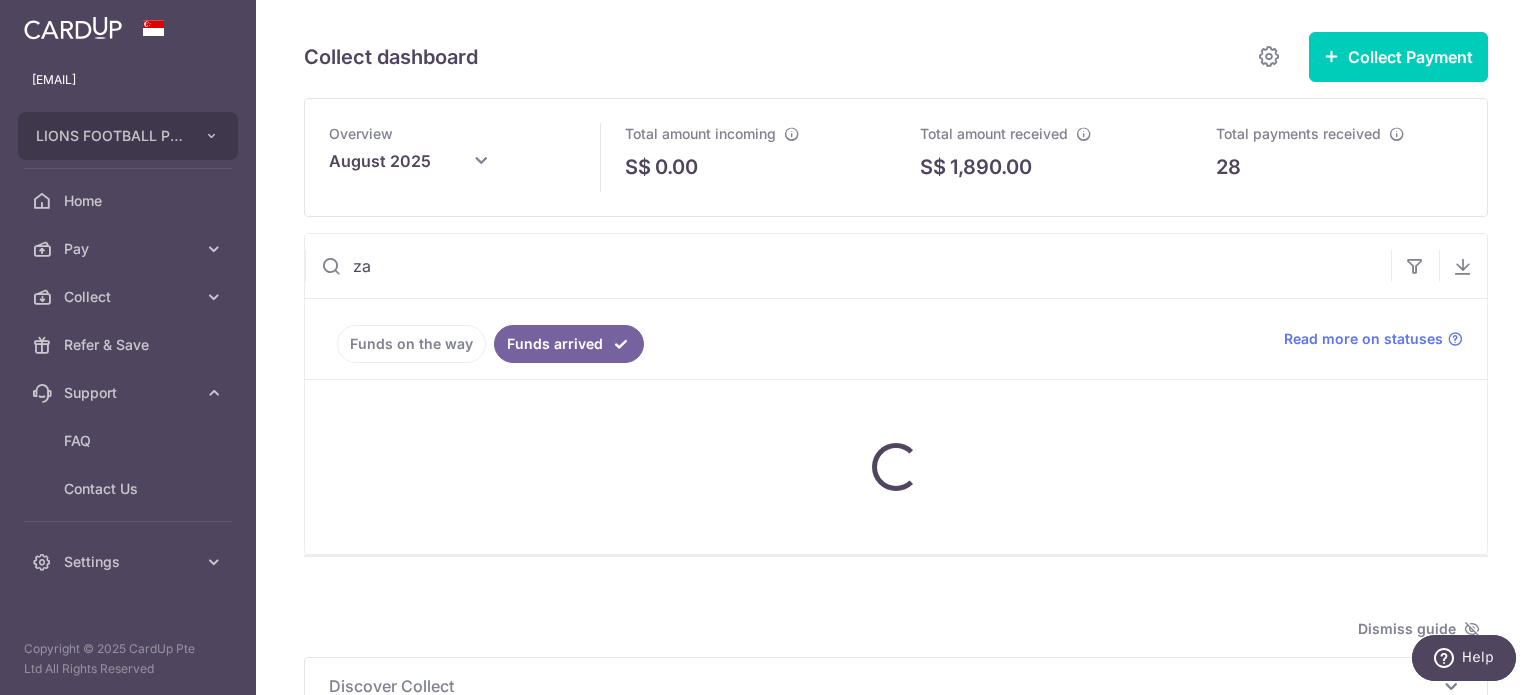 type on "z" 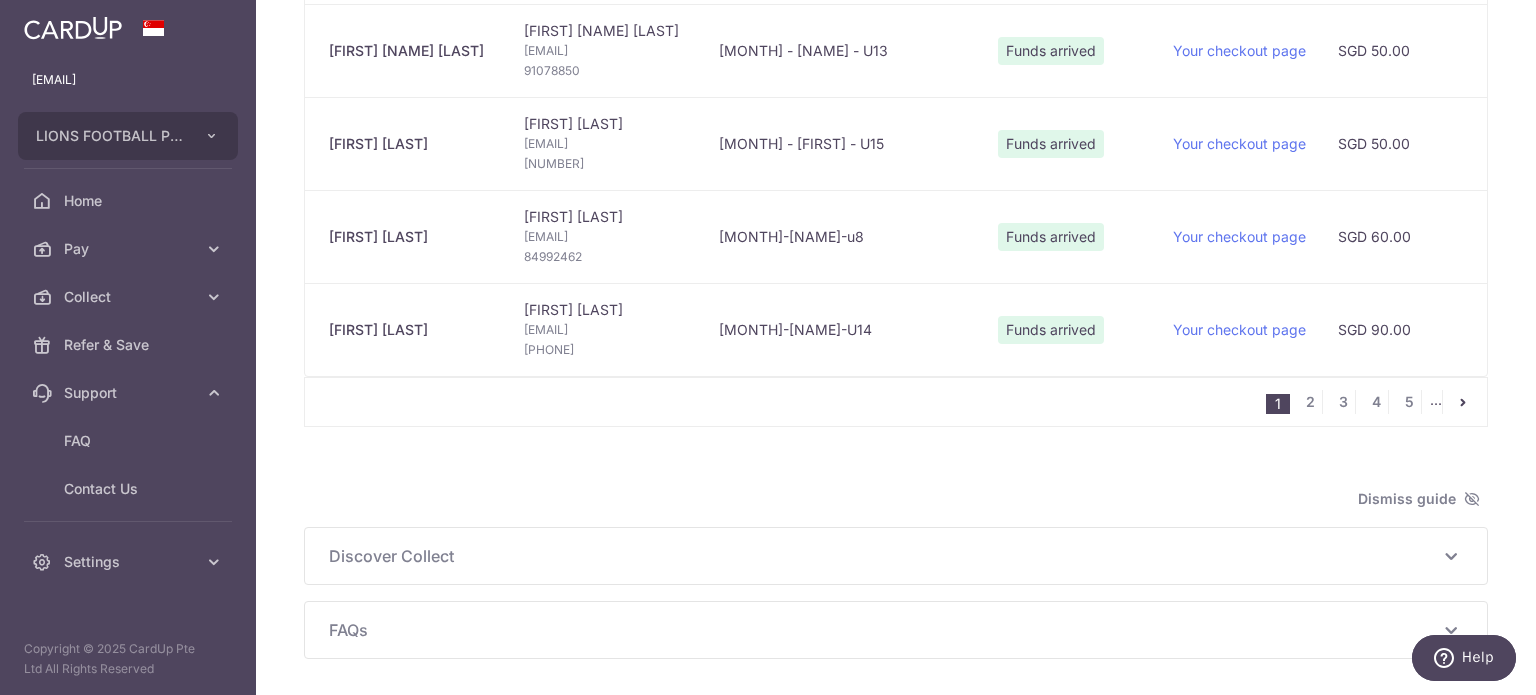 scroll, scrollTop: 2034, scrollLeft: 0, axis: vertical 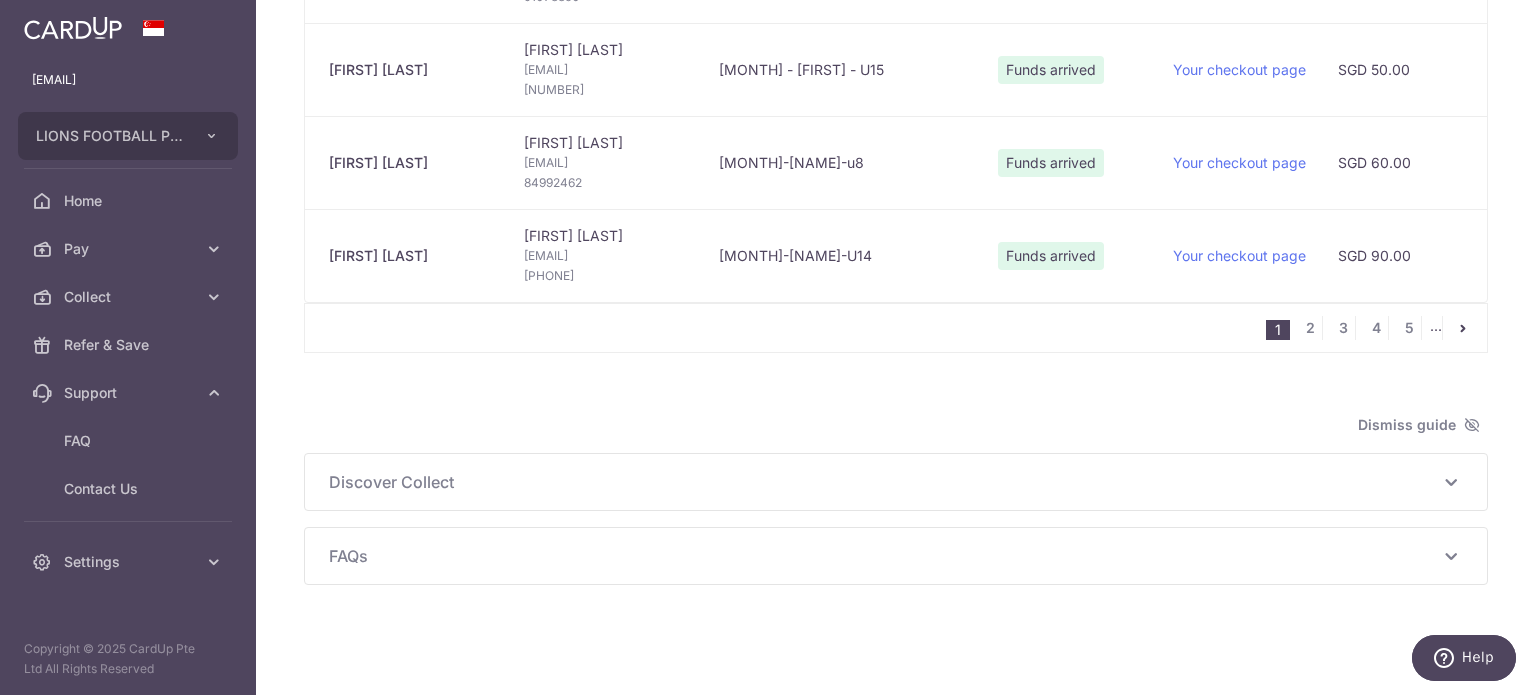 click on "[FIRST] [LAST]
[EMAIL]
[PHONE]" at bounding box center [605, 255] 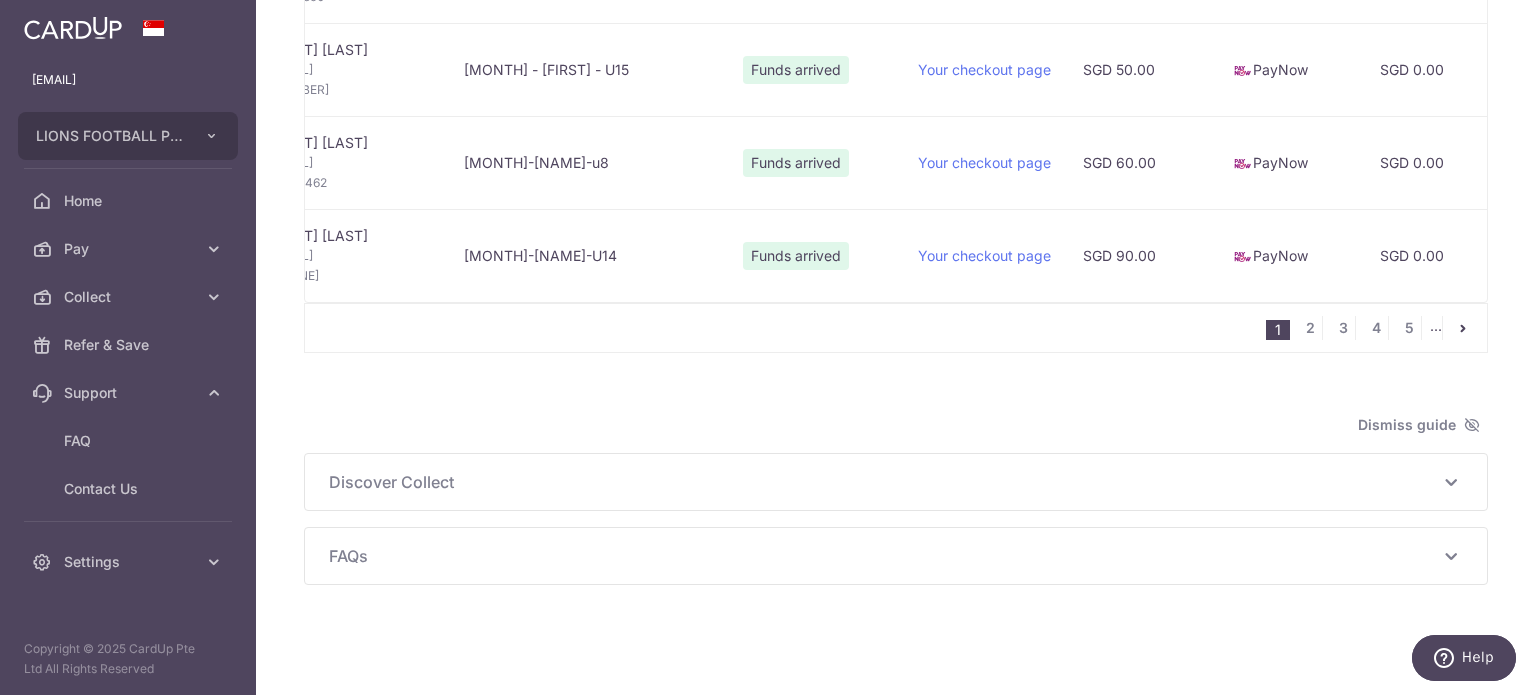 scroll, scrollTop: 0, scrollLeft: 256, axis: horizontal 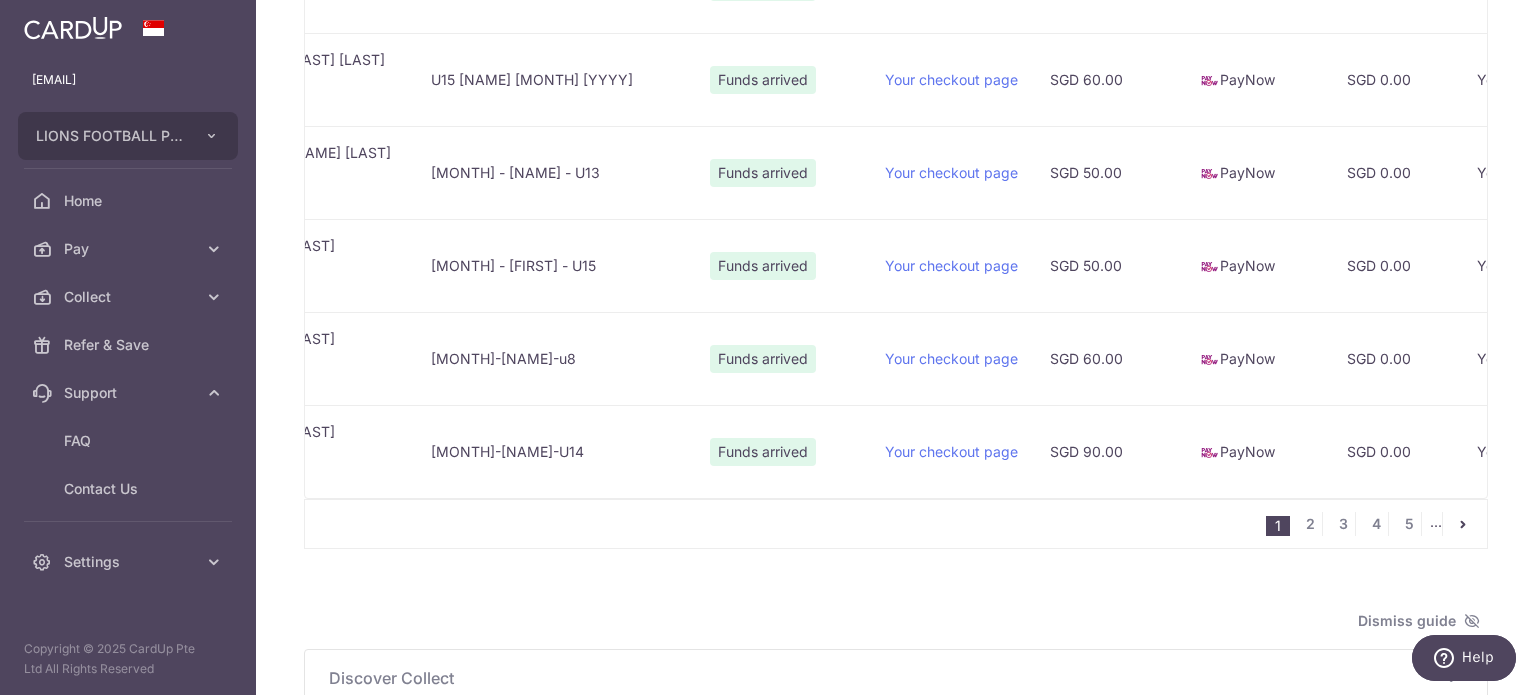 click on "[MONTH]-[NAME]-U14" at bounding box center (554, 451) 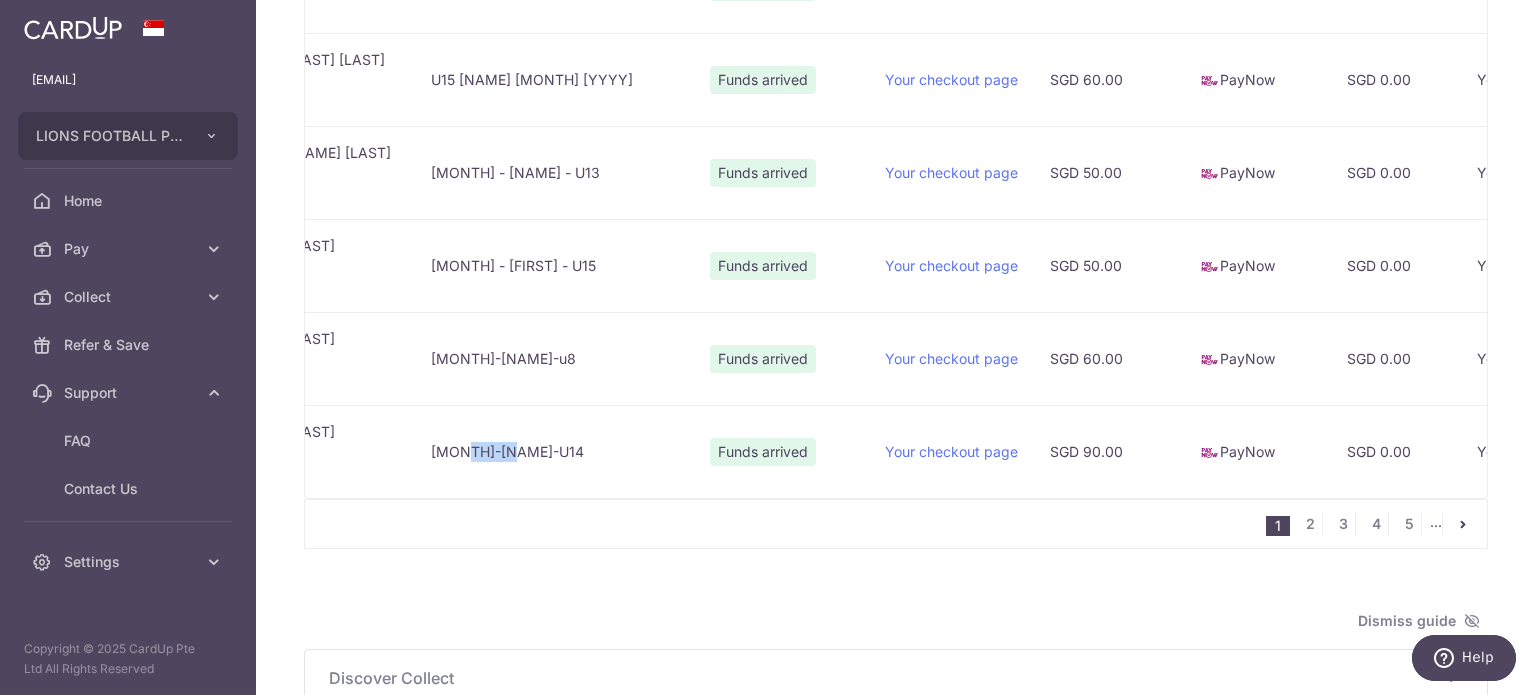 click on "[MONTH]-[NAME]-U14" at bounding box center [554, 451] 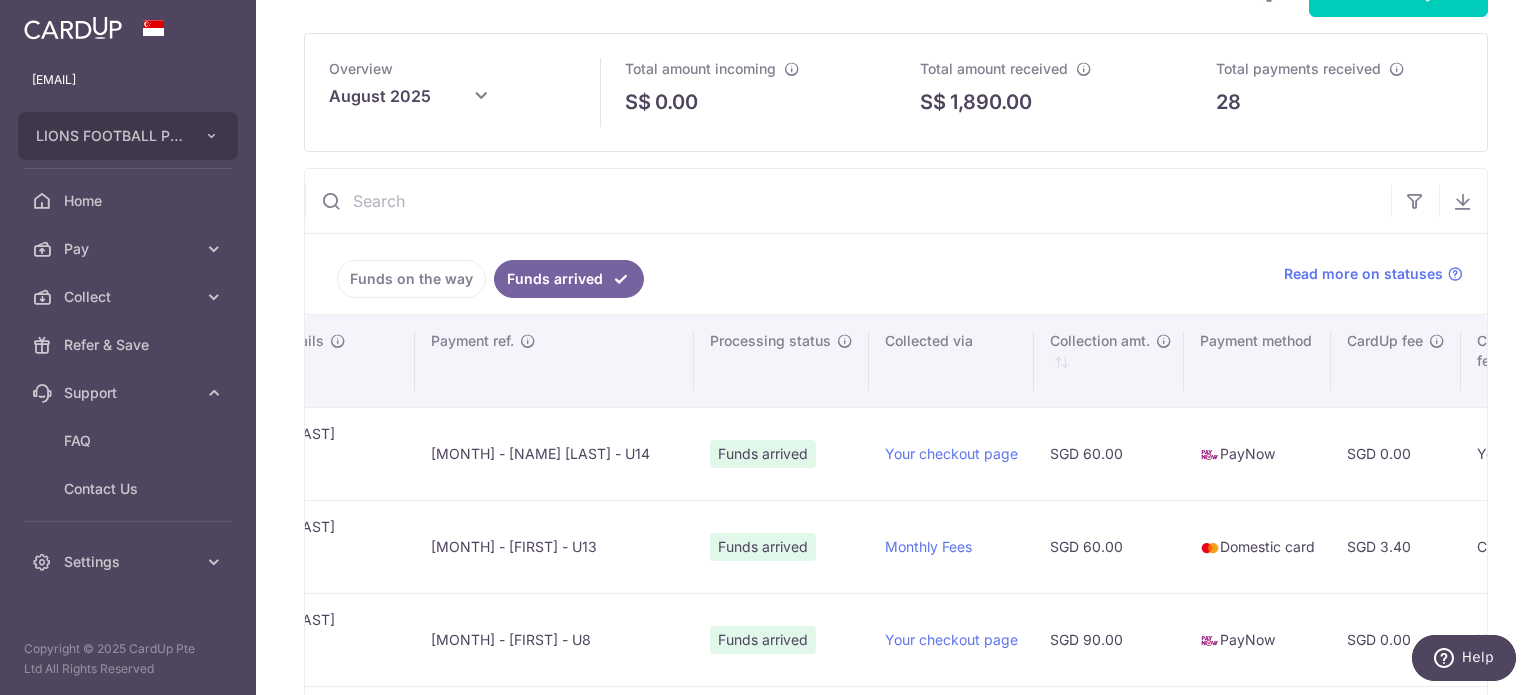 scroll, scrollTop: 100, scrollLeft: 0, axis: vertical 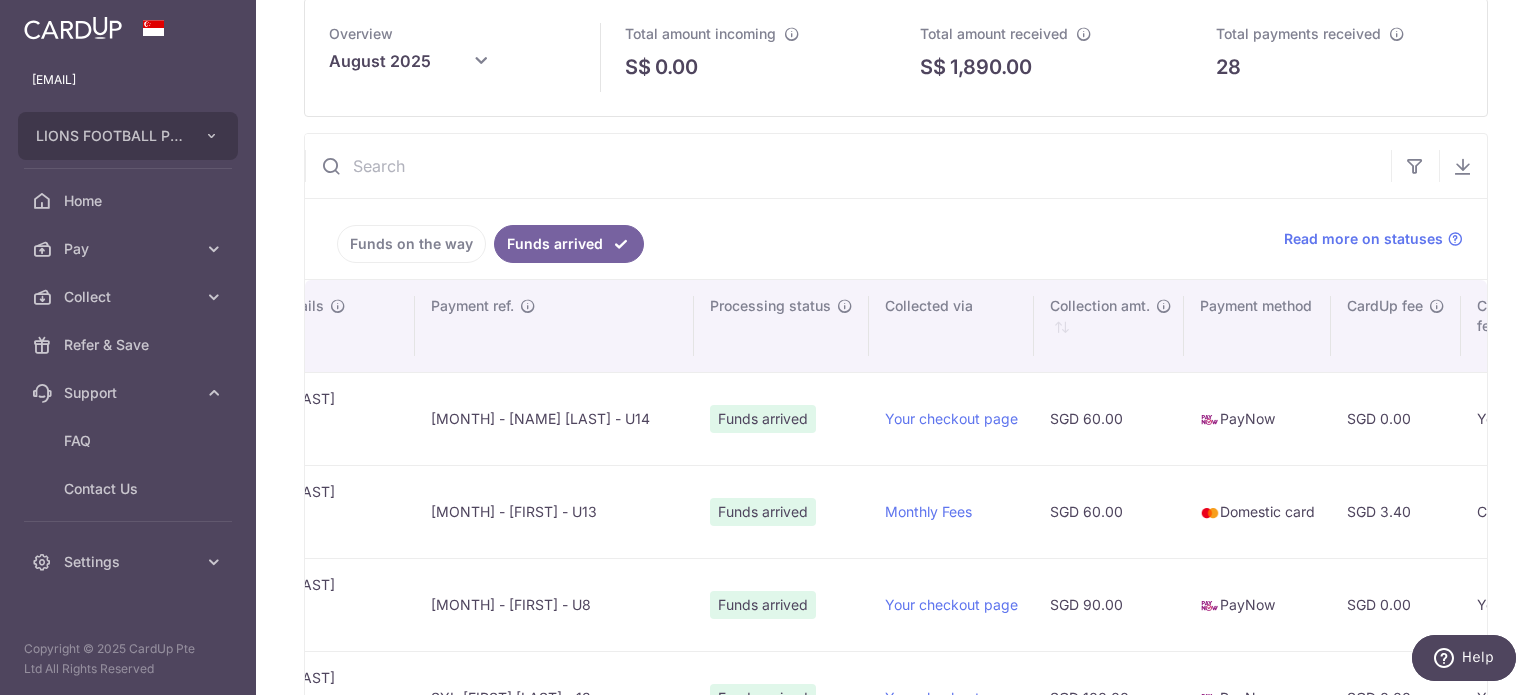 click at bounding box center (848, 166) 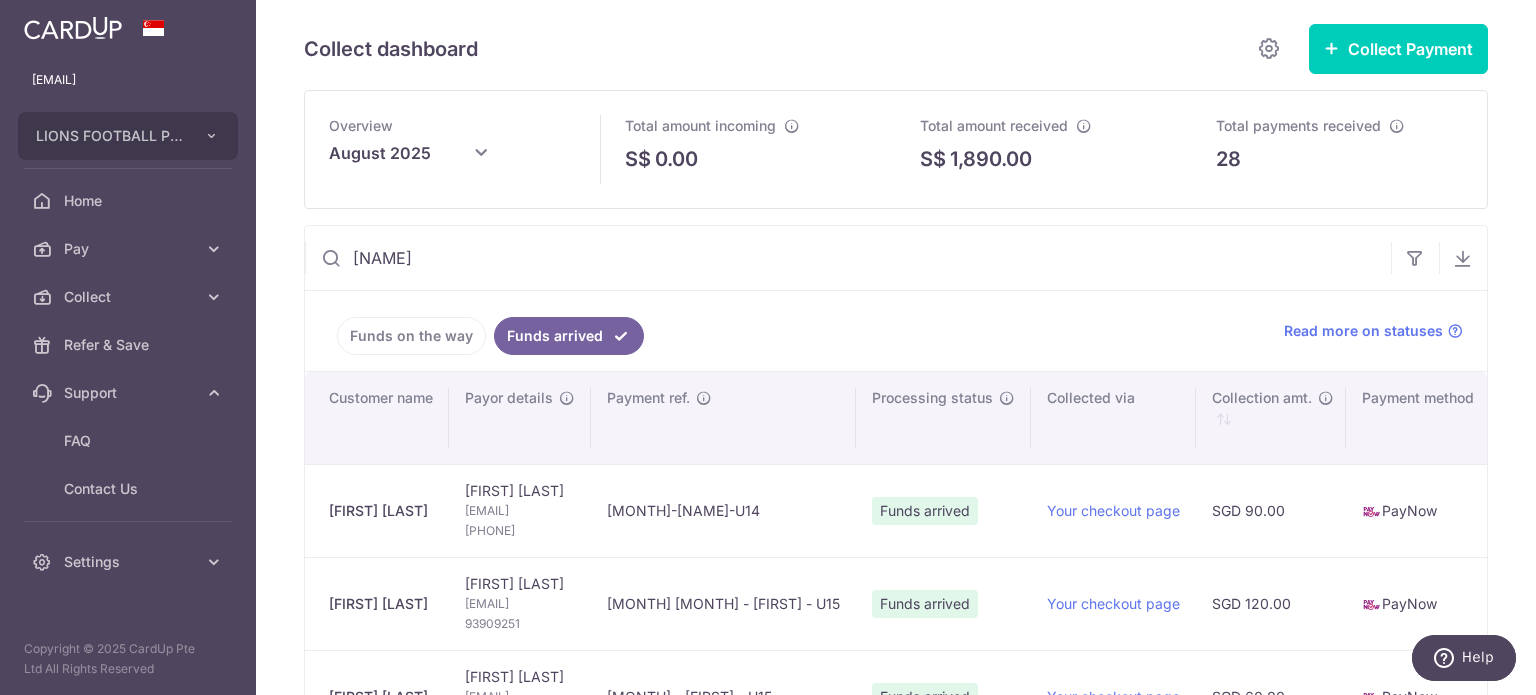 scroll, scrollTop: 0, scrollLeft: 0, axis: both 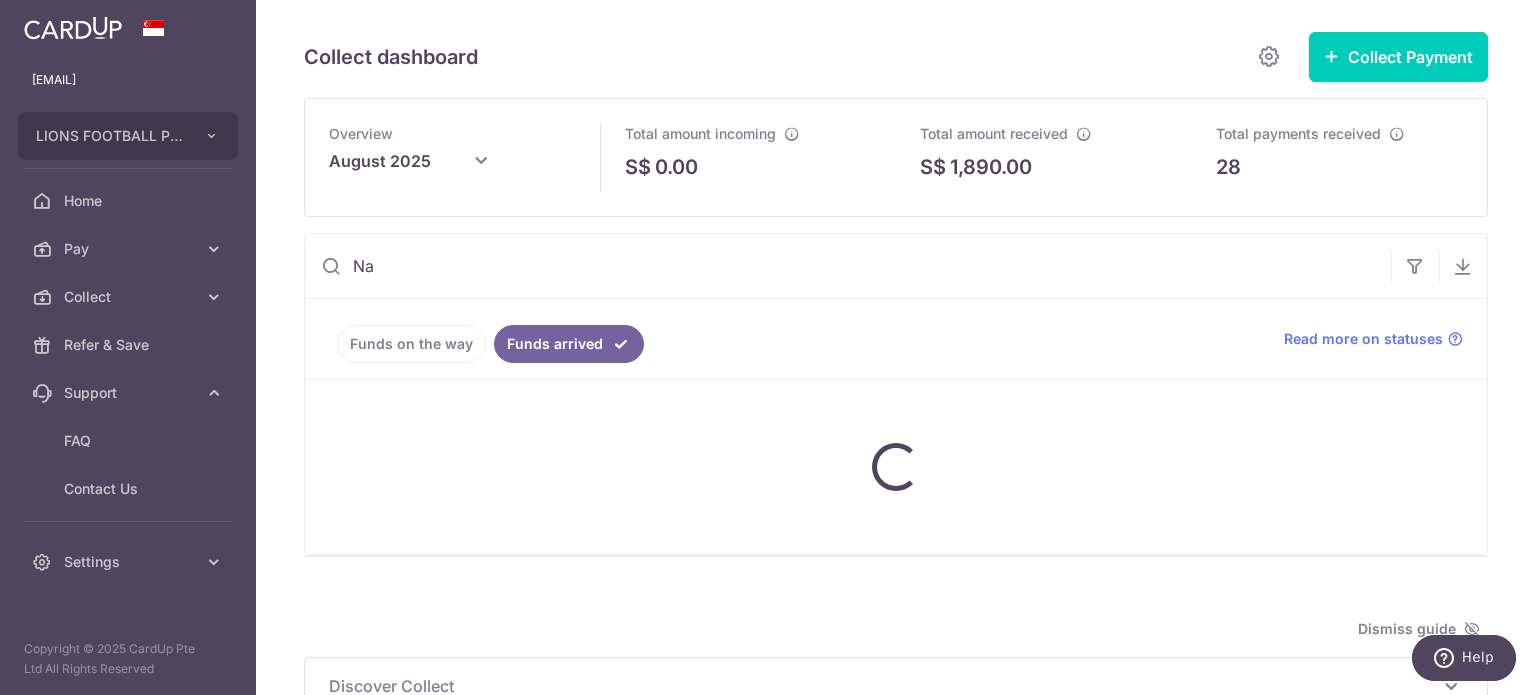 type on "N" 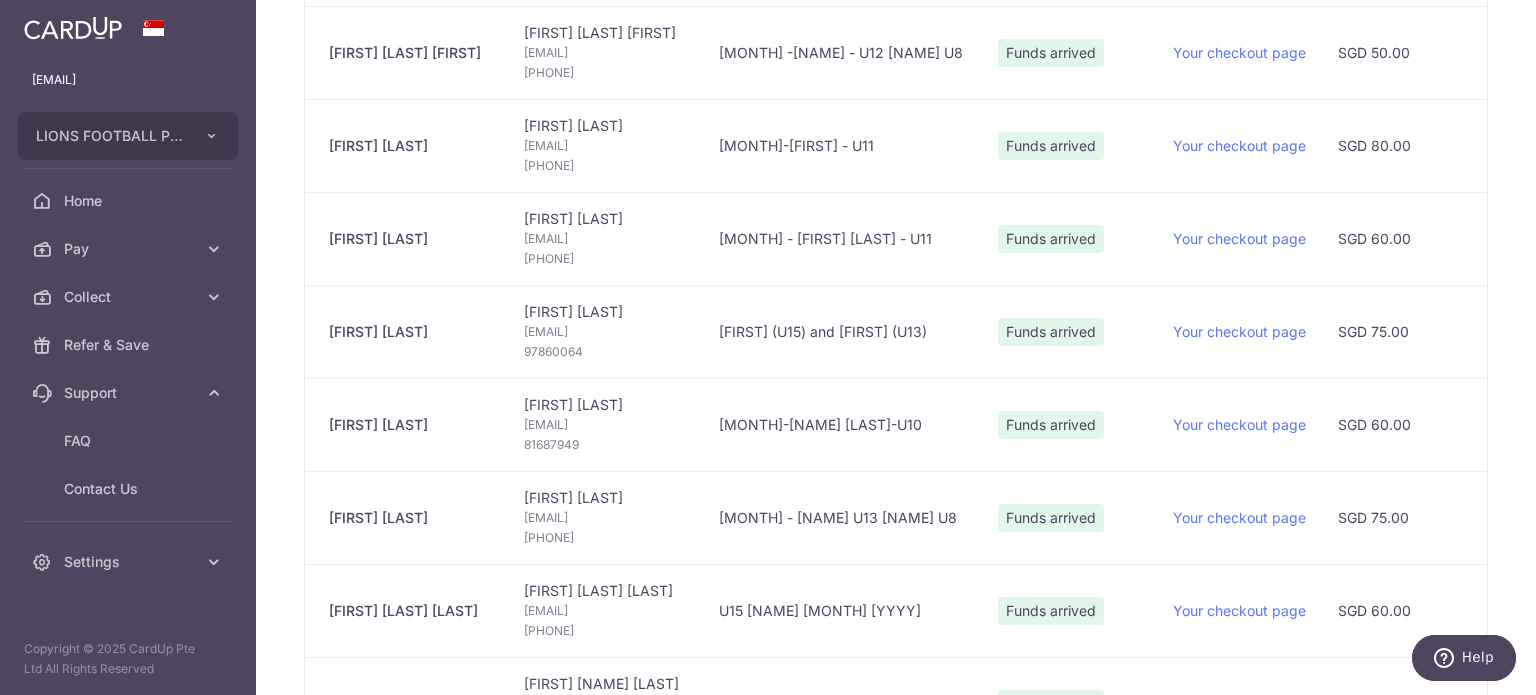 scroll, scrollTop: 1734, scrollLeft: 0, axis: vertical 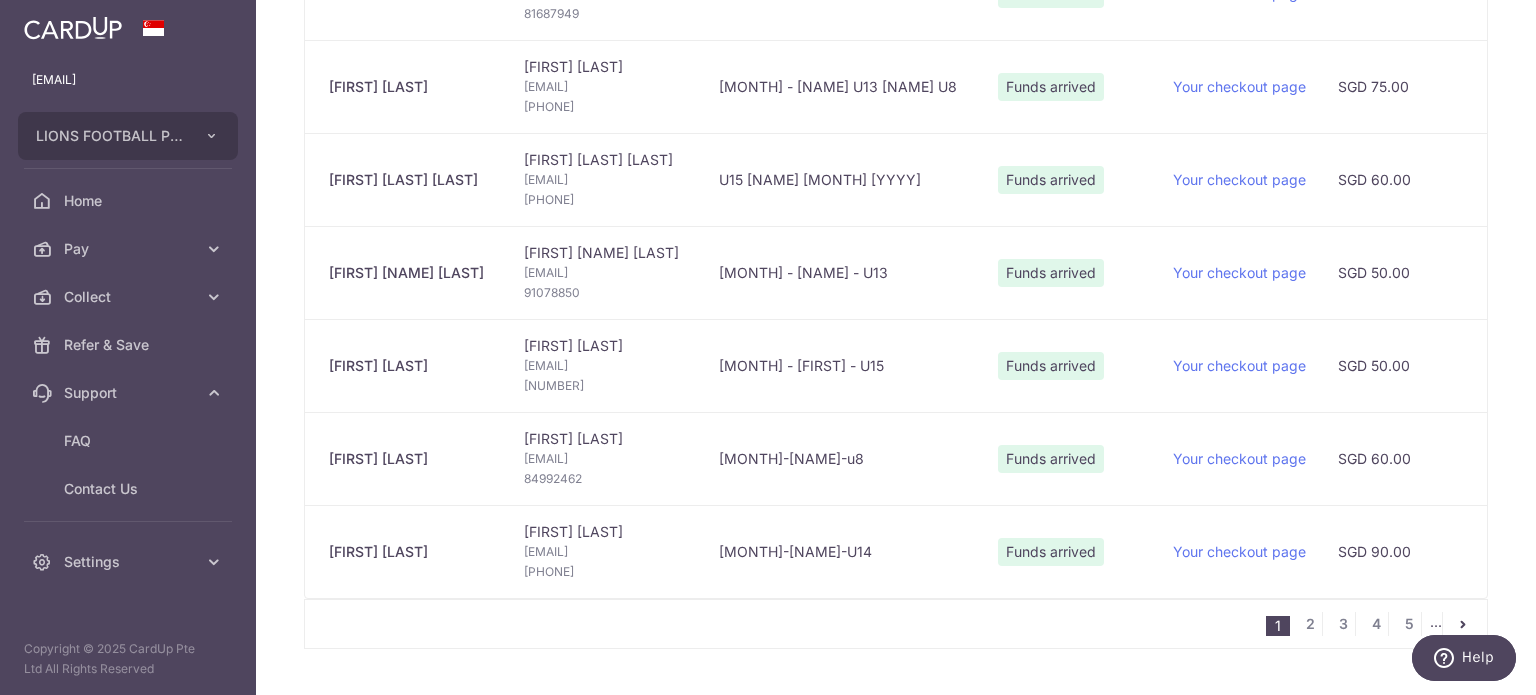 click on "[EMAIL]" at bounding box center (605, 552) 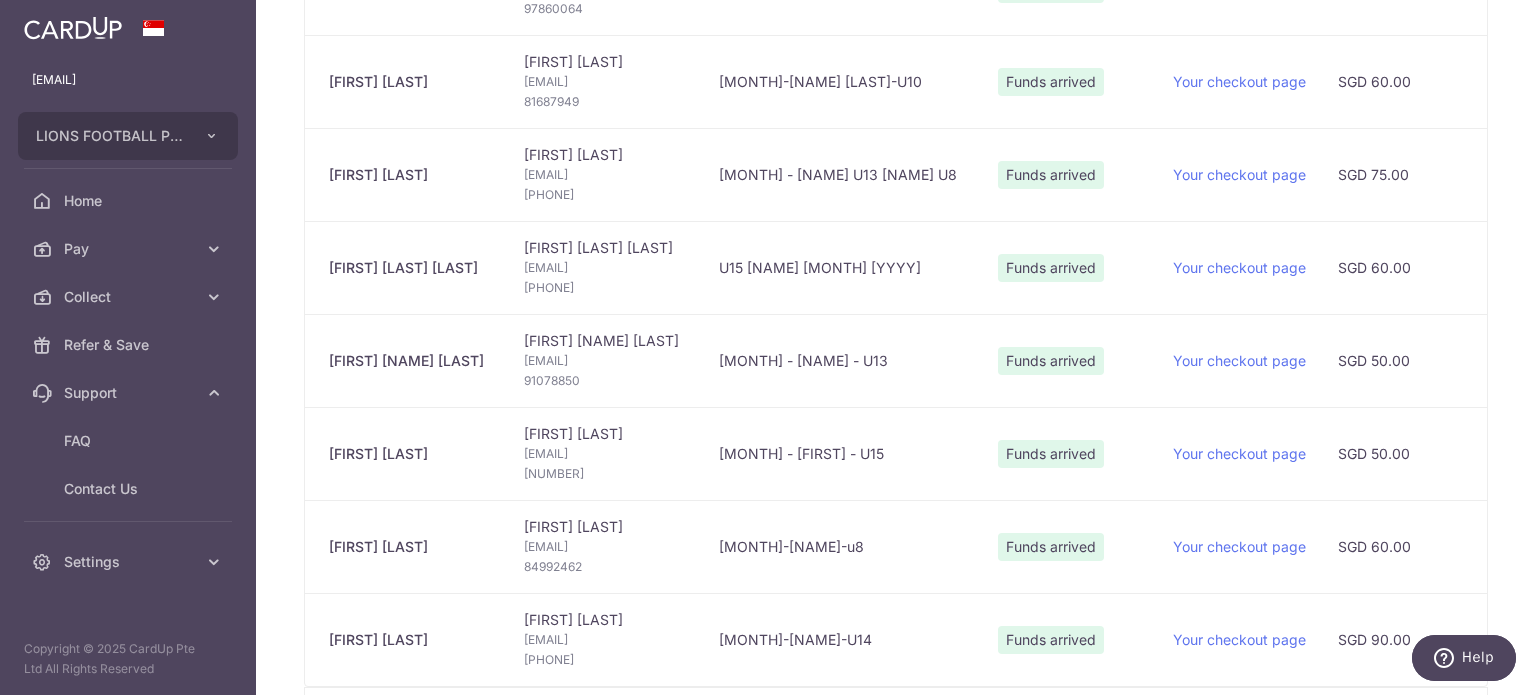 scroll, scrollTop: 2034, scrollLeft: 0, axis: vertical 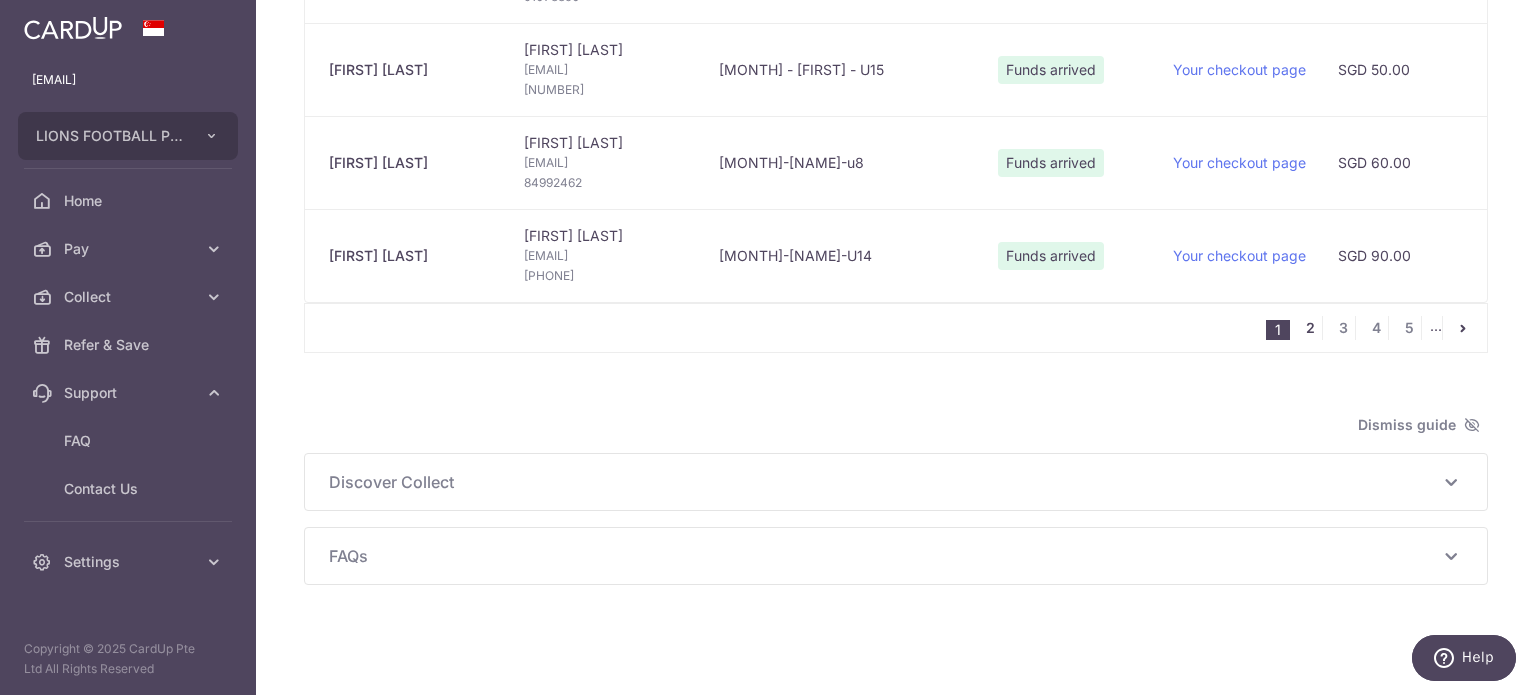 click on "2" at bounding box center (1310, 328) 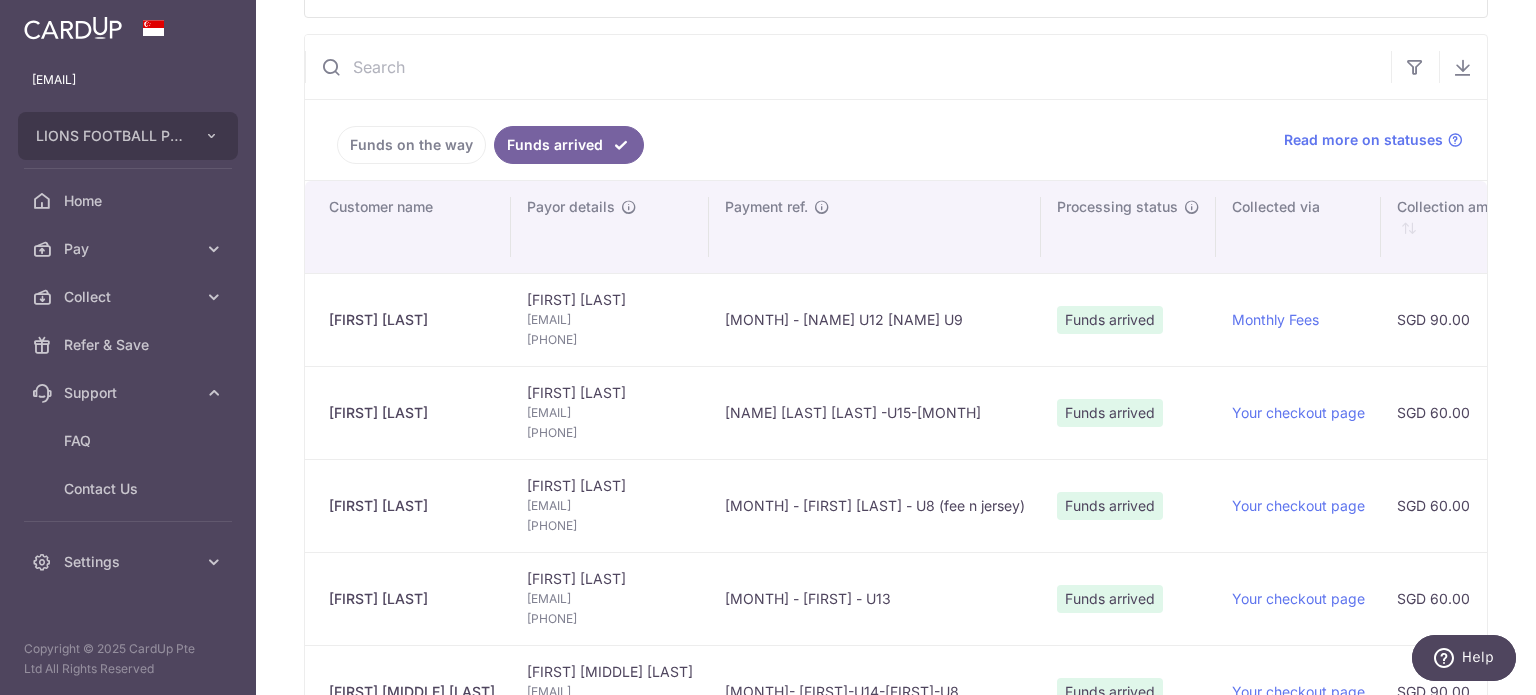 scroll, scrollTop: 0, scrollLeft: 0, axis: both 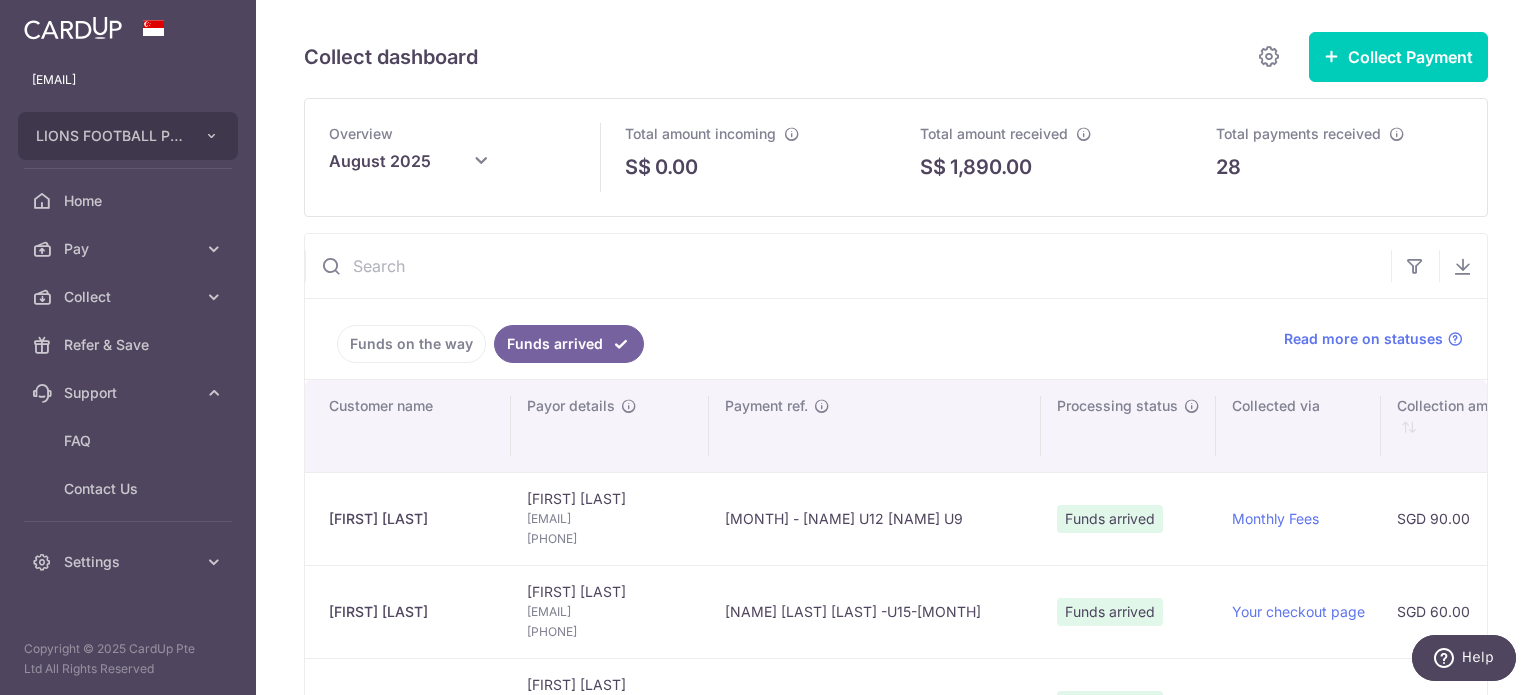 click at bounding box center [848, 266] 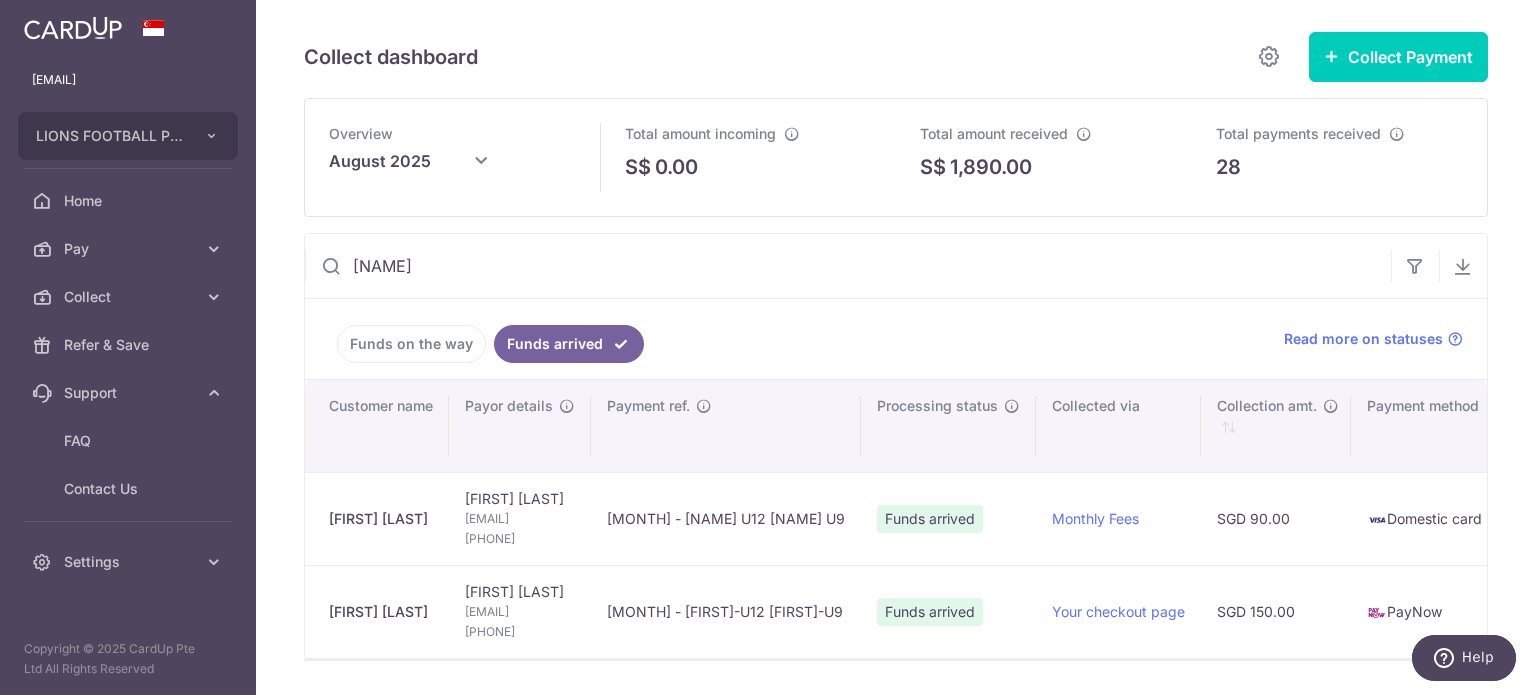 scroll, scrollTop: 200, scrollLeft: 0, axis: vertical 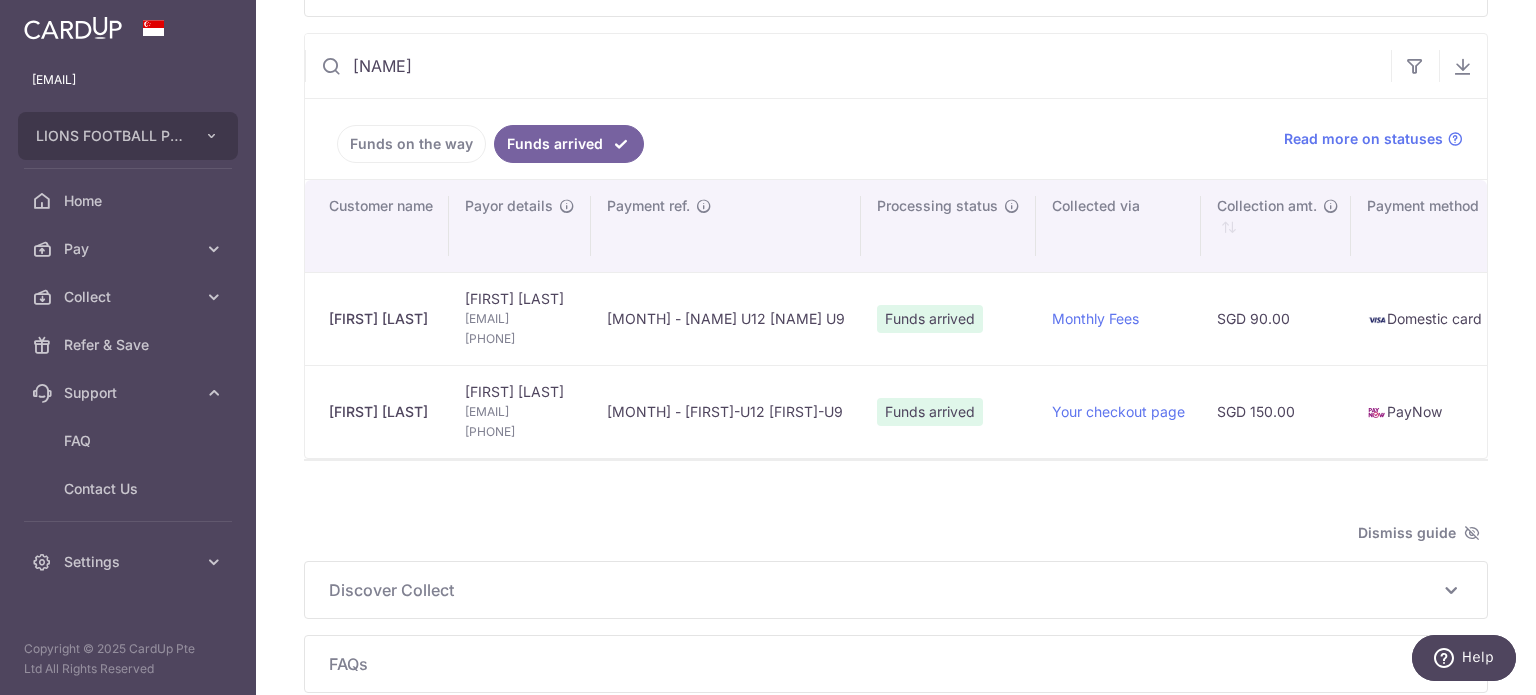 click on "[NAME]" at bounding box center [848, 66] 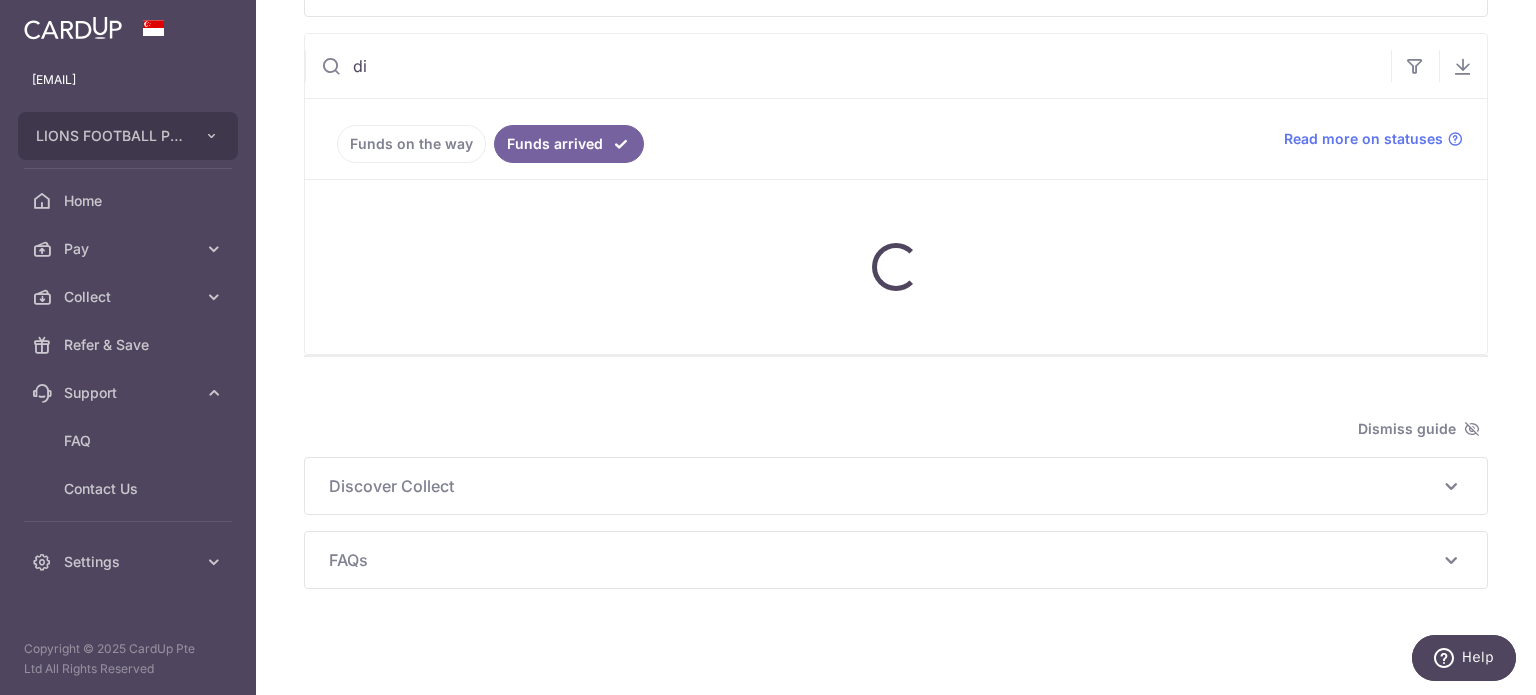 type on "d" 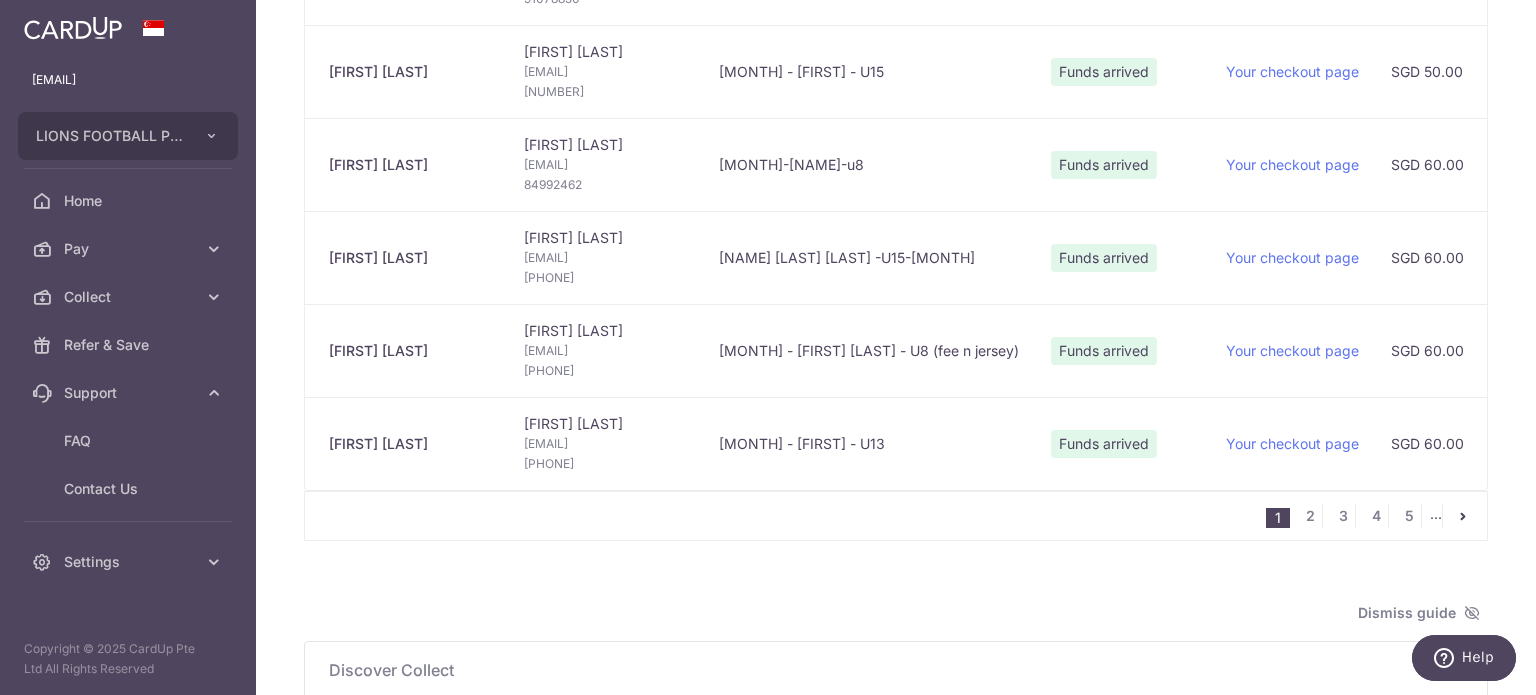 scroll, scrollTop: 2034, scrollLeft: 0, axis: vertical 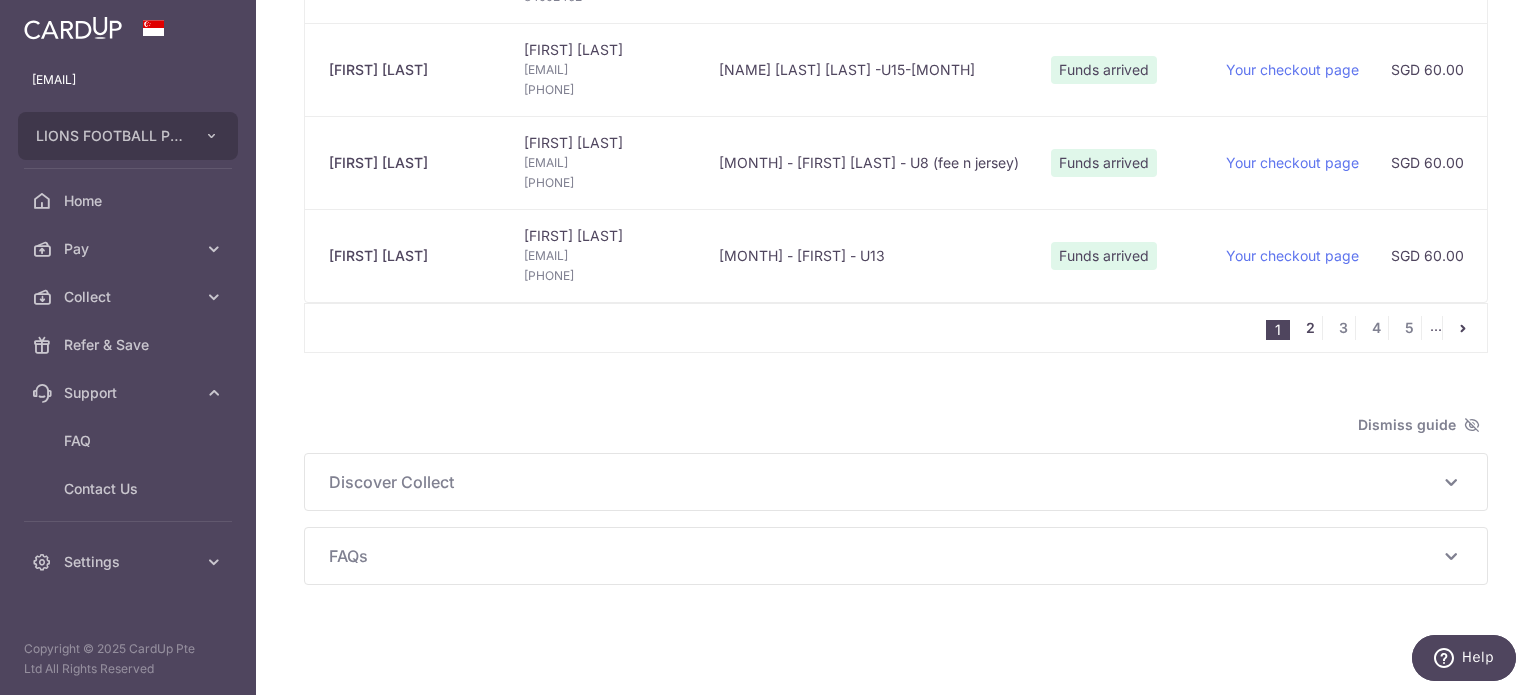 click on "2" at bounding box center (1310, 328) 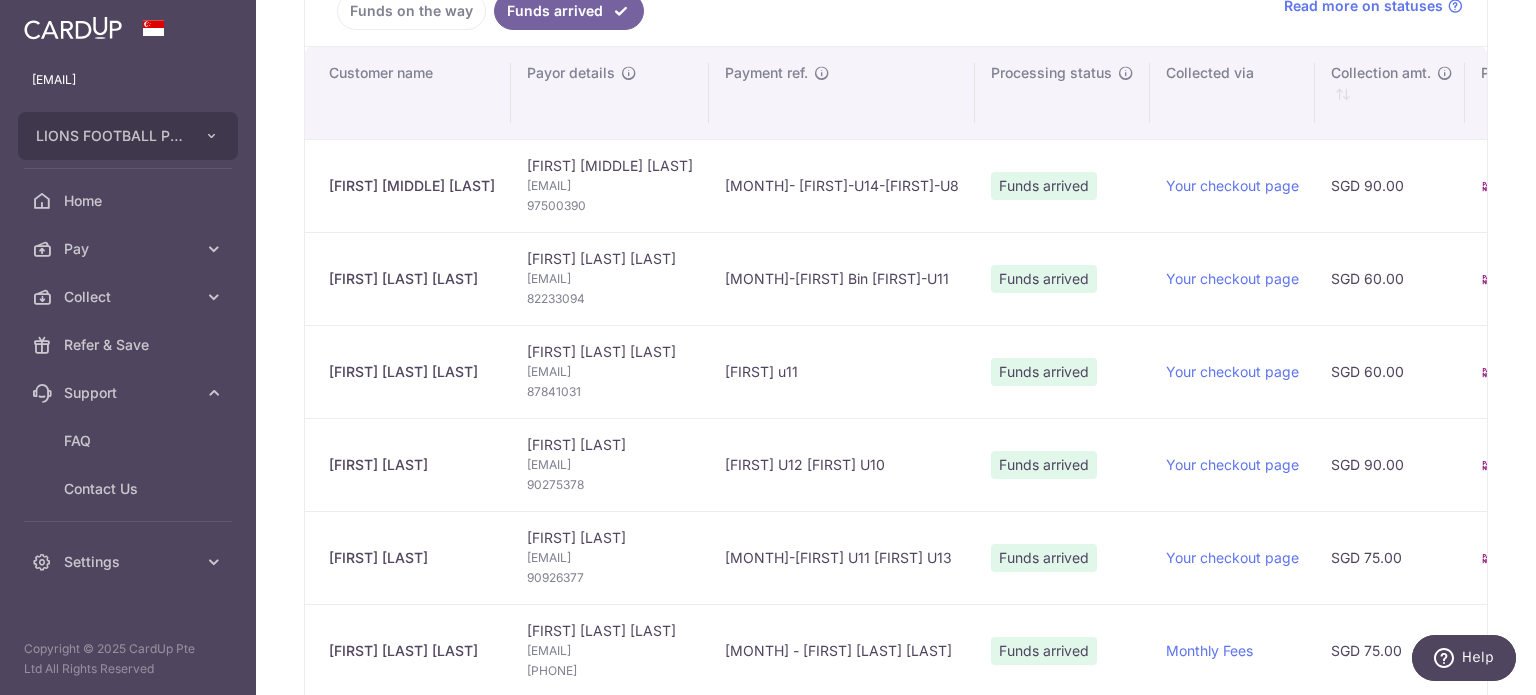 scroll, scrollTop: 332, scrollLeft: 0, axis: vertical 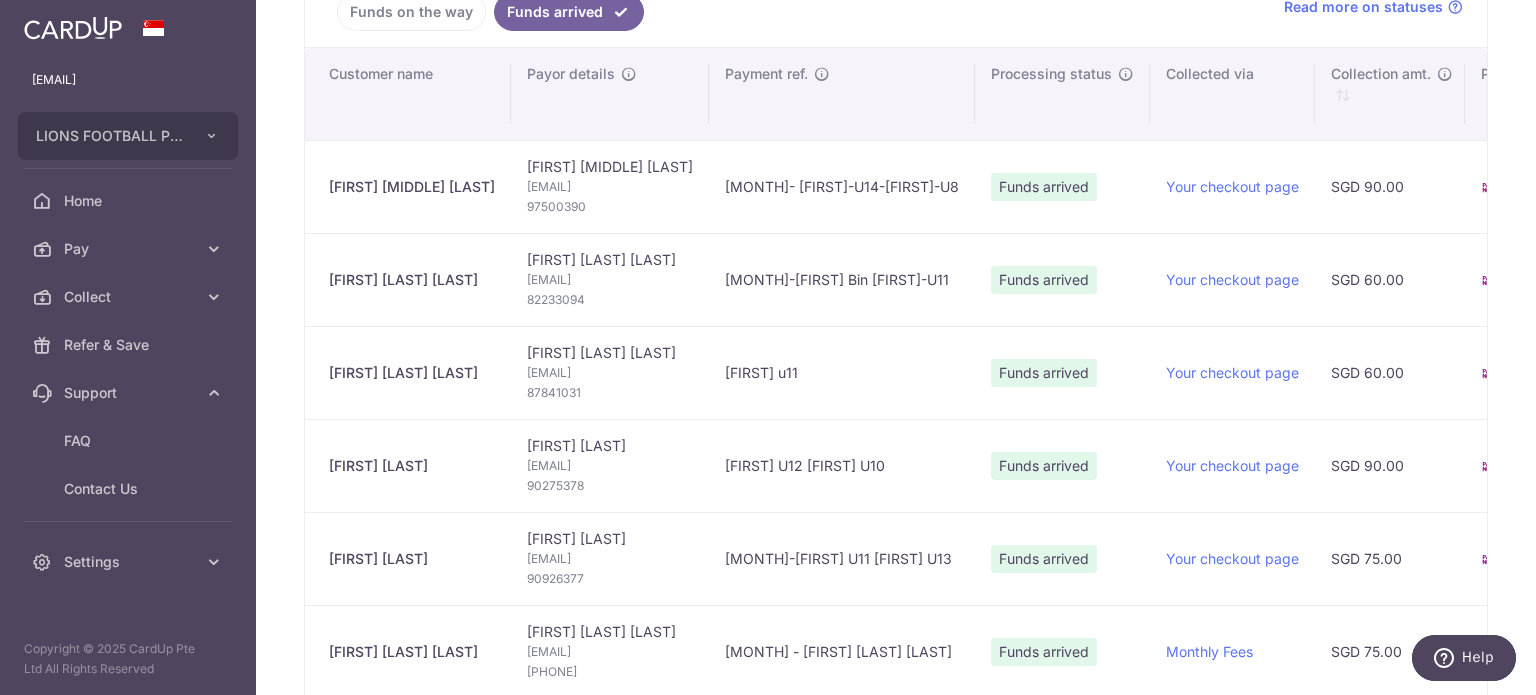 click on "[EMAIL]" at bounding box center (610, 187) 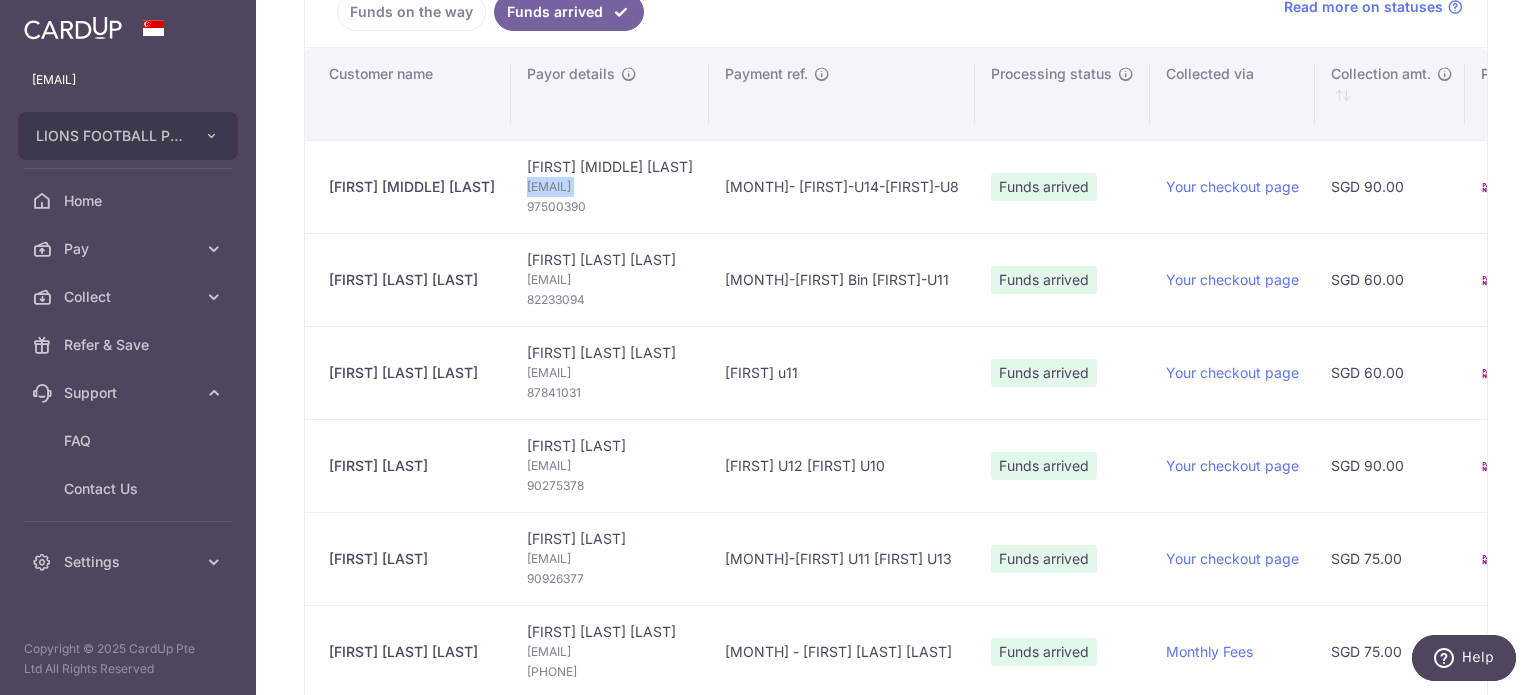 click on "[EMAIL]" at bounding box center (610, 187) 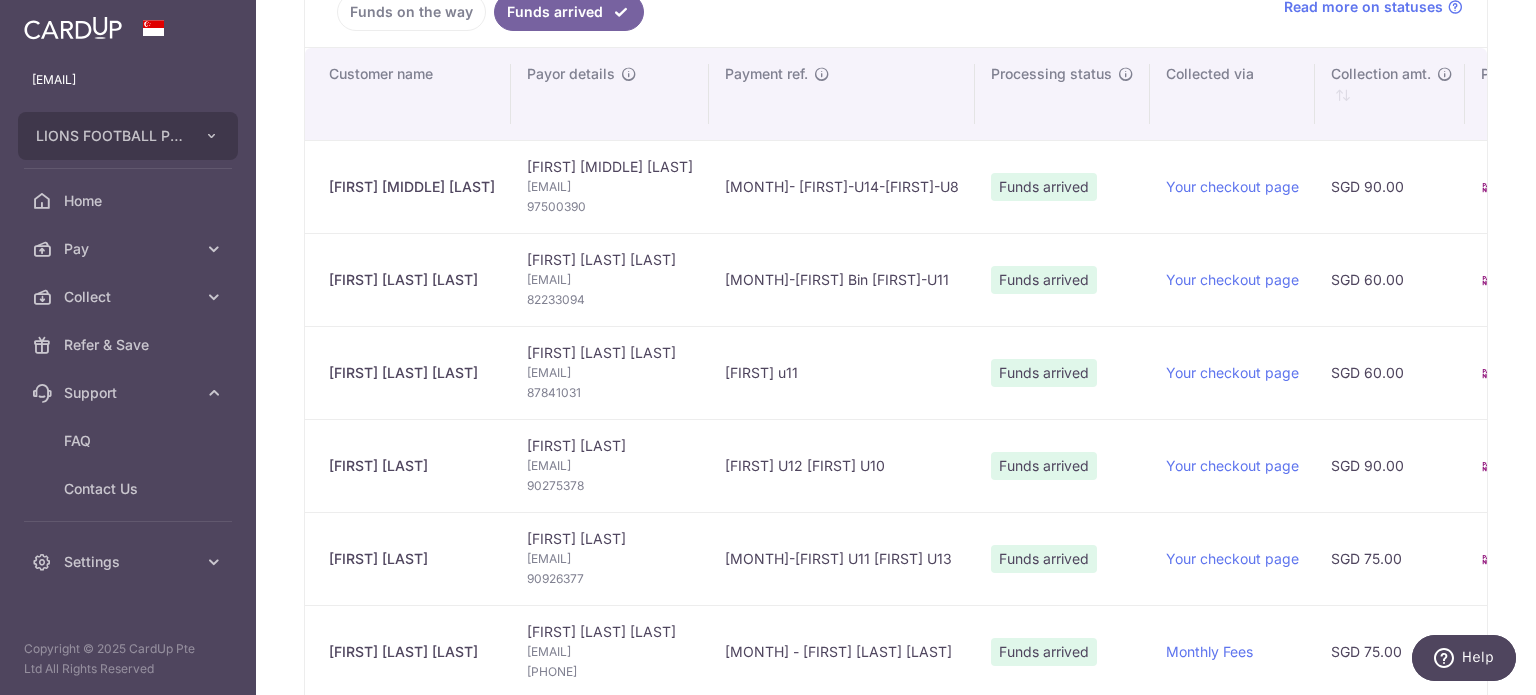 click on "97500390" at bounding box center (610, 207) 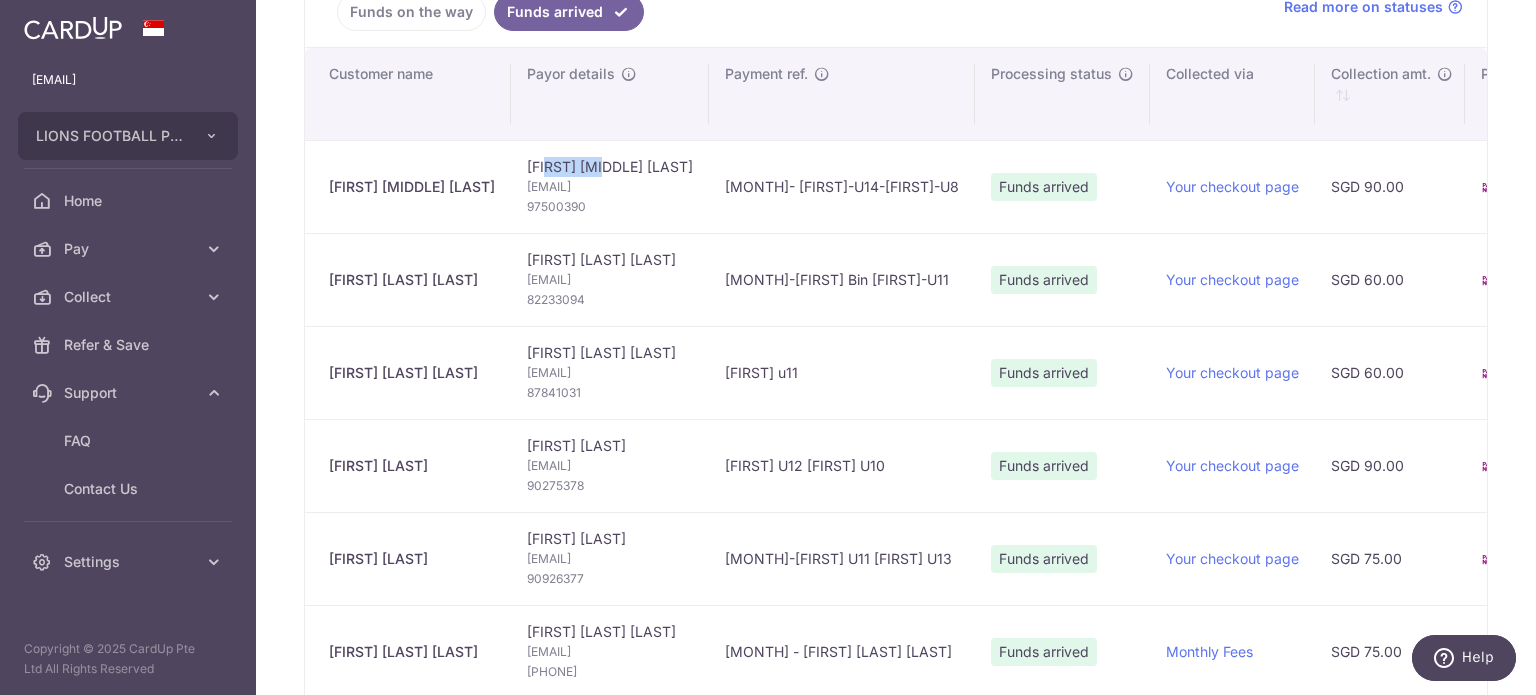 click on "[FIRST] [LAST] [LAST]
[EMAIL]
[PHONE]" at bounding box center [610, 186] 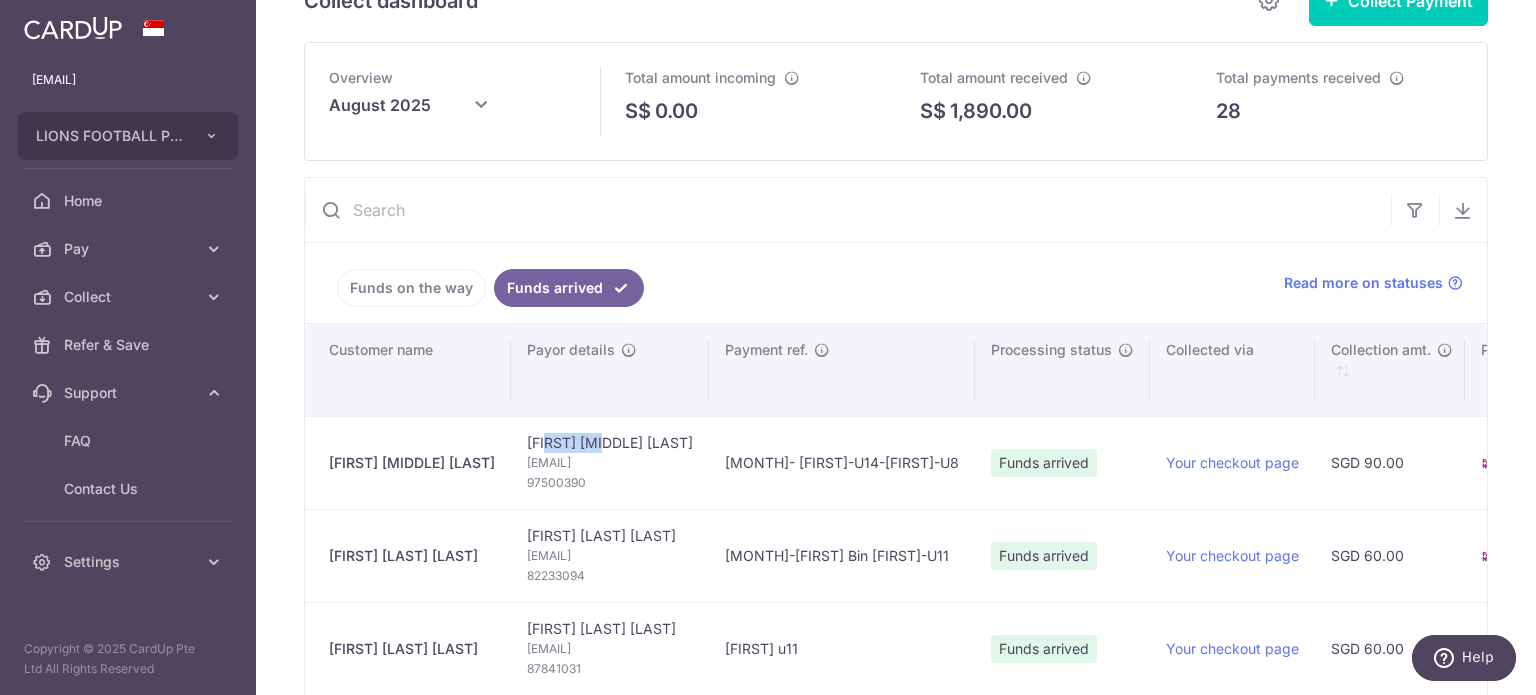 scroll, scrollTop: 0, scrollLeft: 0, axis: both 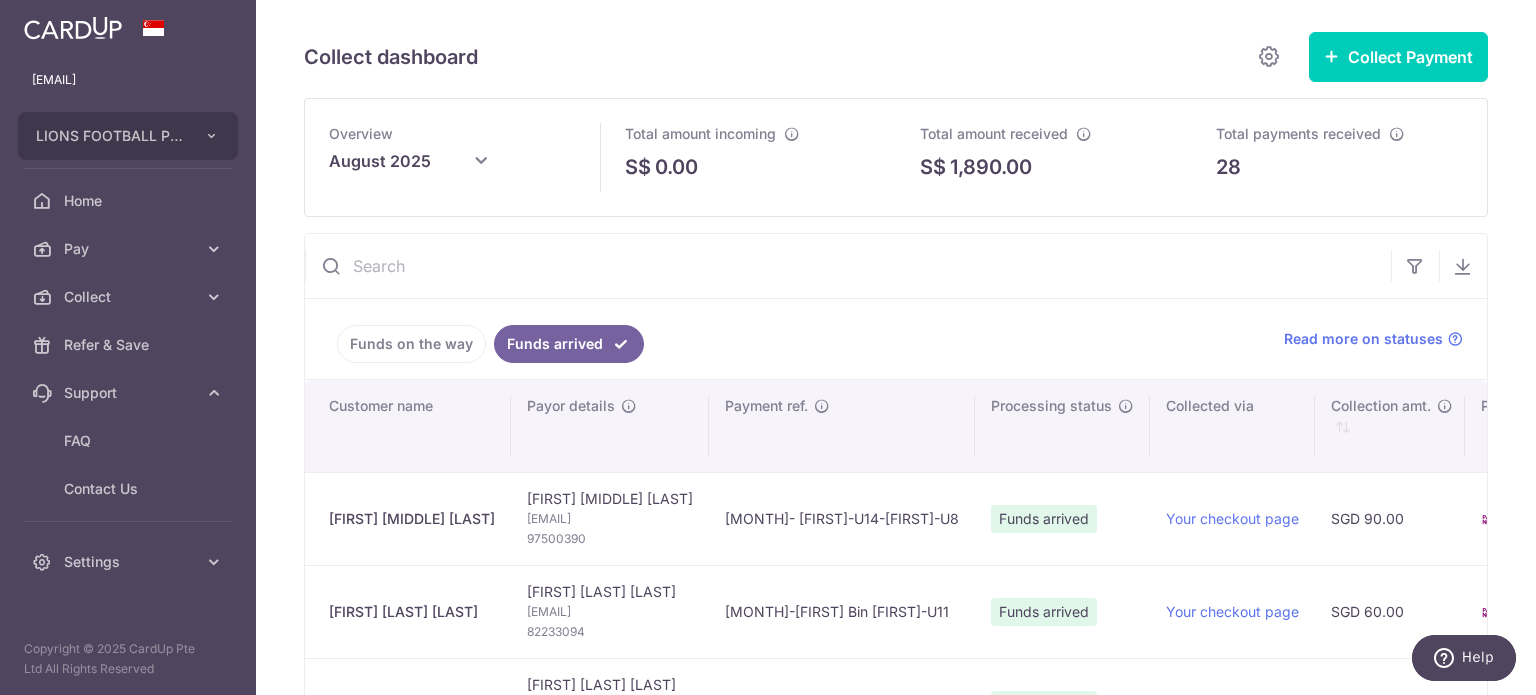 click at bounding box center (848, 266) 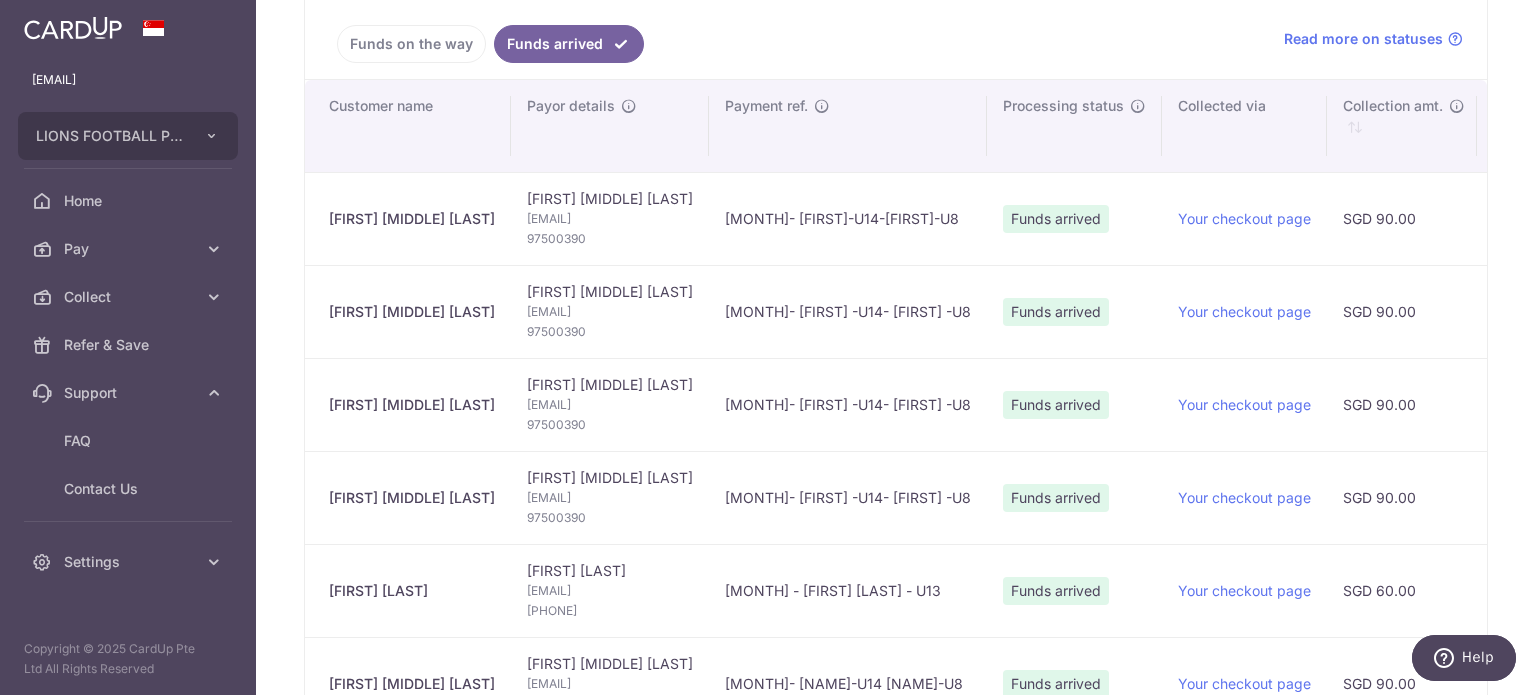 scroll, scrollTop: 0, scrollLeft: 0, axis: both 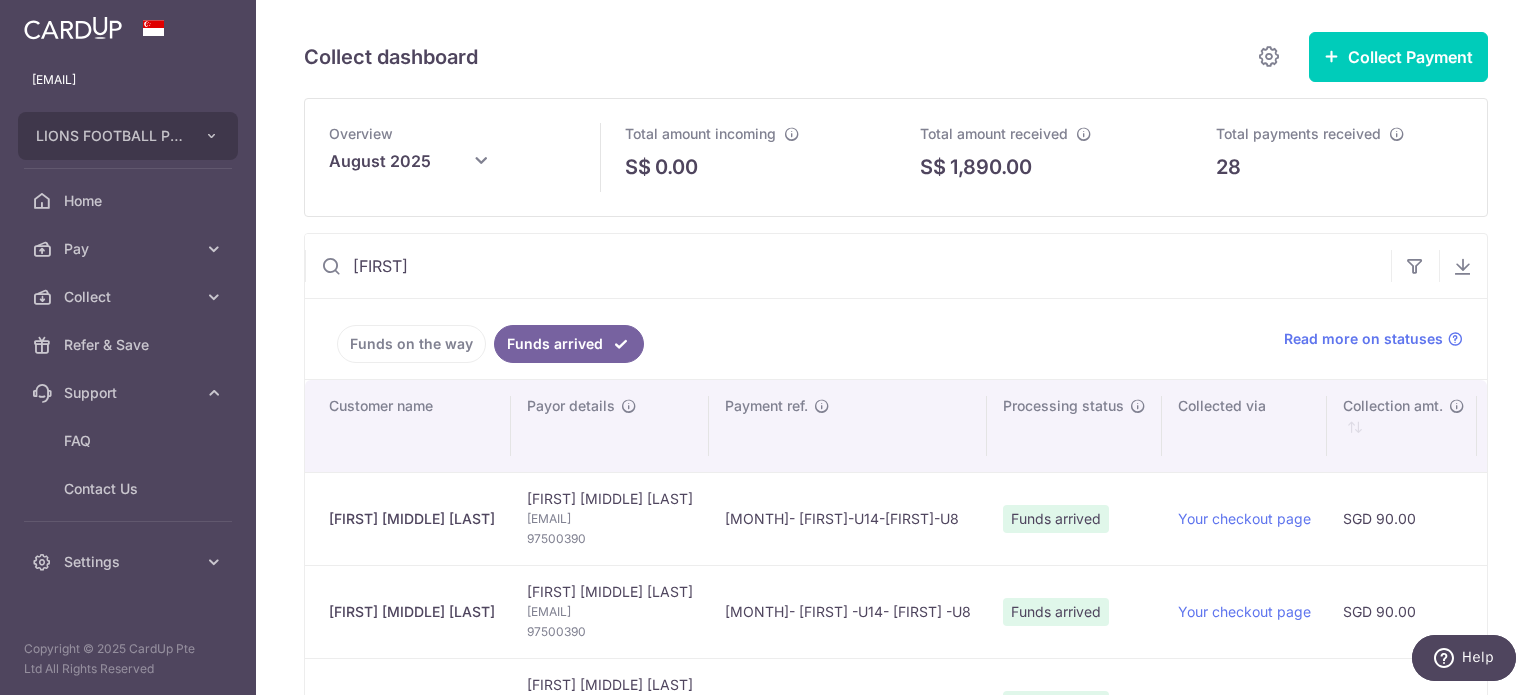 click on "[MONTH]- [FIRST]-U14-[FIRST]-U8" at bounding box center (848, 518) 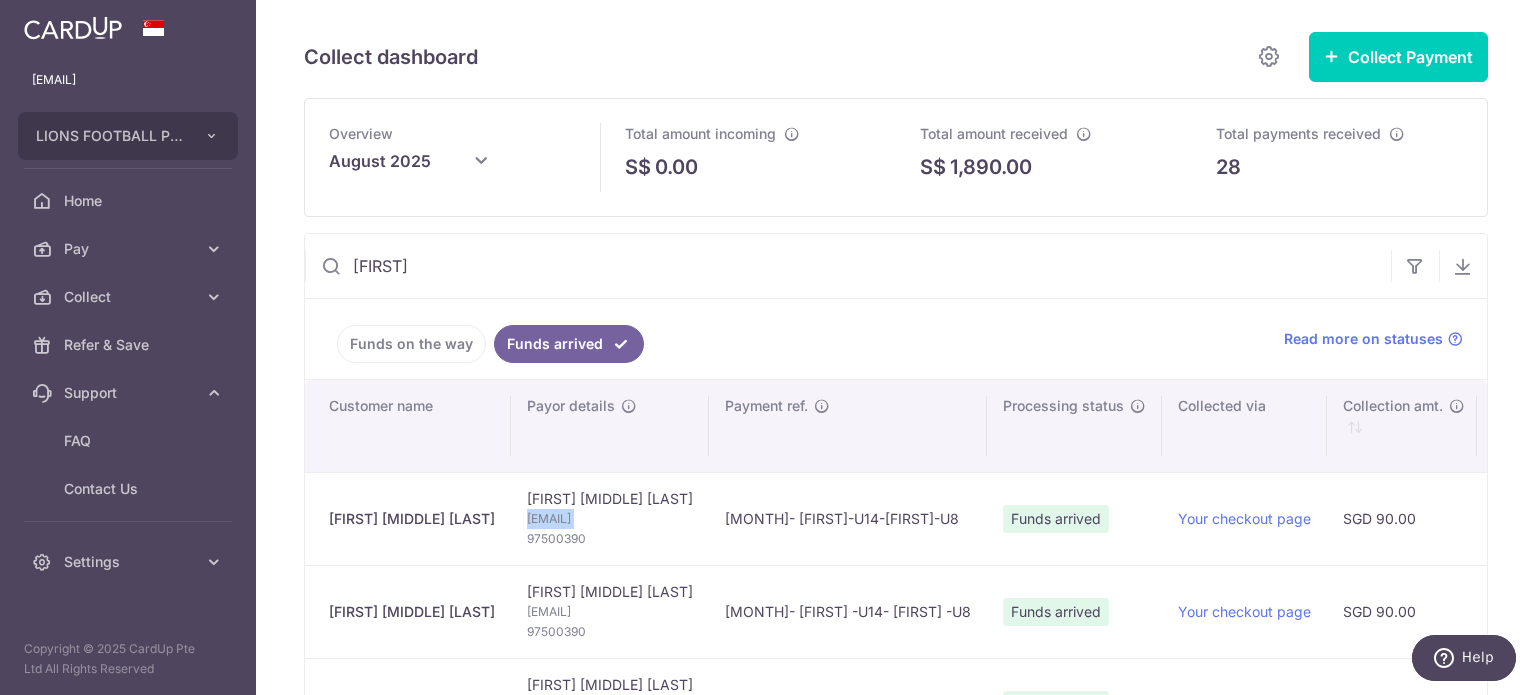 click on "[EMAIL]" at bounding box center [610, 519] 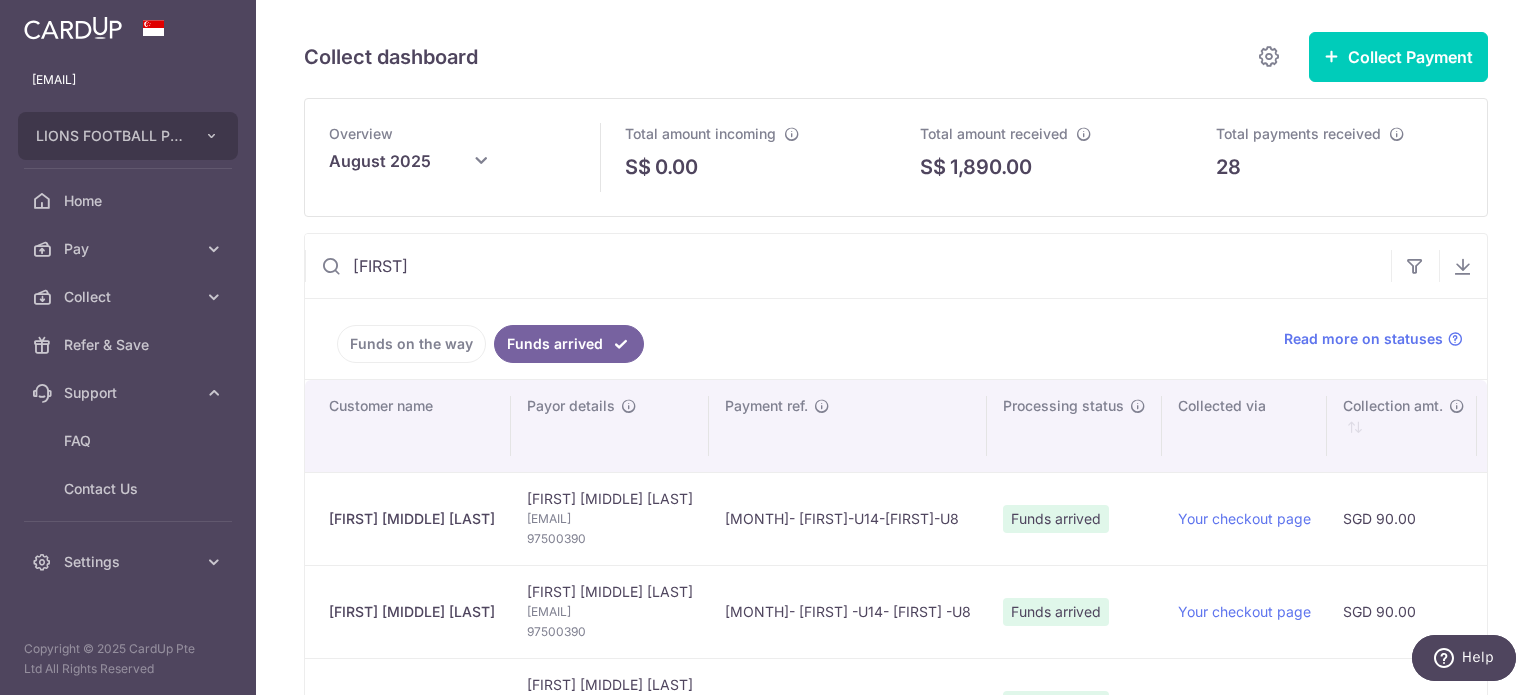 click on "97500390" at bounding box center [610, 539] 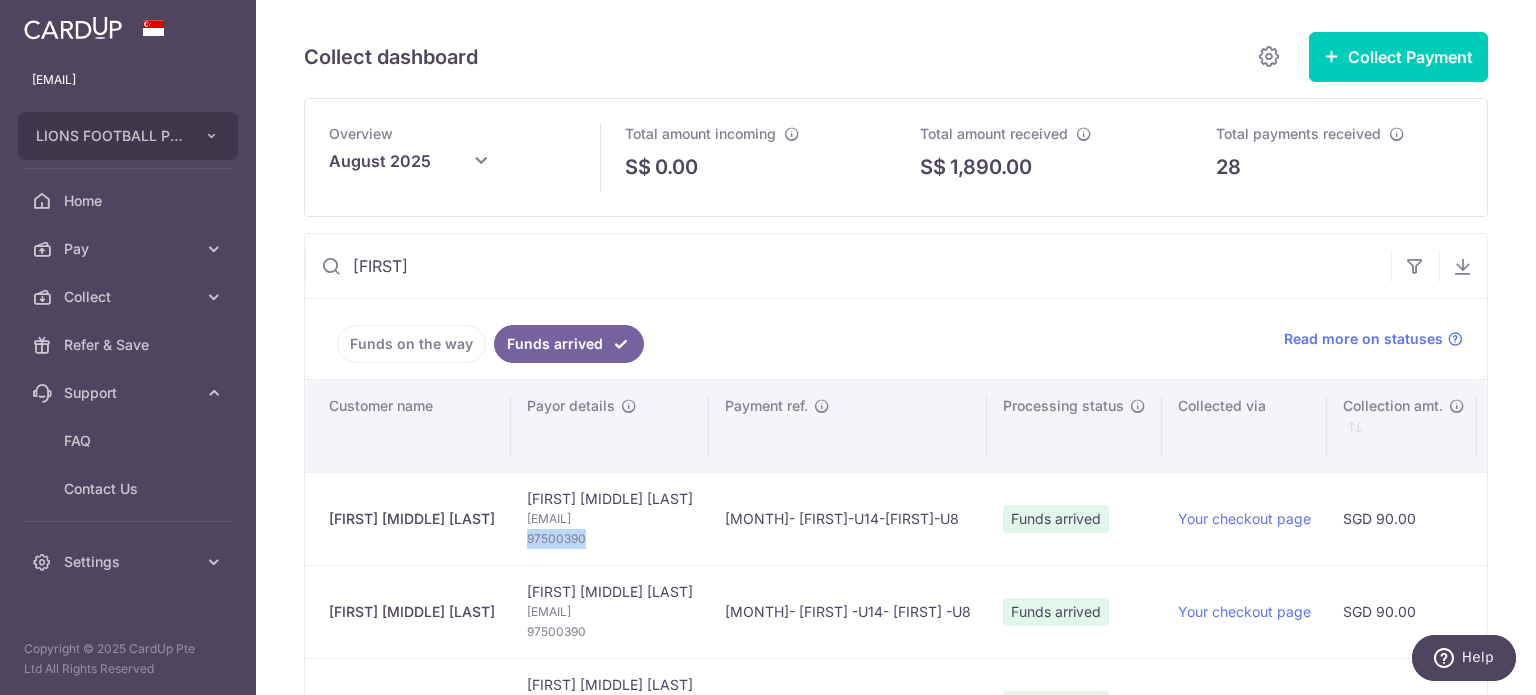 click on "97500390" at bounding box center (610, 539) 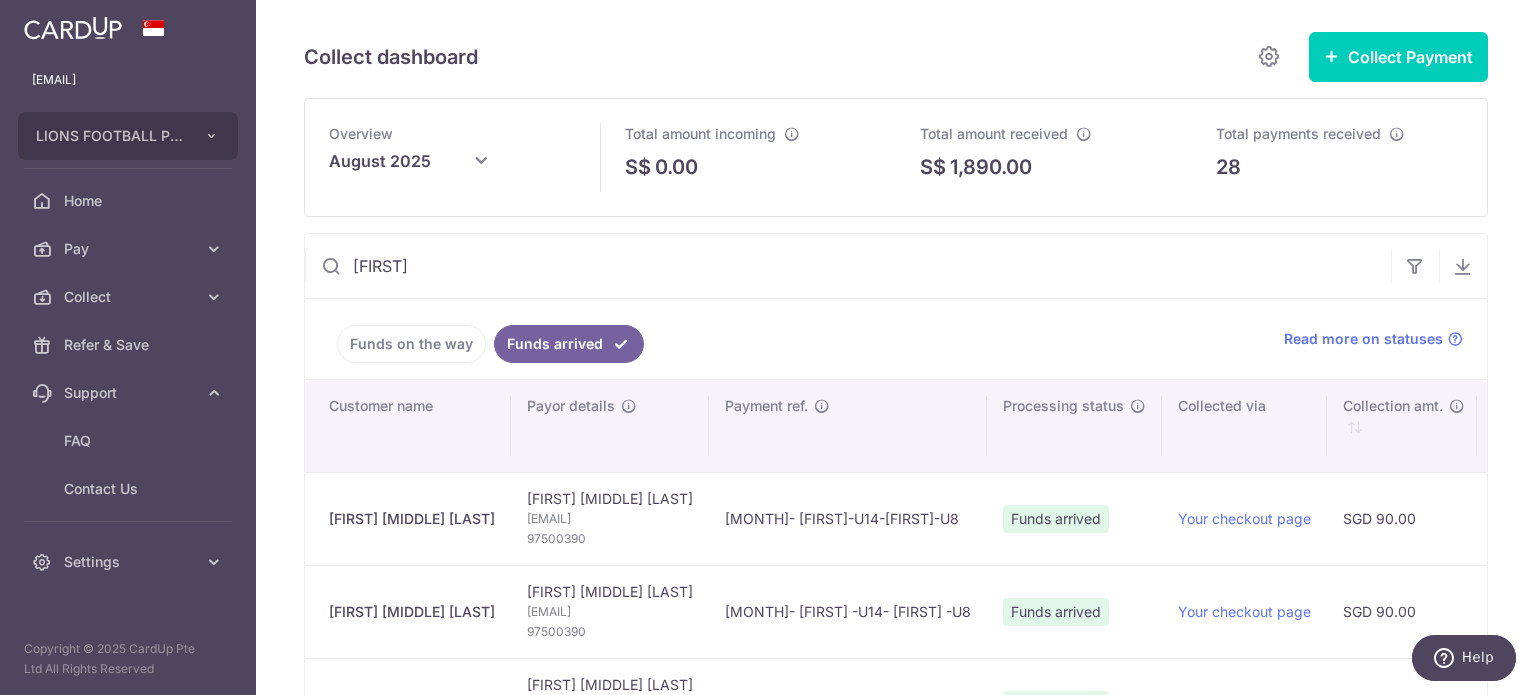 click on "Funds on the way
Funds arrived" at bounding box center (782, 339) 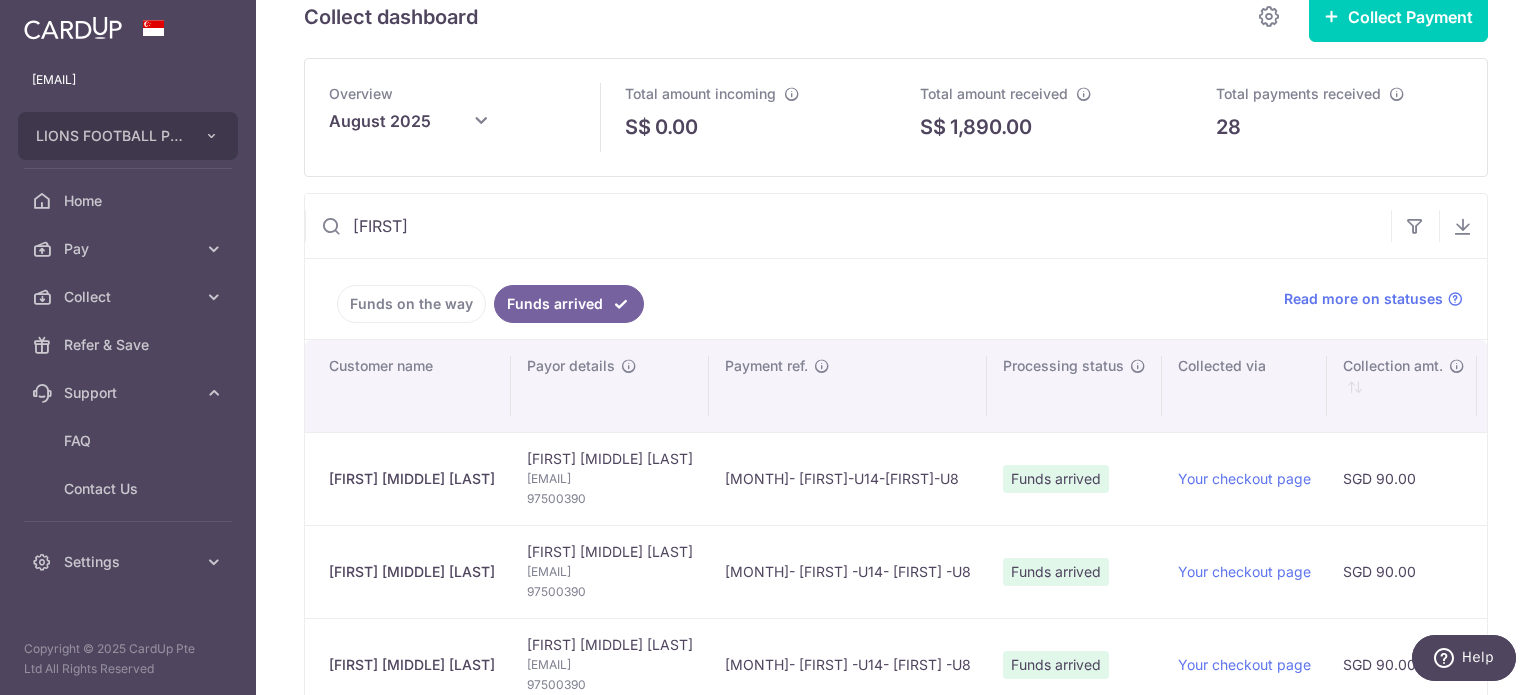 scroll, scrollTop: 0, scrollLeft: 0, axis: both 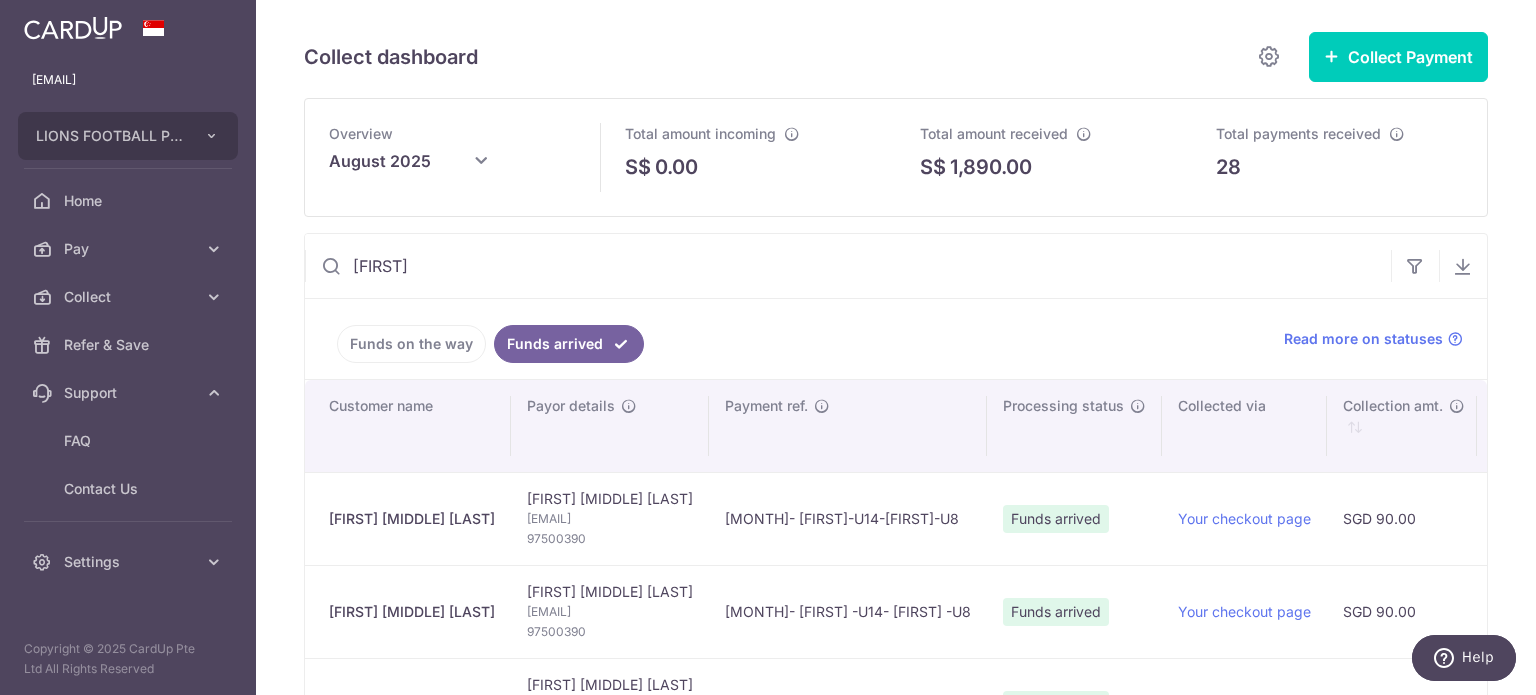 click on "[FIRST]" at bounding box center [848, 266] 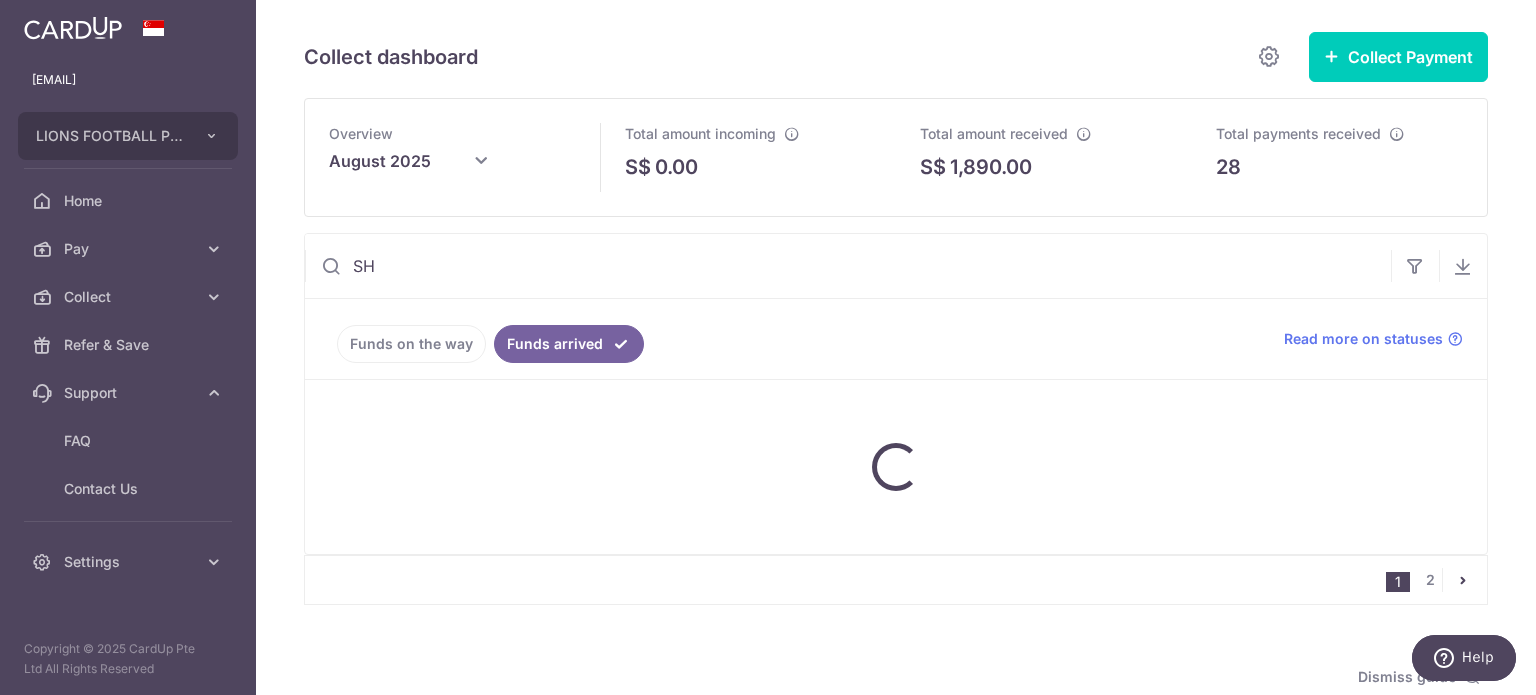 type on "S" 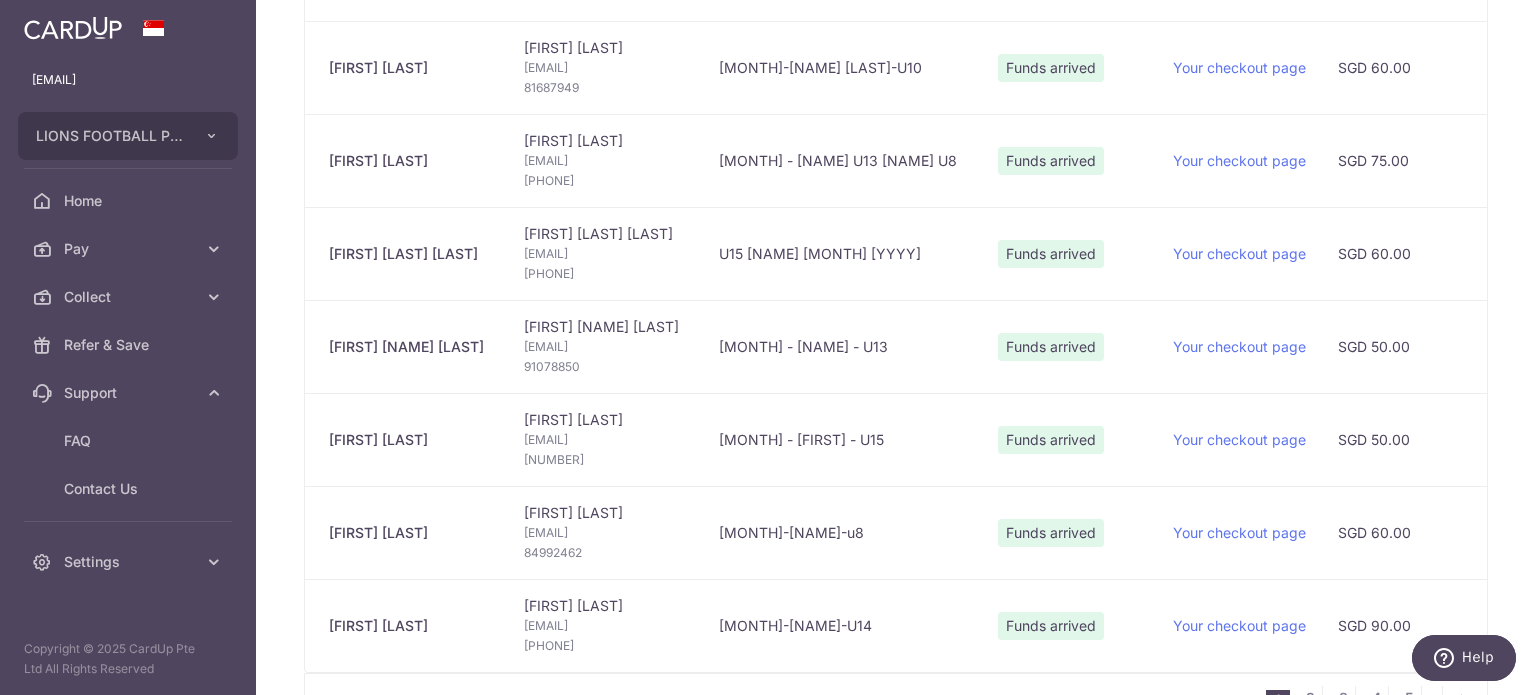 scroll, scrollTop: 1775, scrollLeft: 0, axis: vertical 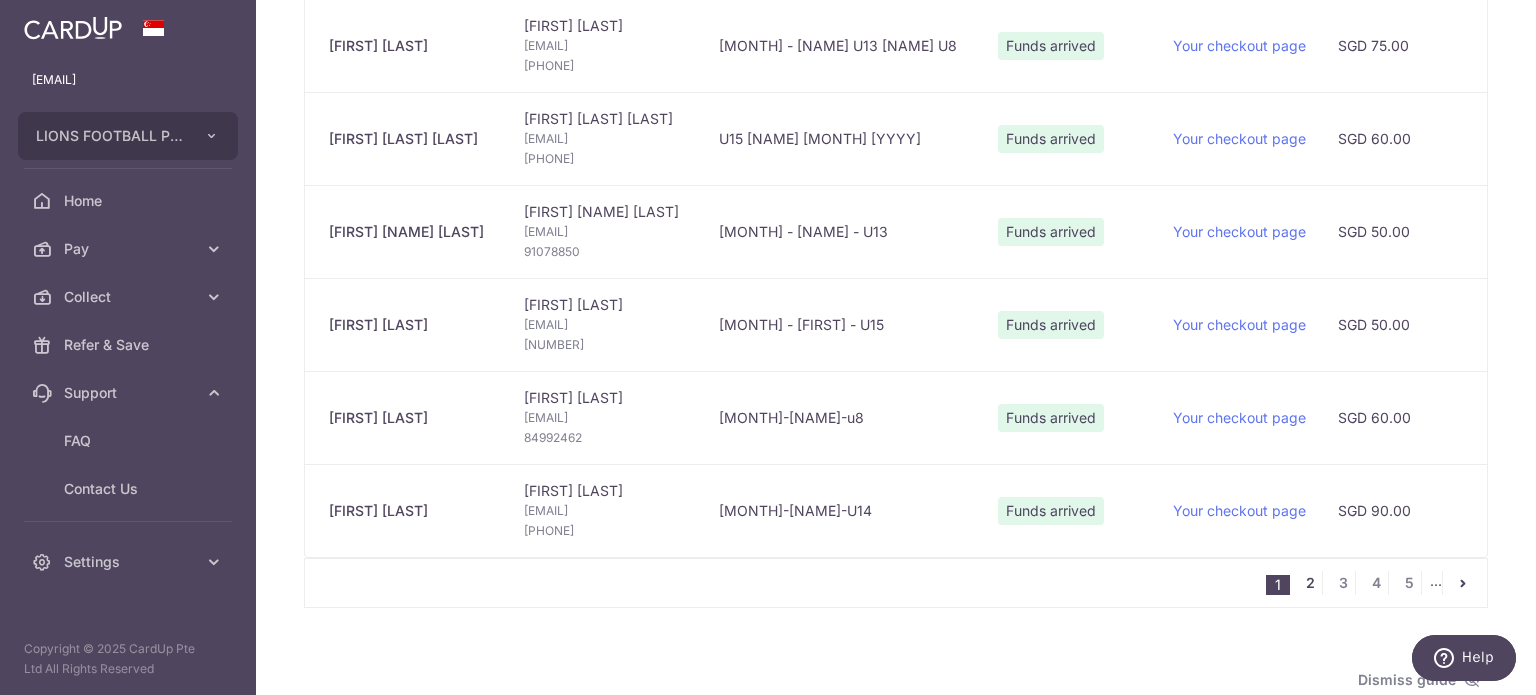 click on "2" at bounding box center [1310, 583] 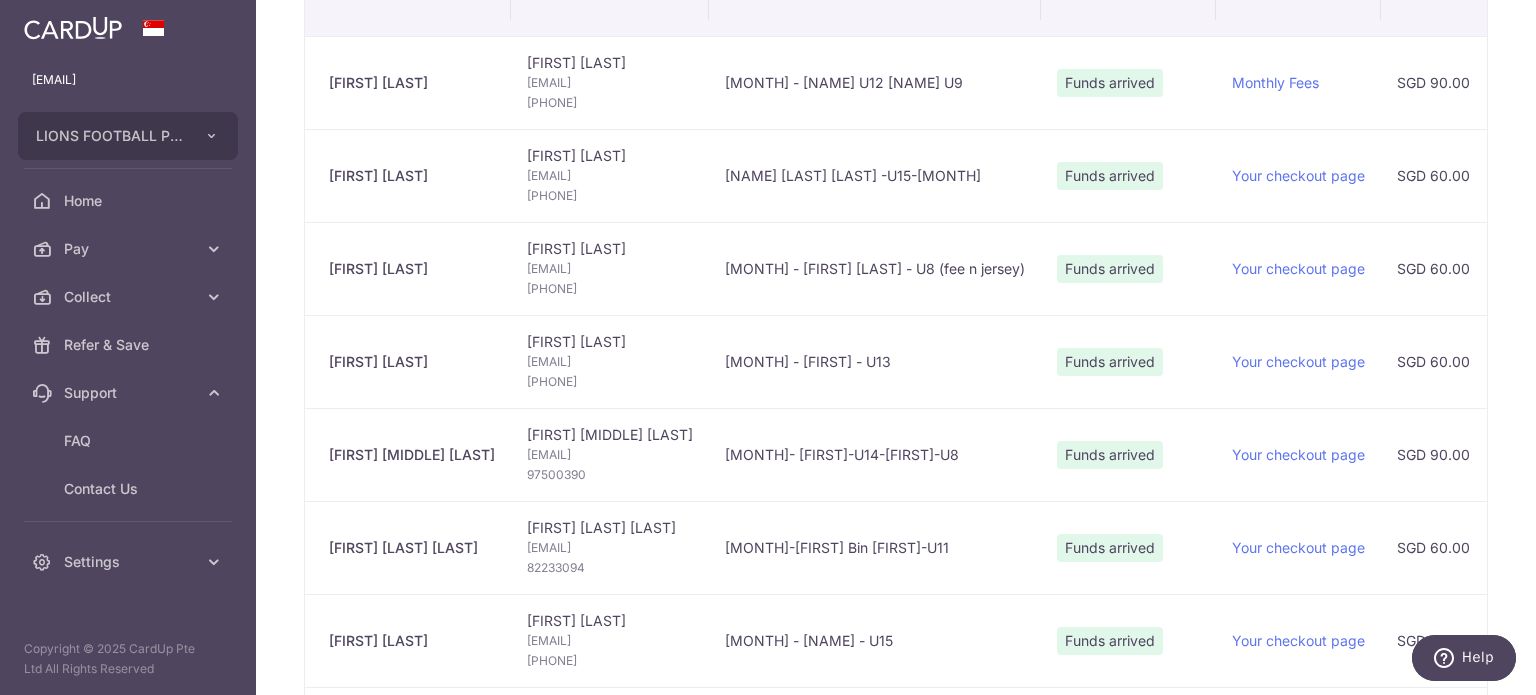 scroll, scrollTop: 464, scrollLeft: 0, axis: vertical 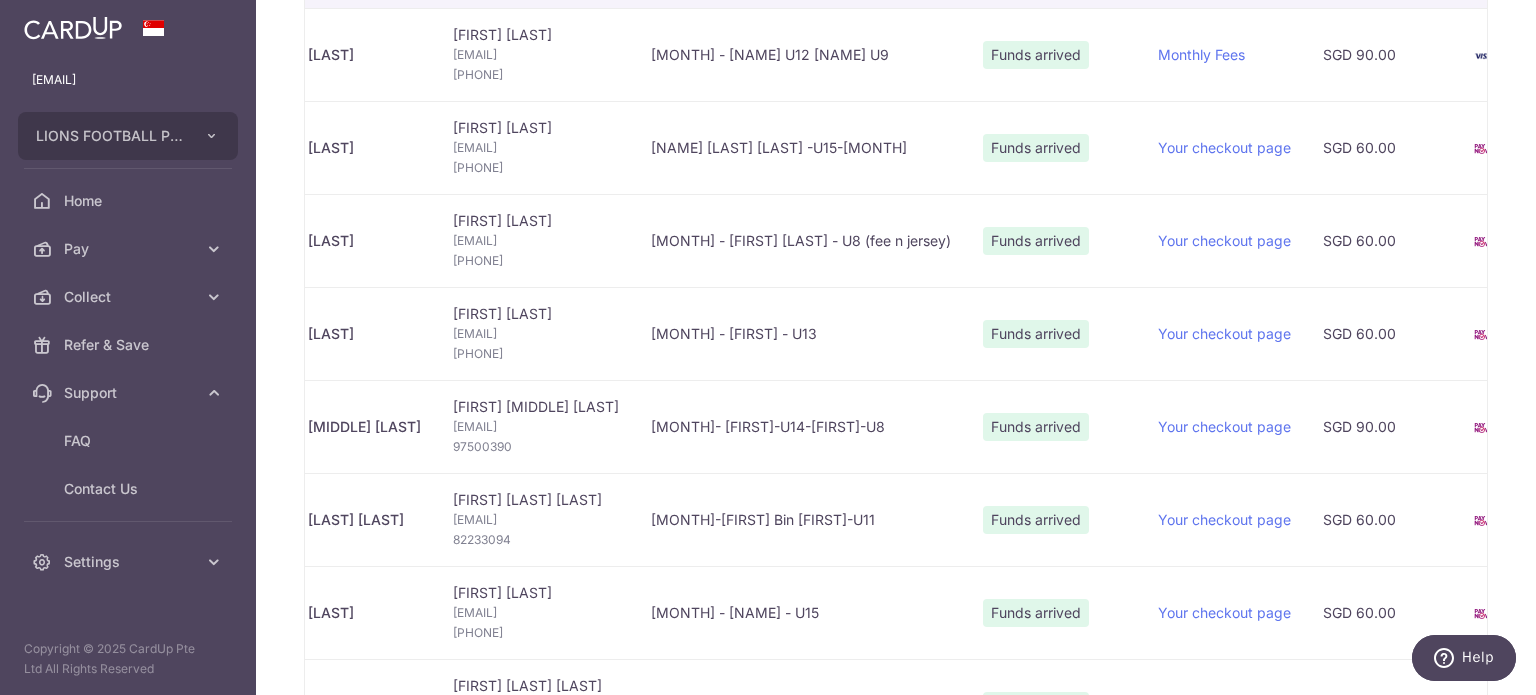 click on "[NAME] [LAST] [LAST] -U15-[MONTH]" at bounding box center (801, 147) 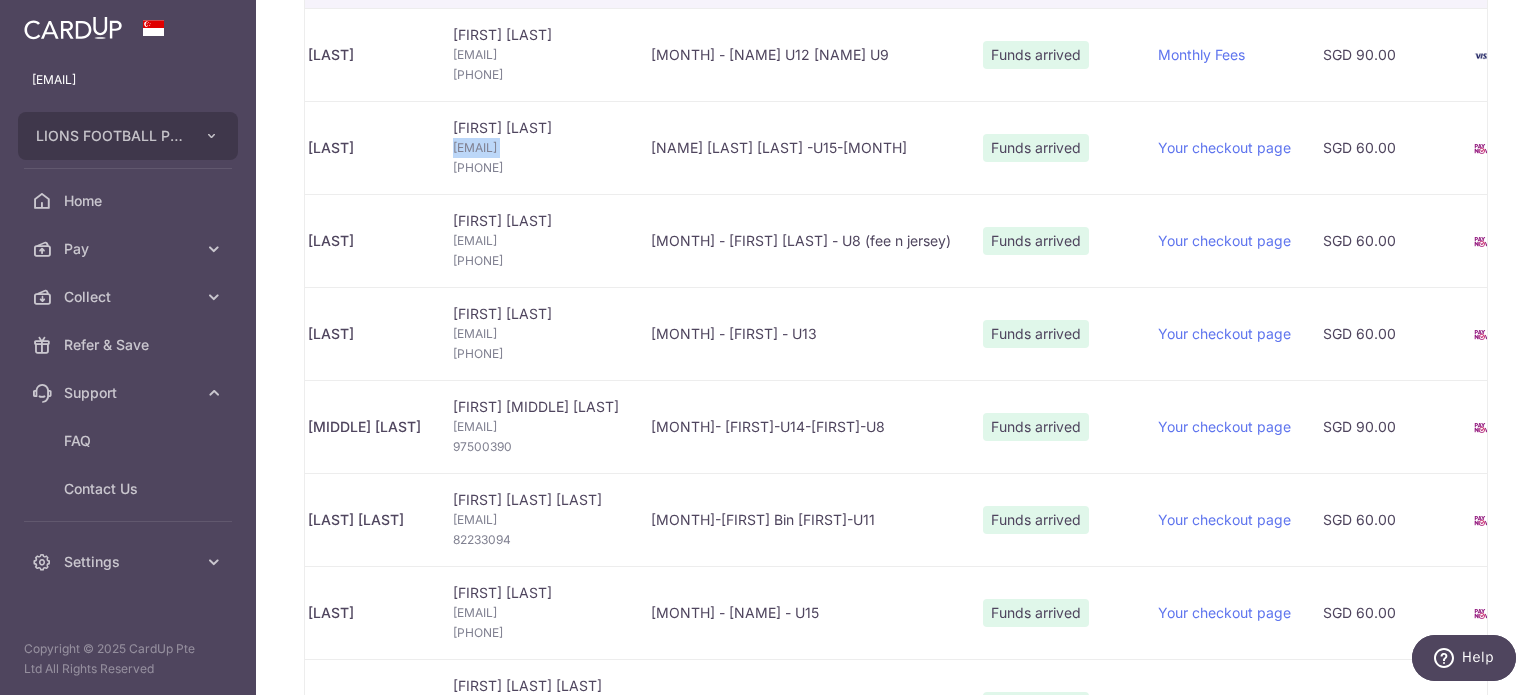 click on "[EMAIL]" at bounding box center [536, 148] 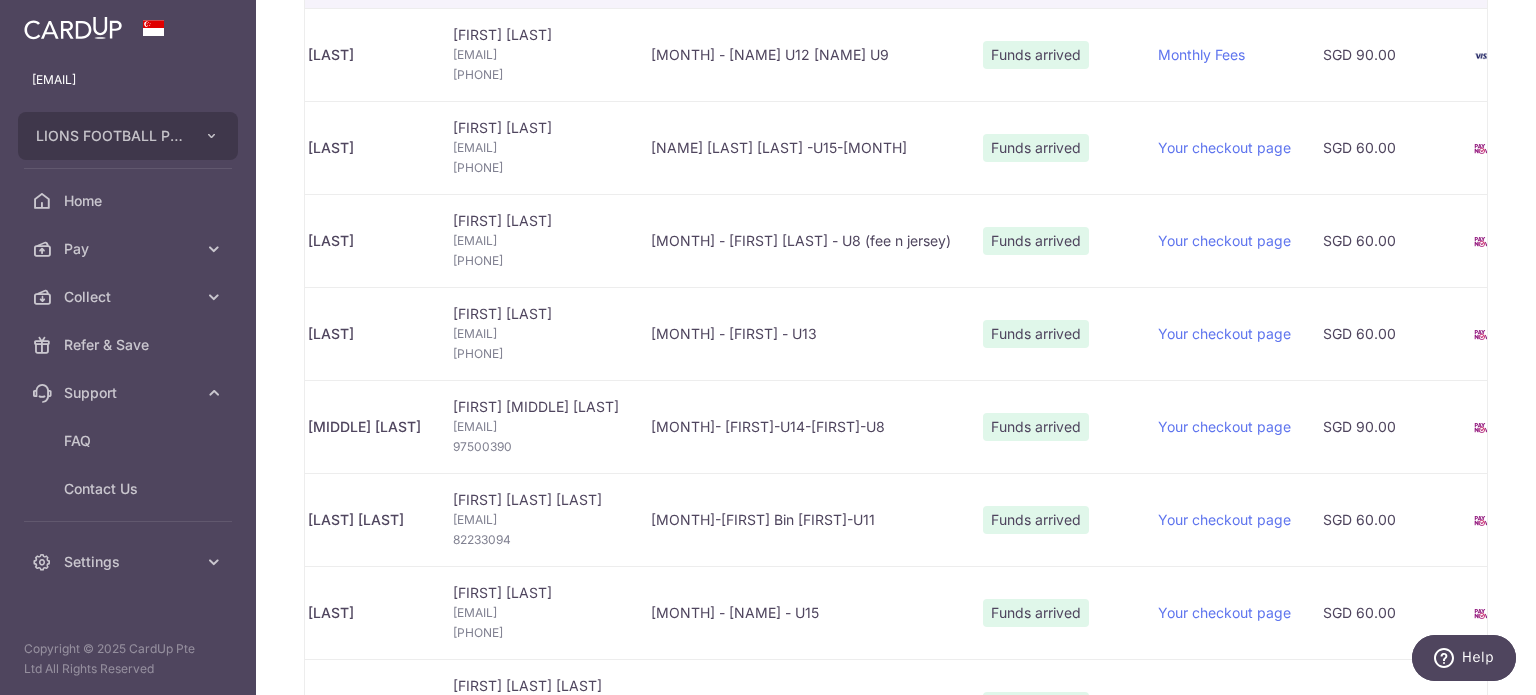click on "[PHONE]" at bounding box center (536, 168) 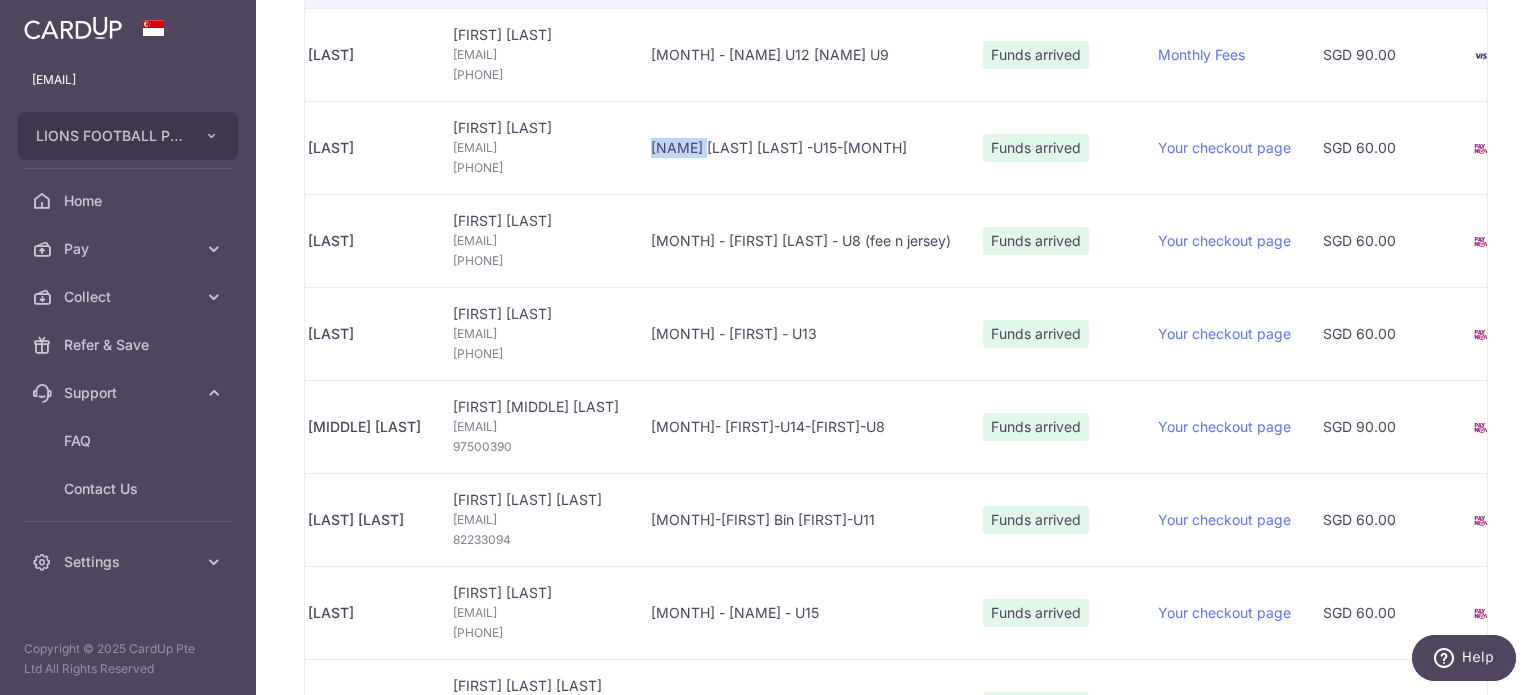 click on "[NAME] [LAST] [LAST] -U15-[MONTH]" at bounding box center (801, 147) 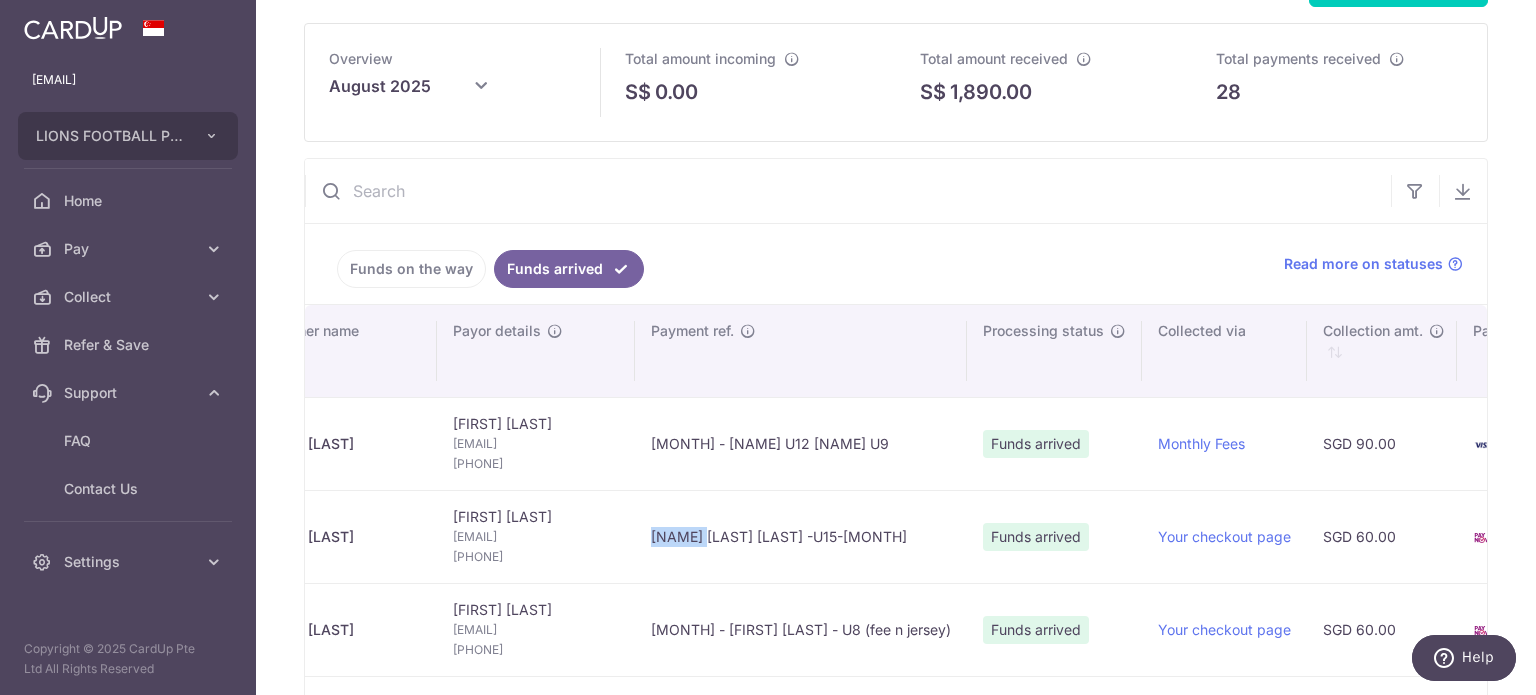 scroll, scrollTop: 0, scrollLeft: 0, axis: both 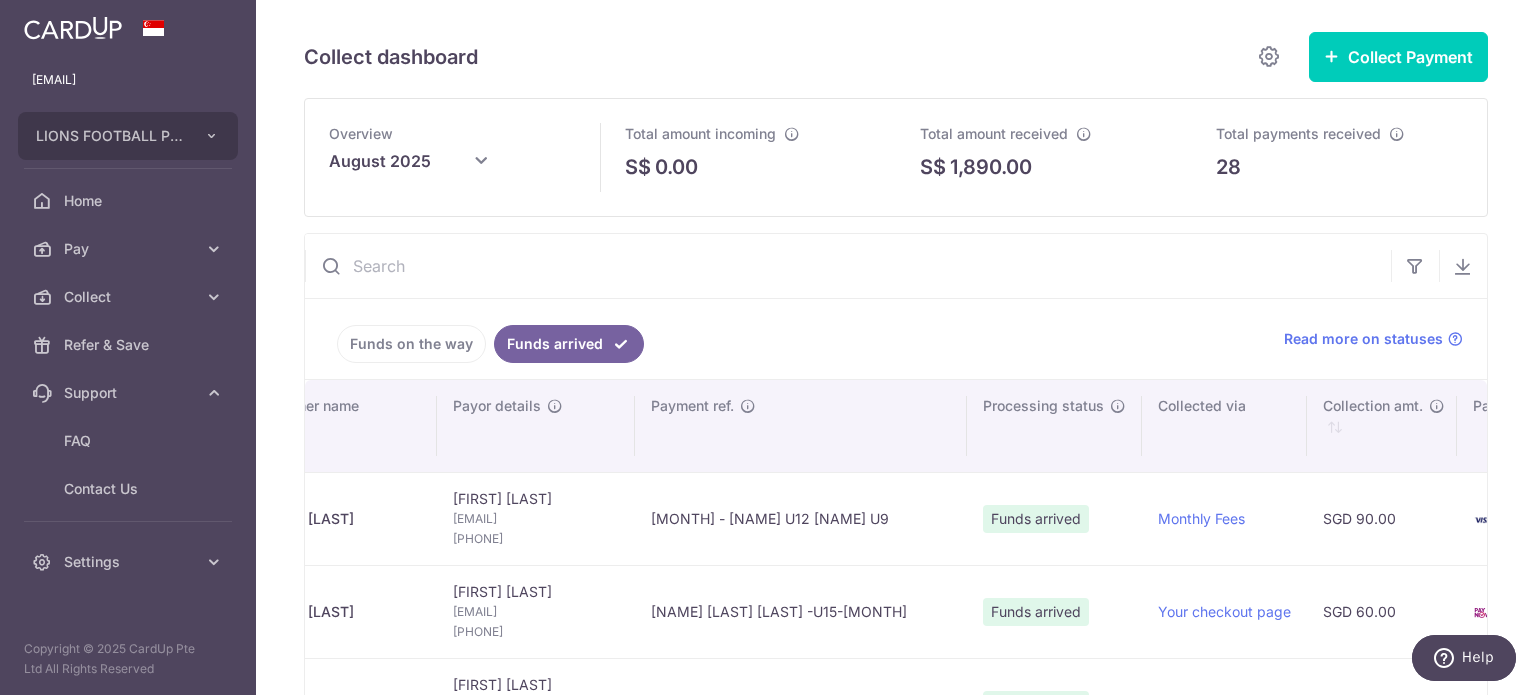 click at bounding box center [848, 266] 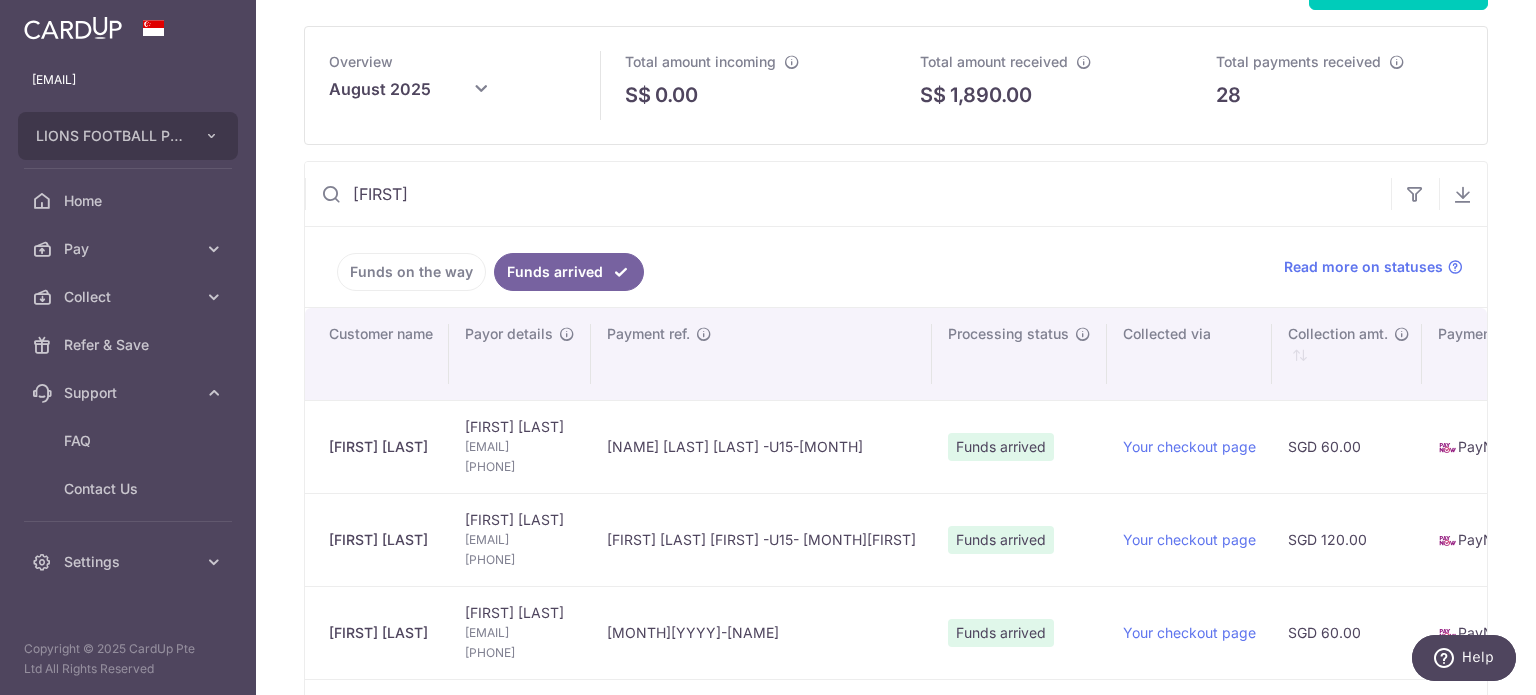 scroll, scrollTop: 0, scrollLeft: 0, axis: both 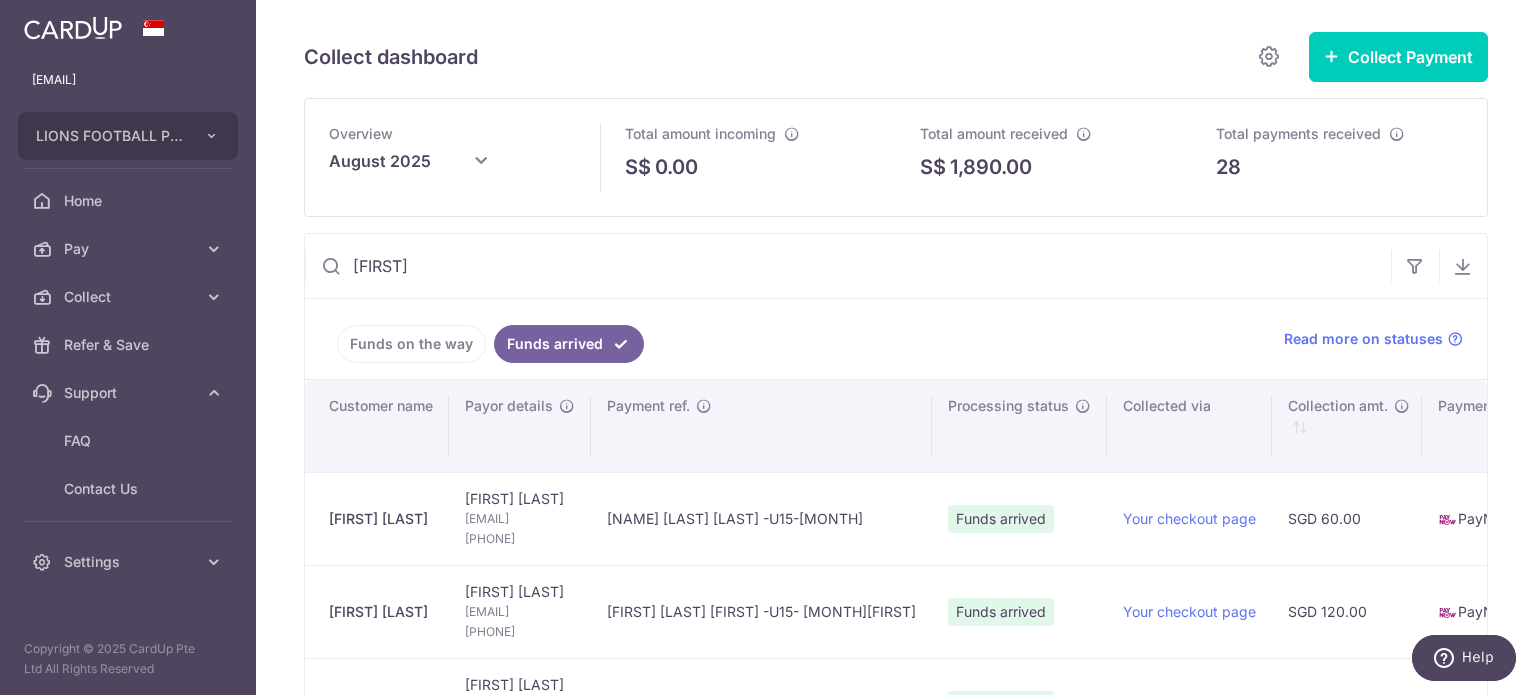 click on "[FIRST]" at bounding box center [848, 266] 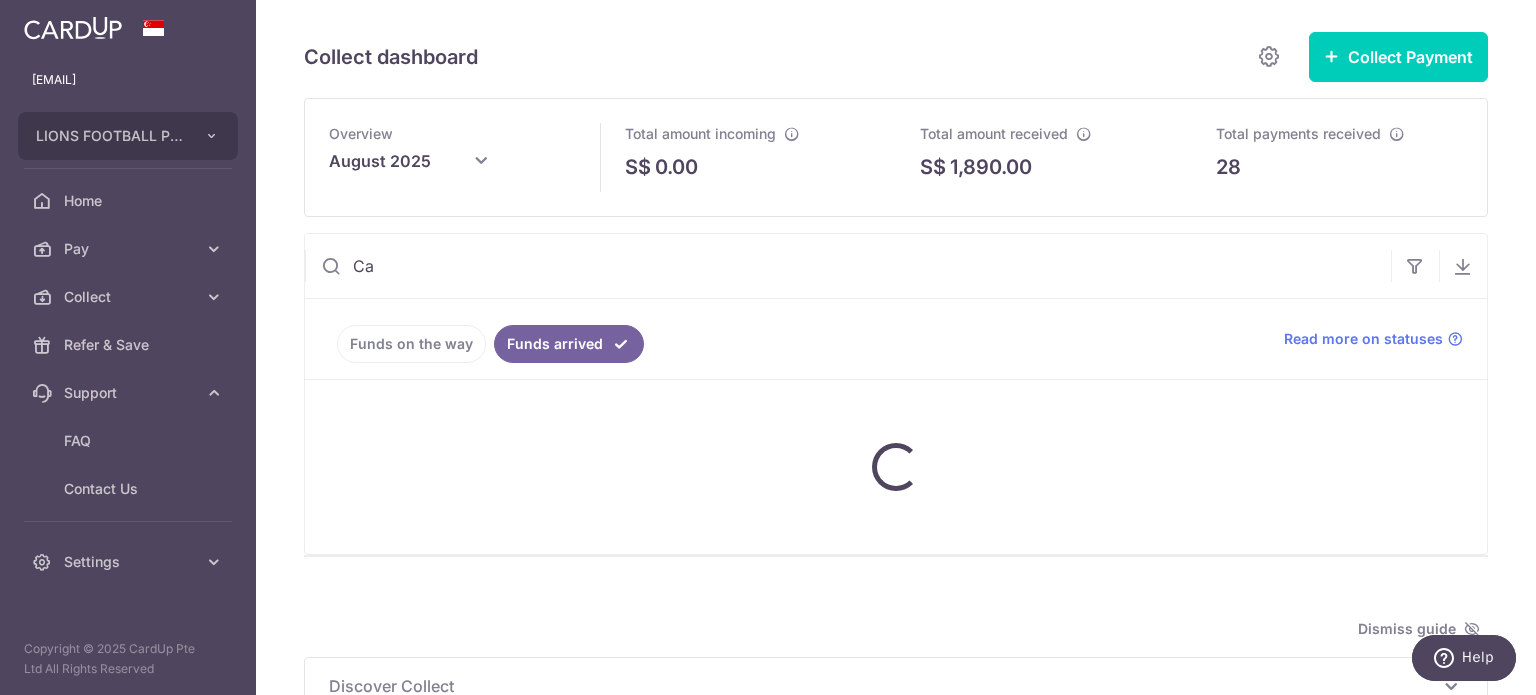 type on "C" 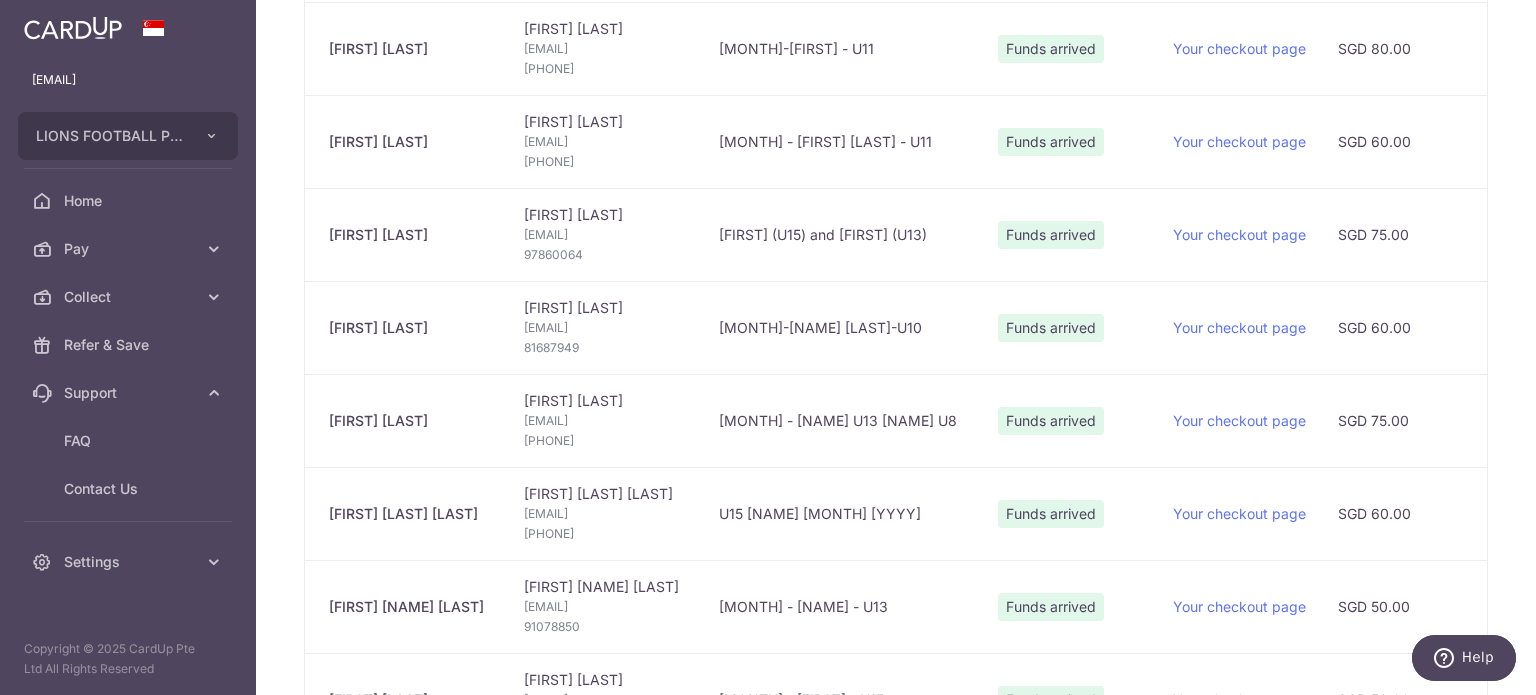 scroll, scrollTop: 1800, scrollLeft: 0, axis: vertical 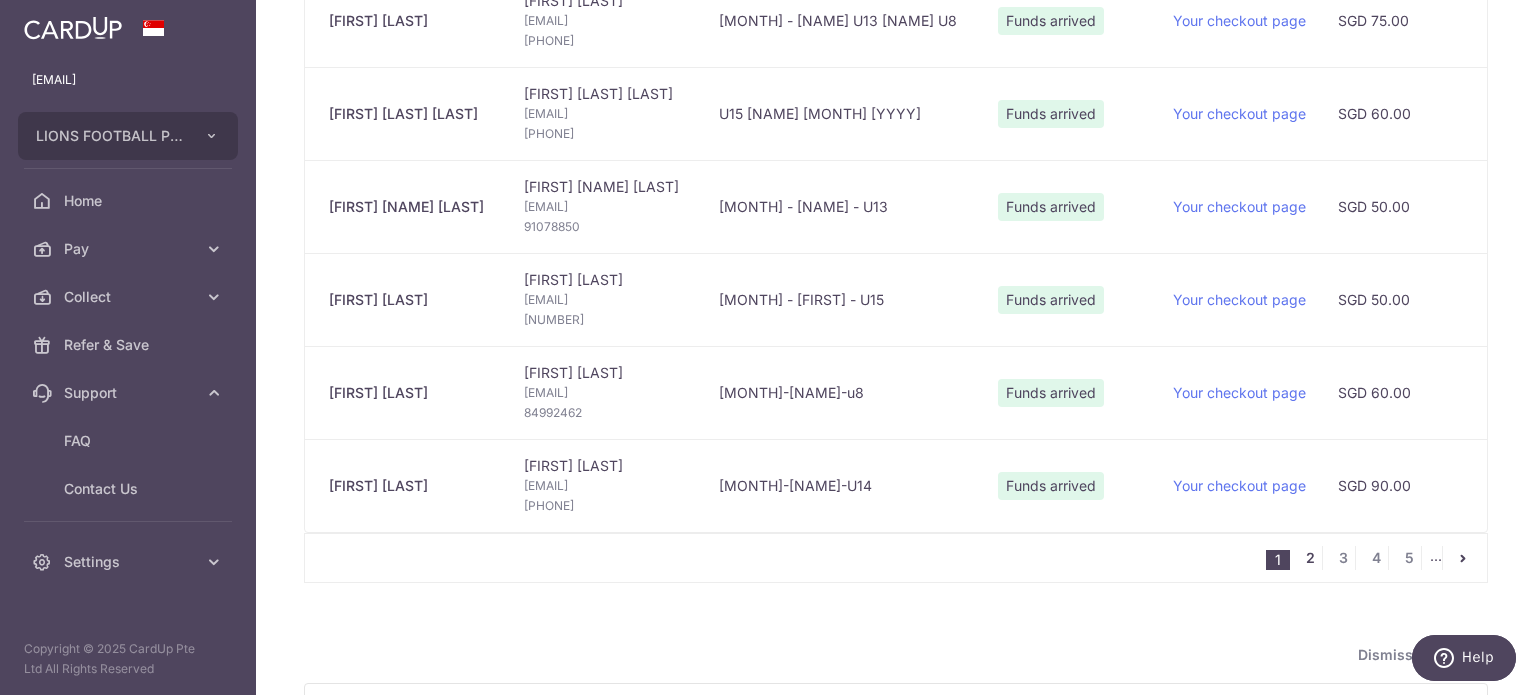 type 